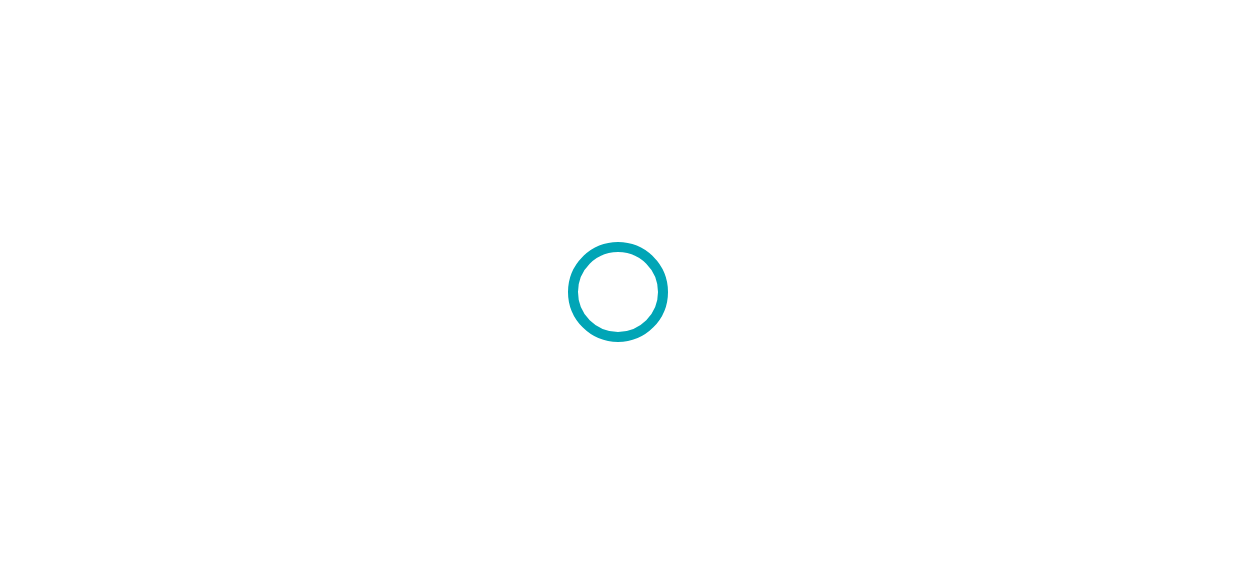 scroll, scrollTop: 0, scrollLeft: 0, axis: both 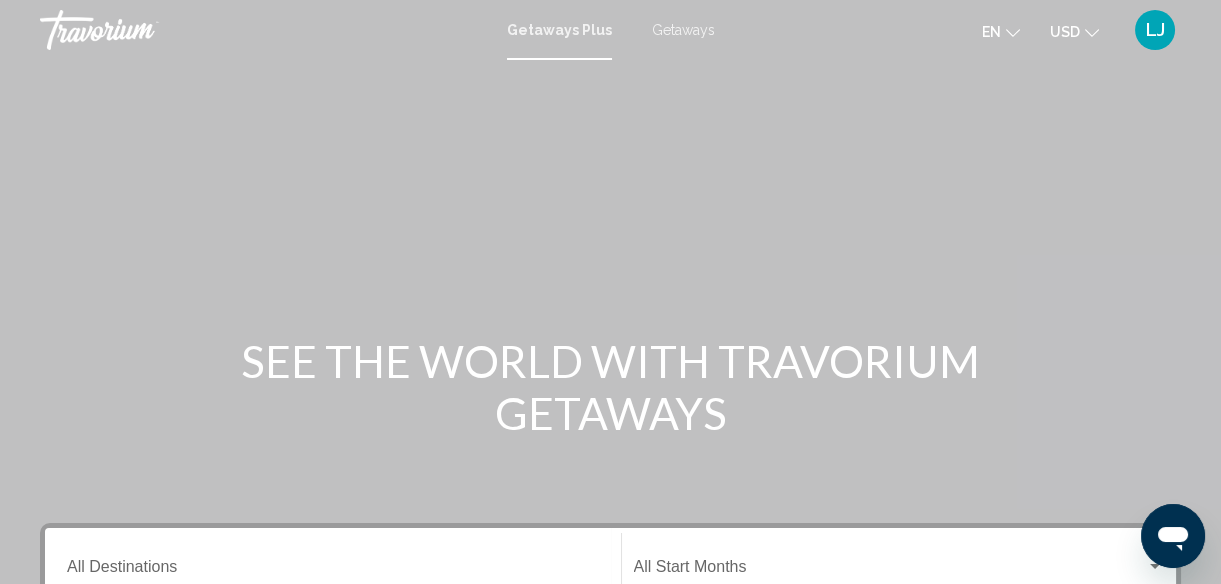 click on "Getaways Plus  Getaways en
English Español Français Italiano Português русский USD
USD ($) MXN (Mex$) CAD (Can$) GBP (£) EUR (€) AUD (A$) NZD (NZ$) CNY (CN¥) LJ Login" at bounding box center (610, 30) 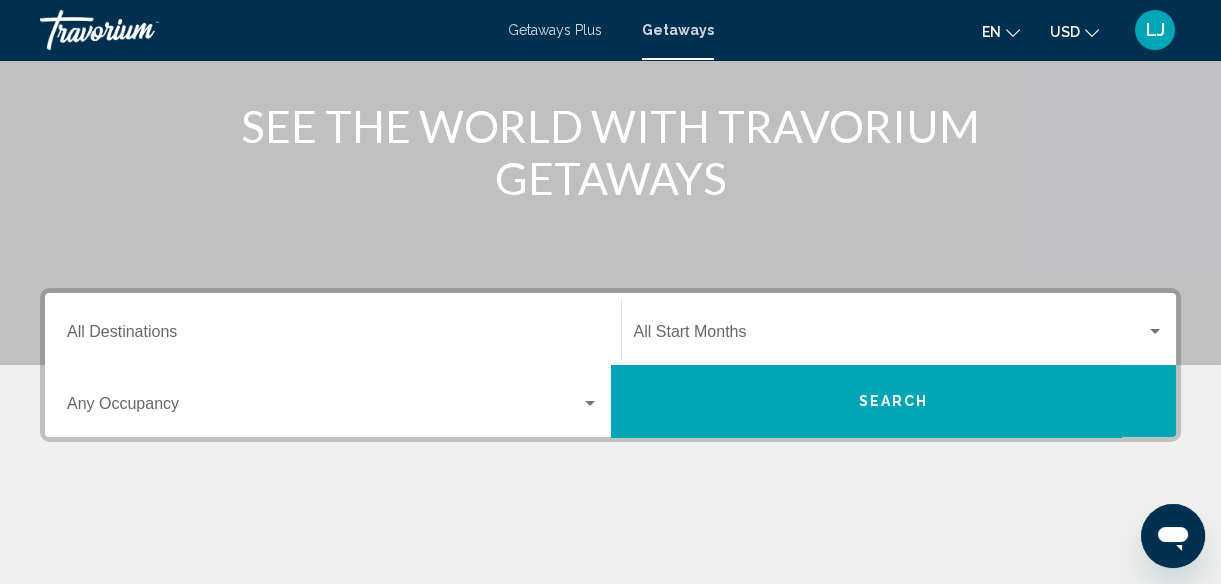 scroll, scrollTop: 239, scrollLeft: 0, axis: vertical 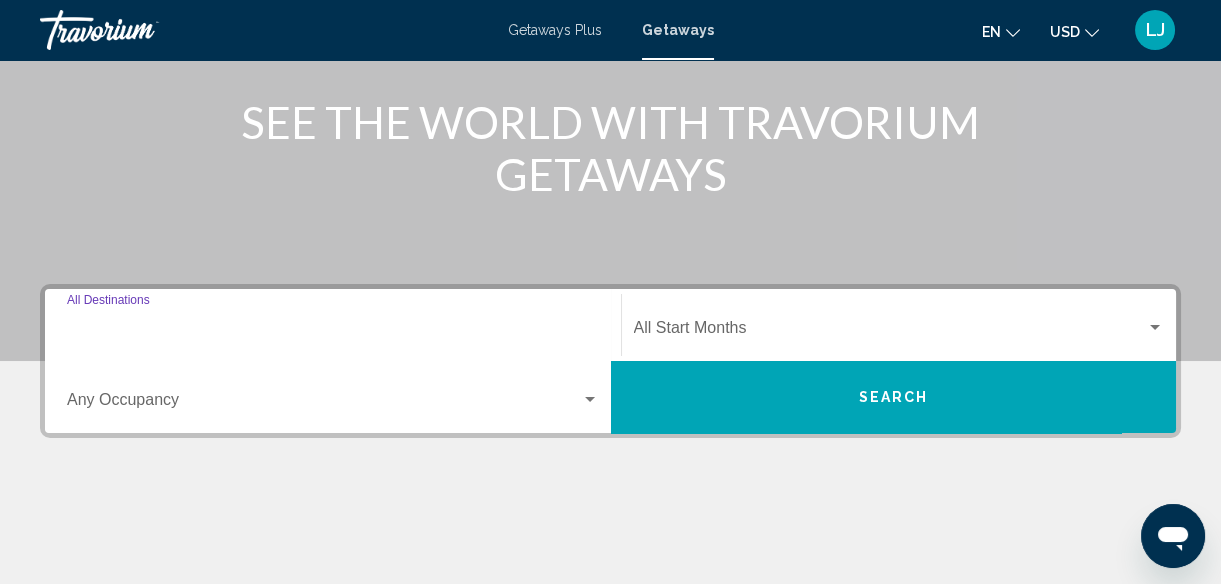 click on "Destination All Destinations" at bounding box center [333, 332] 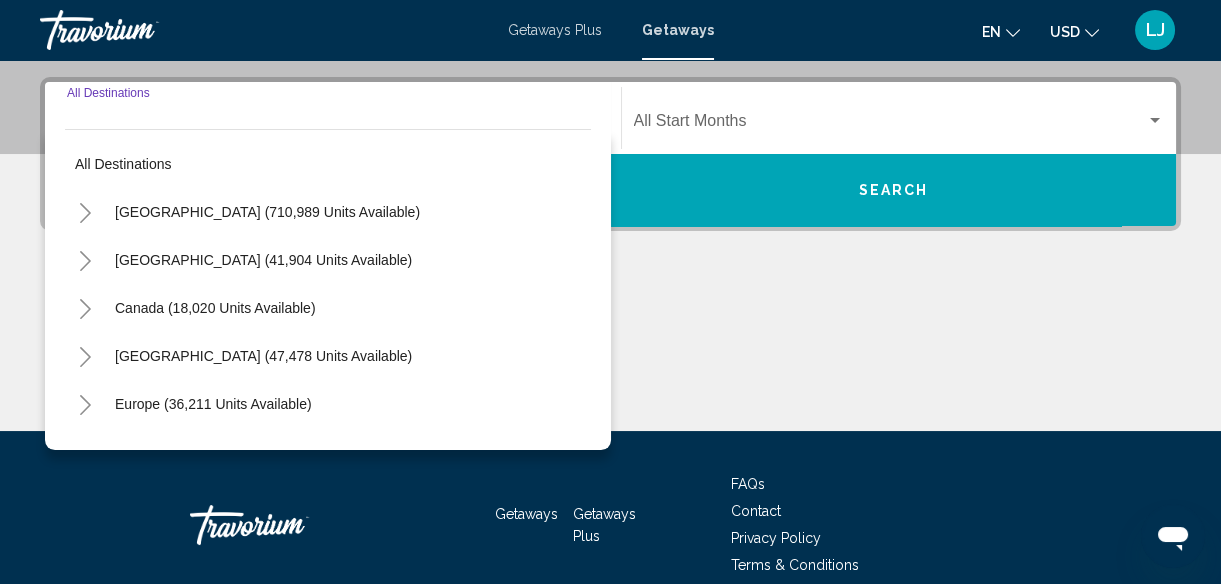 scroll, scrollTop: 457, scrollLeft: 0, axis: vertical 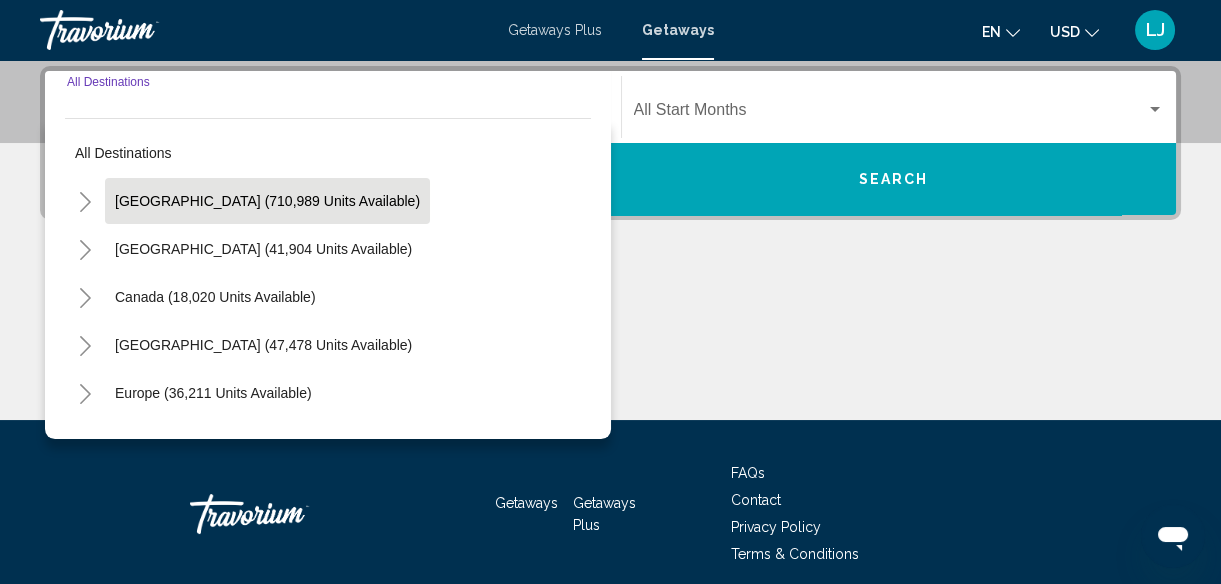 click on "United States (710,989 units available)" at bounding box center [263, 249] 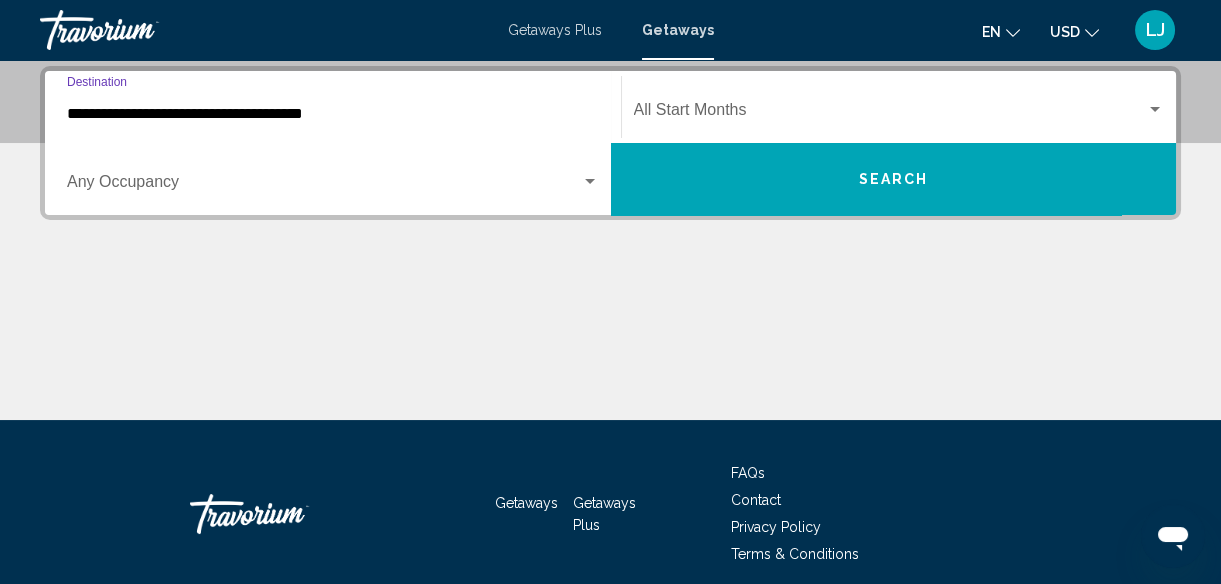 click on "**********" at bounding box center (333, 114) 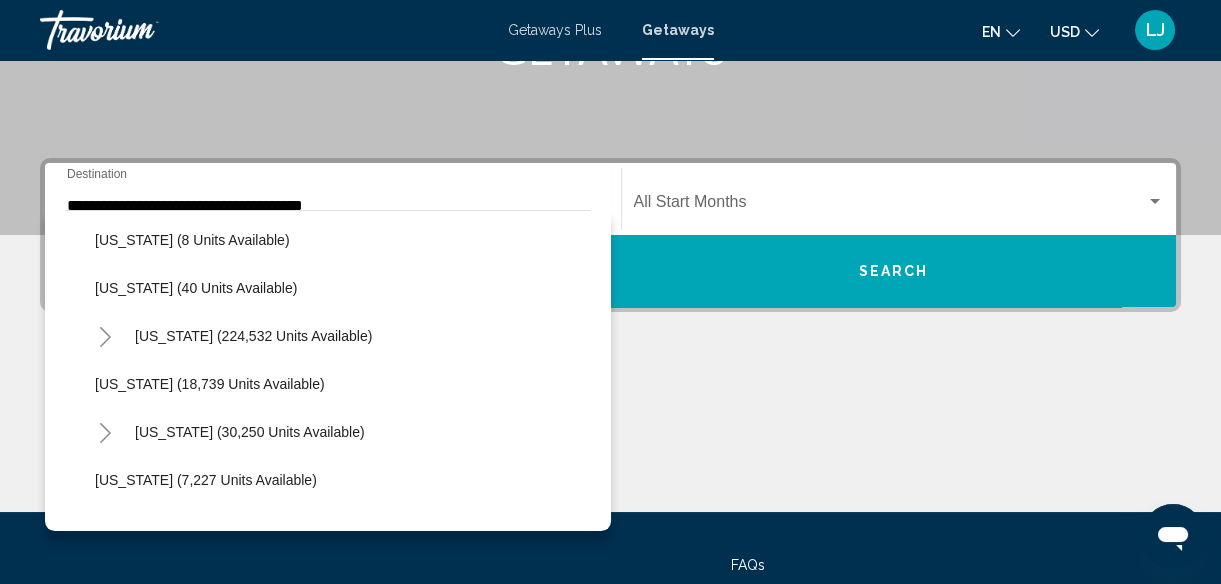 scroll, scrollTop: 312, scrollLeft: 0, axis: vertical 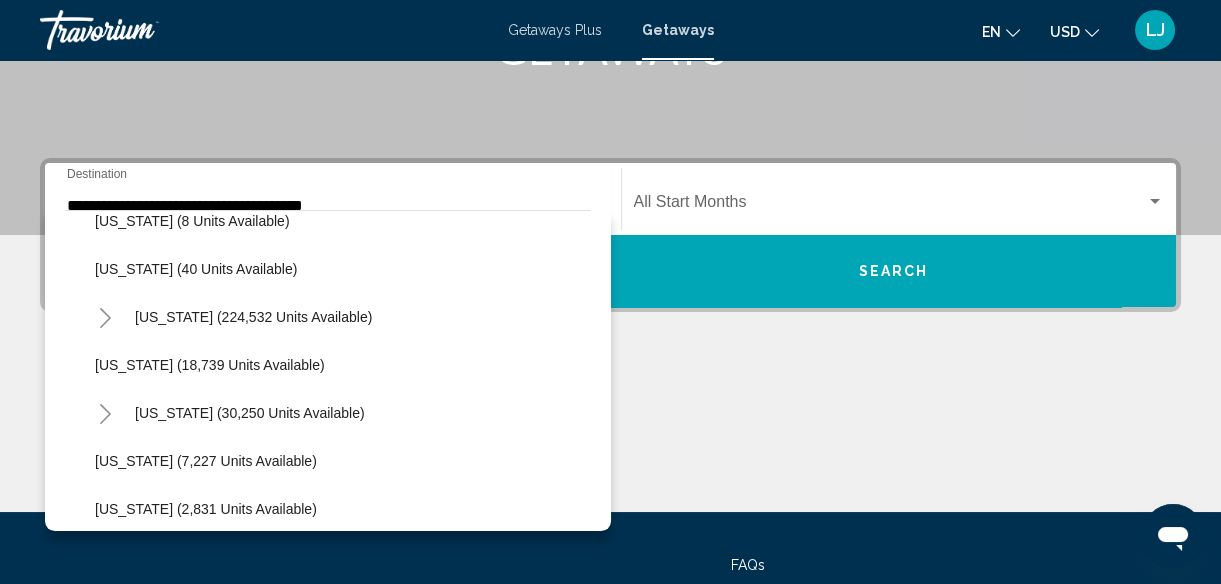 click 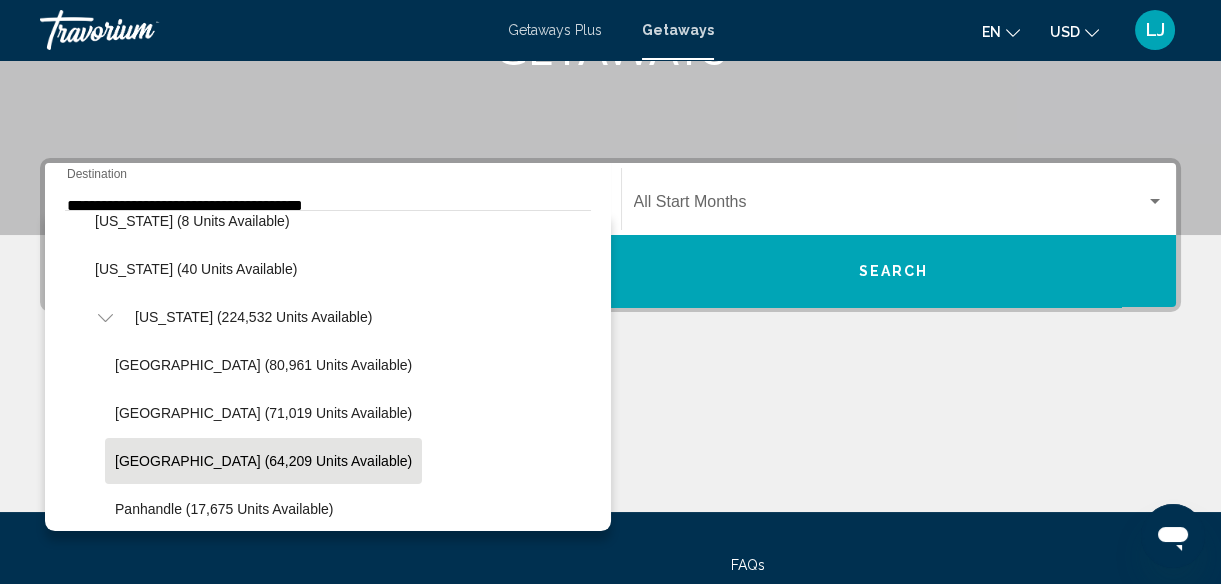 click on "West Coast (64,209 units available)" 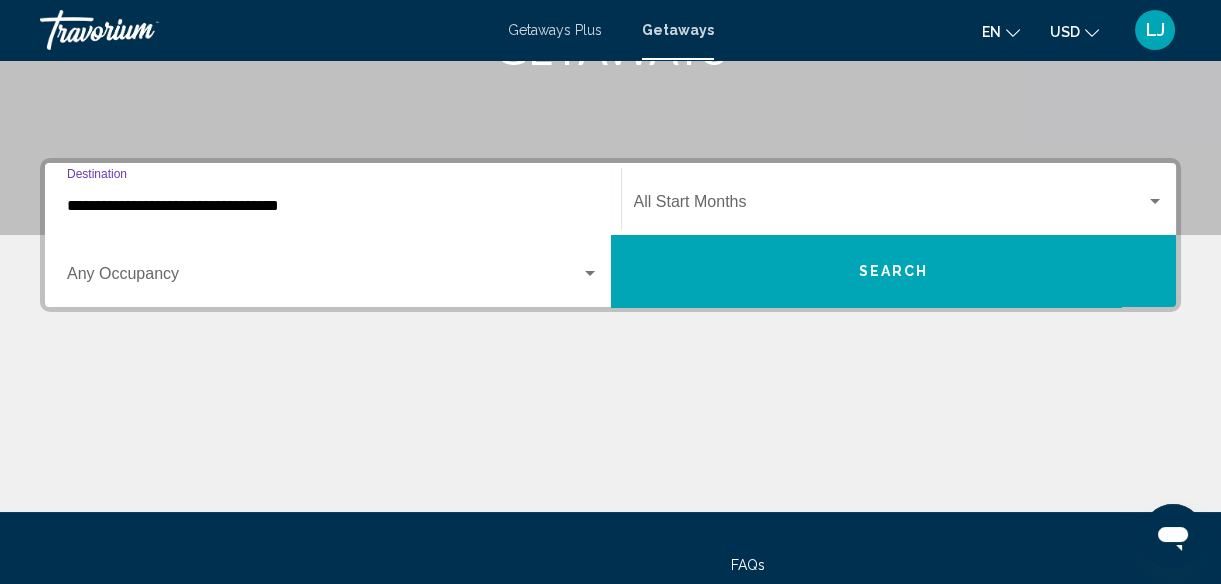 scroll, scrollTop: 457, scrollLeft: 0, axis: vertical 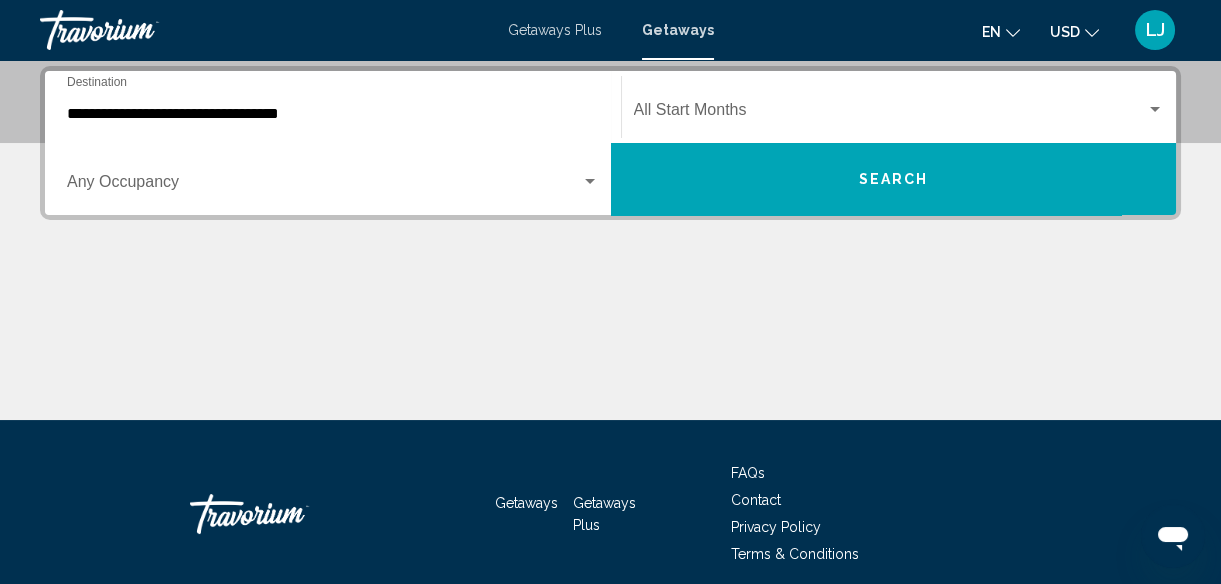 click on "Occupancy Any Occupancy" at bounding box center [333, 179] 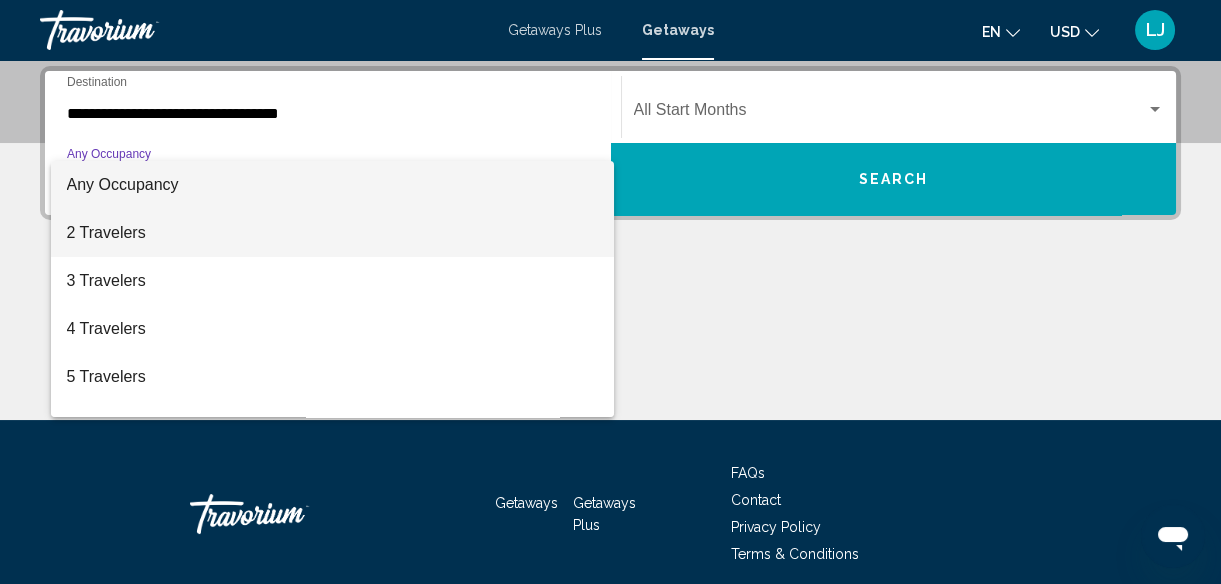 click on "2 Travelers" at bounding box center [333, 233] 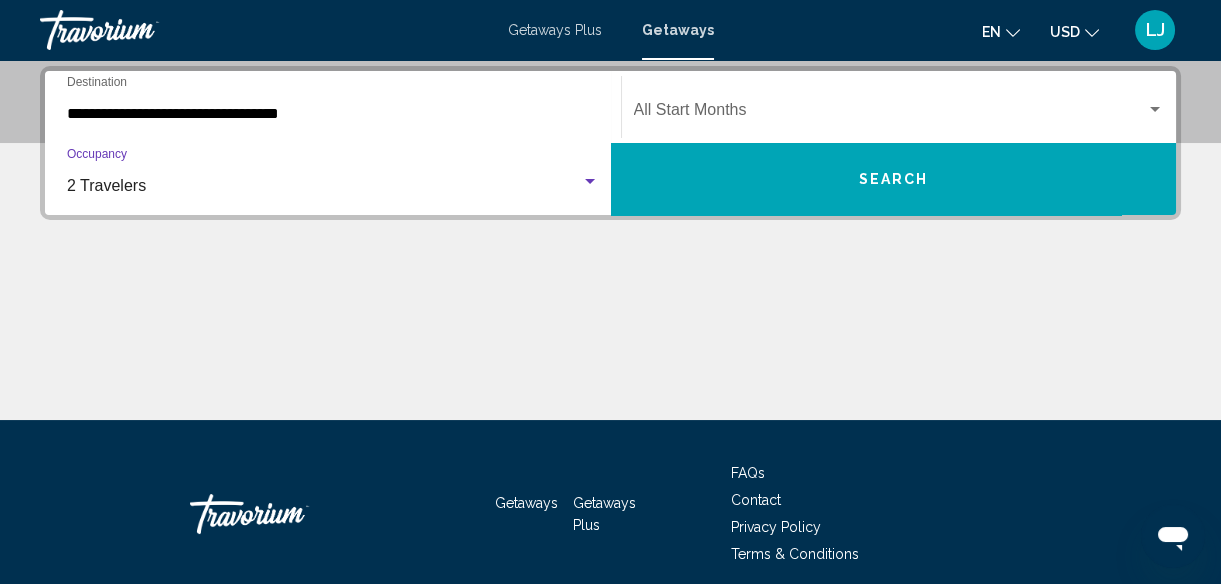 click at bounding box center [890, 114] 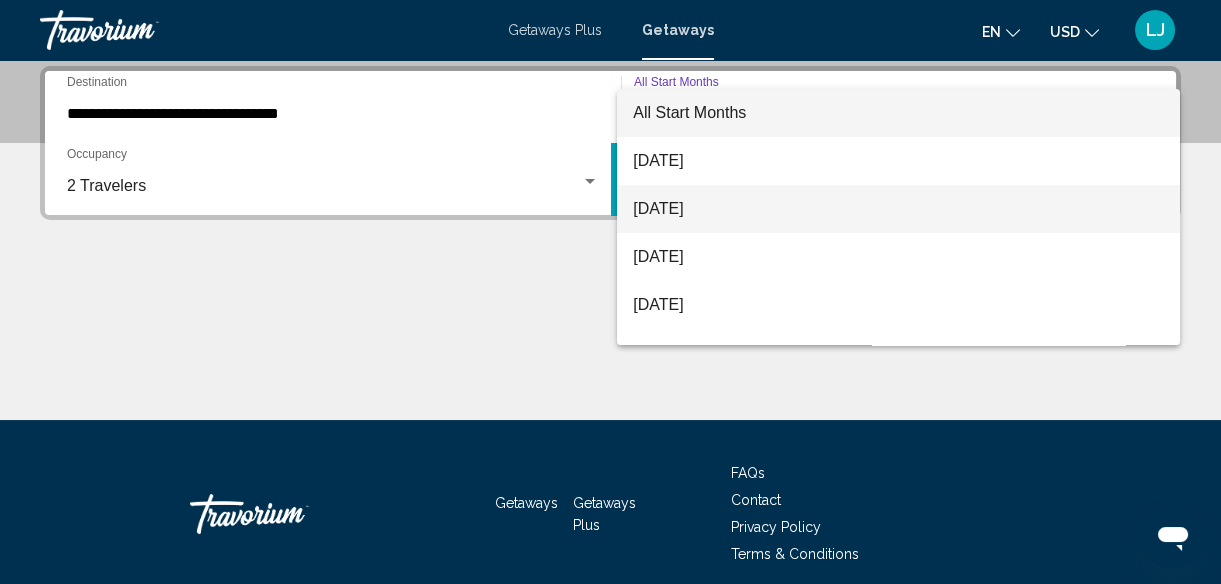 click on "August 2025" at bounding box center [898, 209] 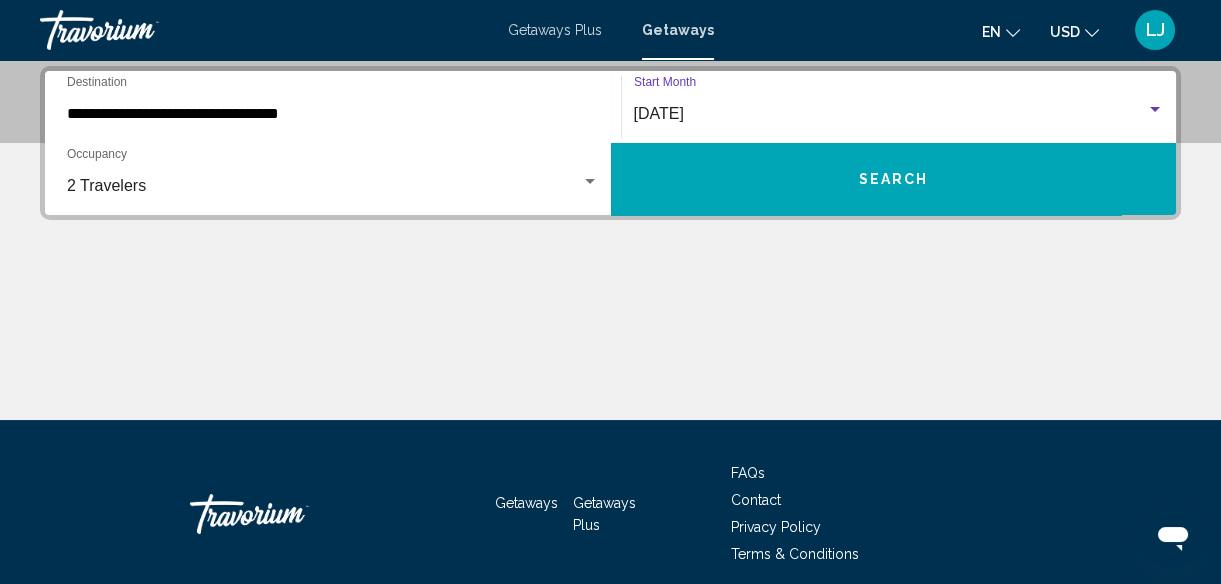 click on "August 2025" at bounding box center [659, 113] 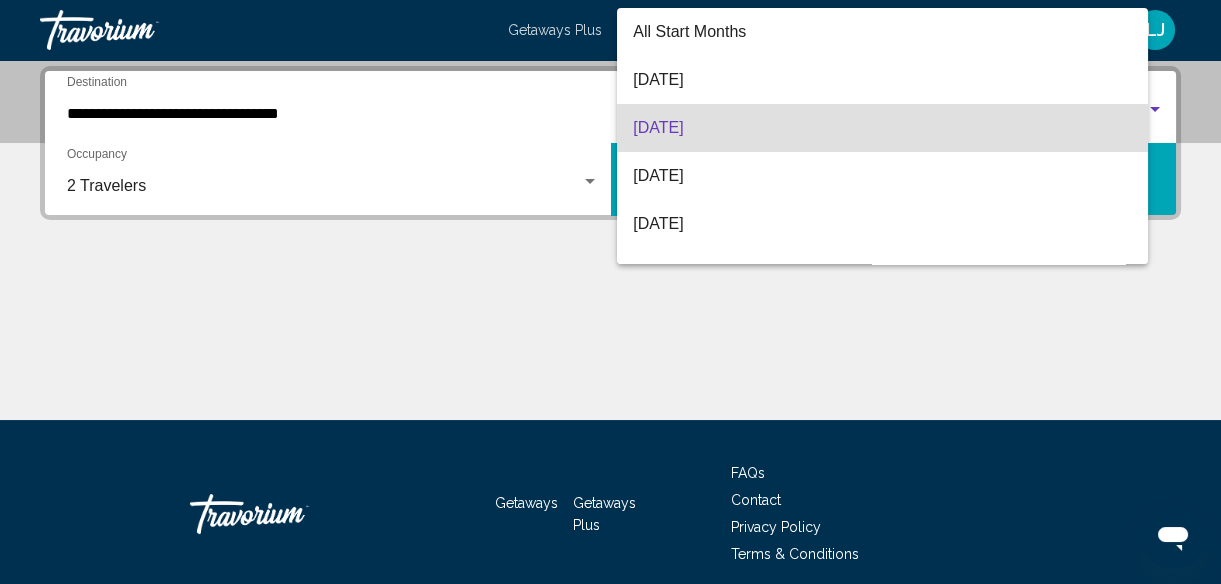 scroll, scrollTop: 15, scrollLeft: 0, axis: vertical 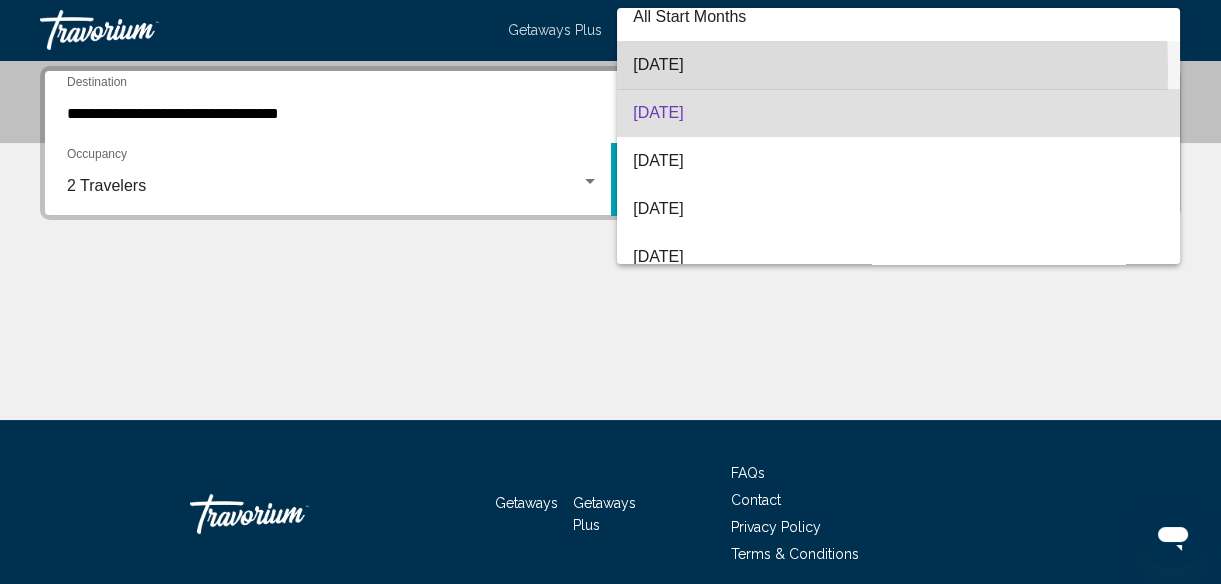 click on "July 2025" at bounding box center [898, 65] 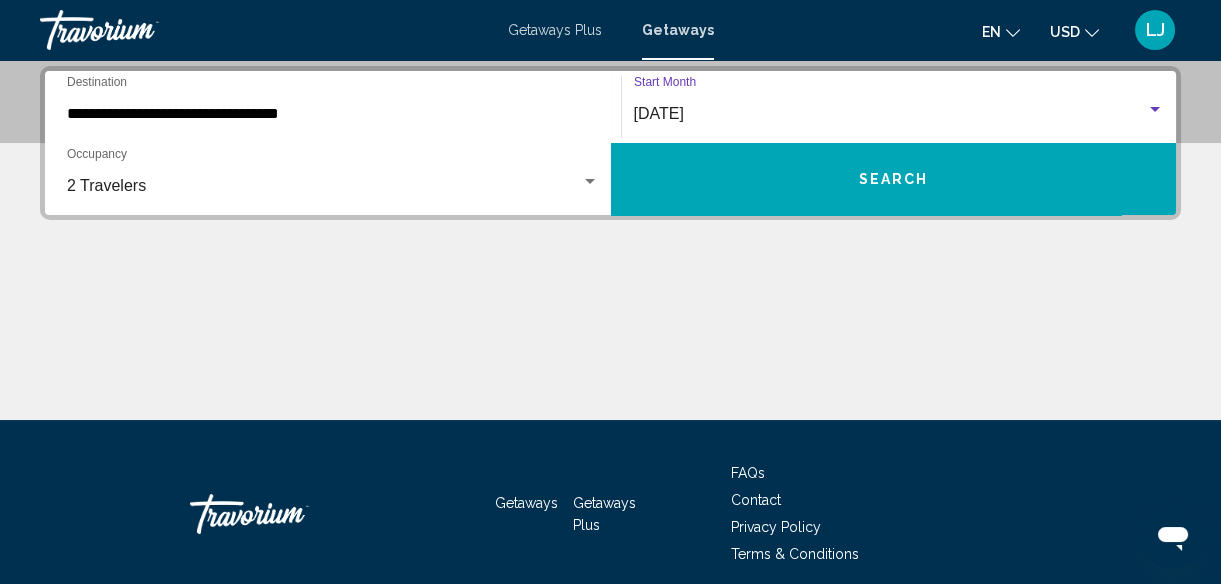 click on "Search" at bounding box center (894, 179) 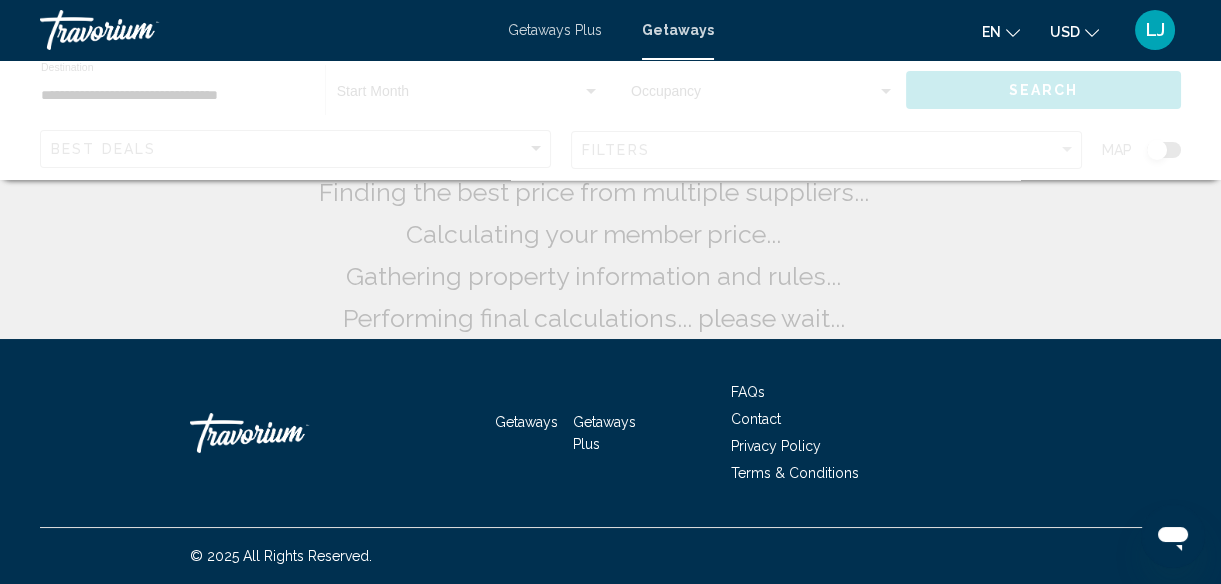 scroll, scrollTop: 0, scrollLeft: 0, axis: both 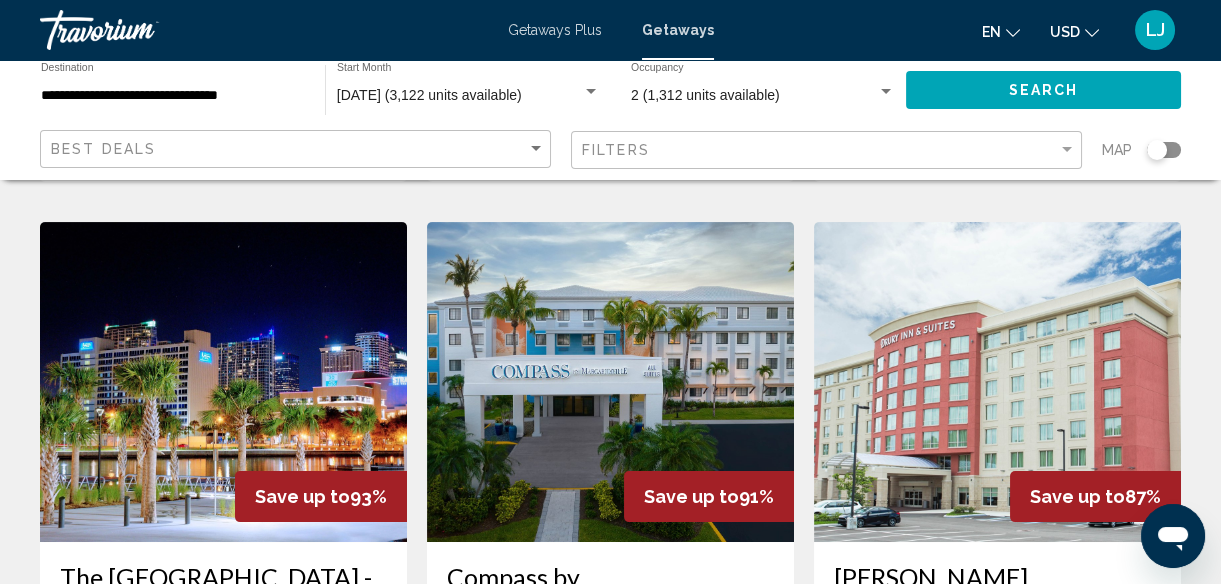 click at bounding box center [223, 382] 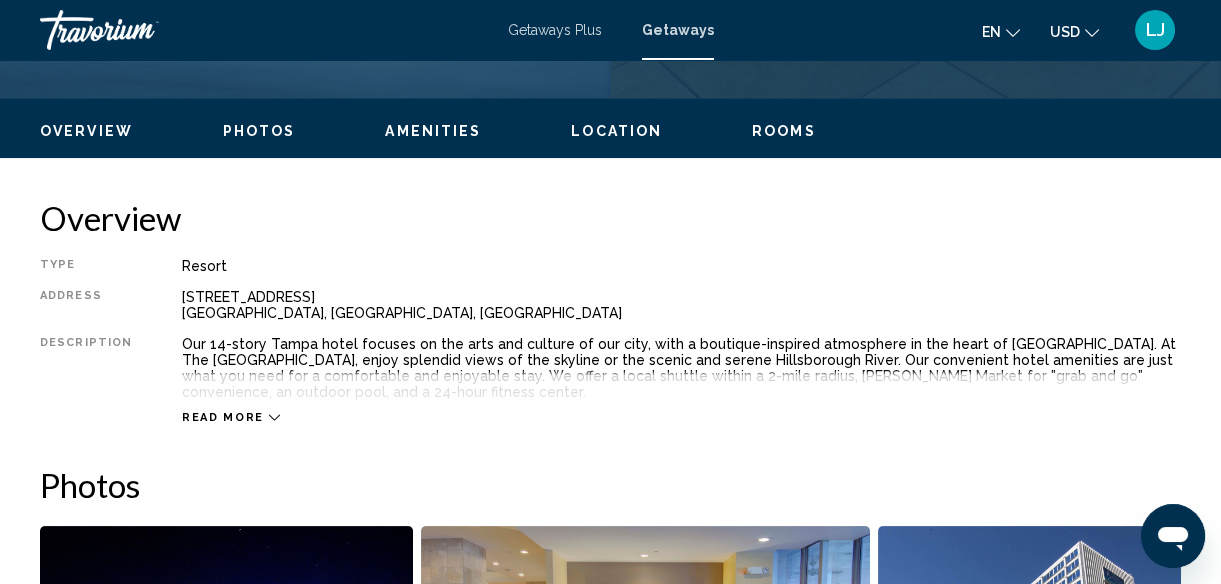 scroll, scrollTop: 242, scrollLeft: 0, axis: vertical 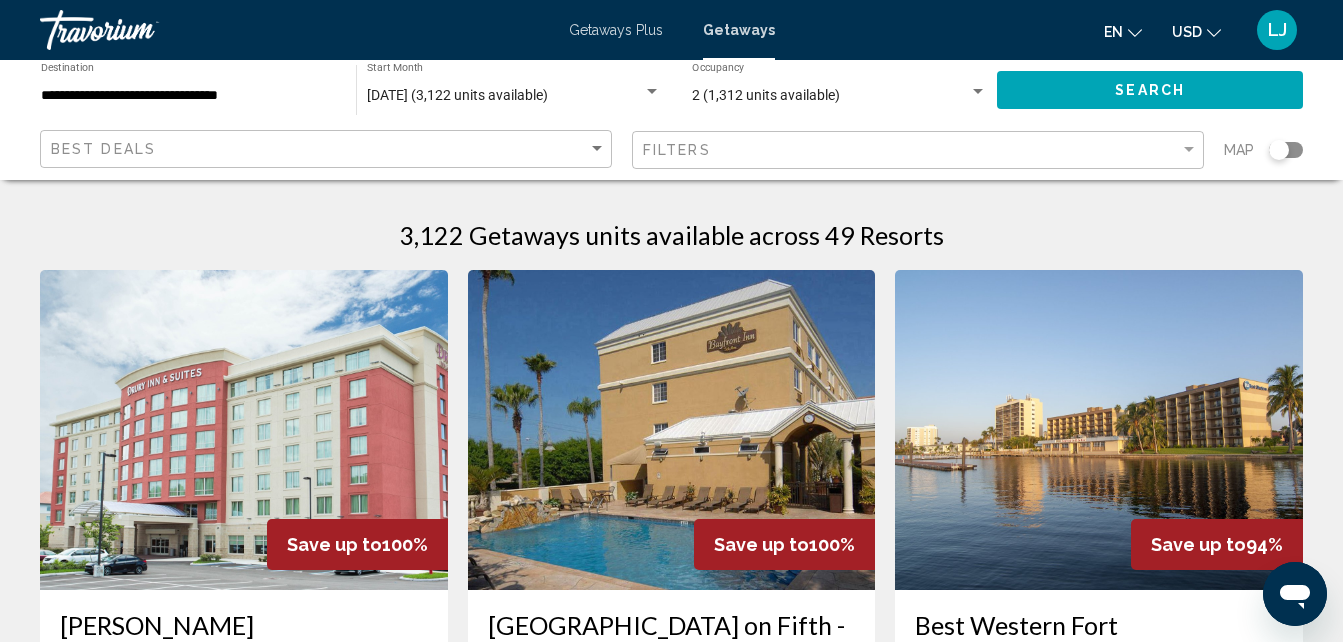 drag, startPoint x: 1176, startPoint y: 0, endPoint x: 192, endPoint y: 94, distance: 988.4796 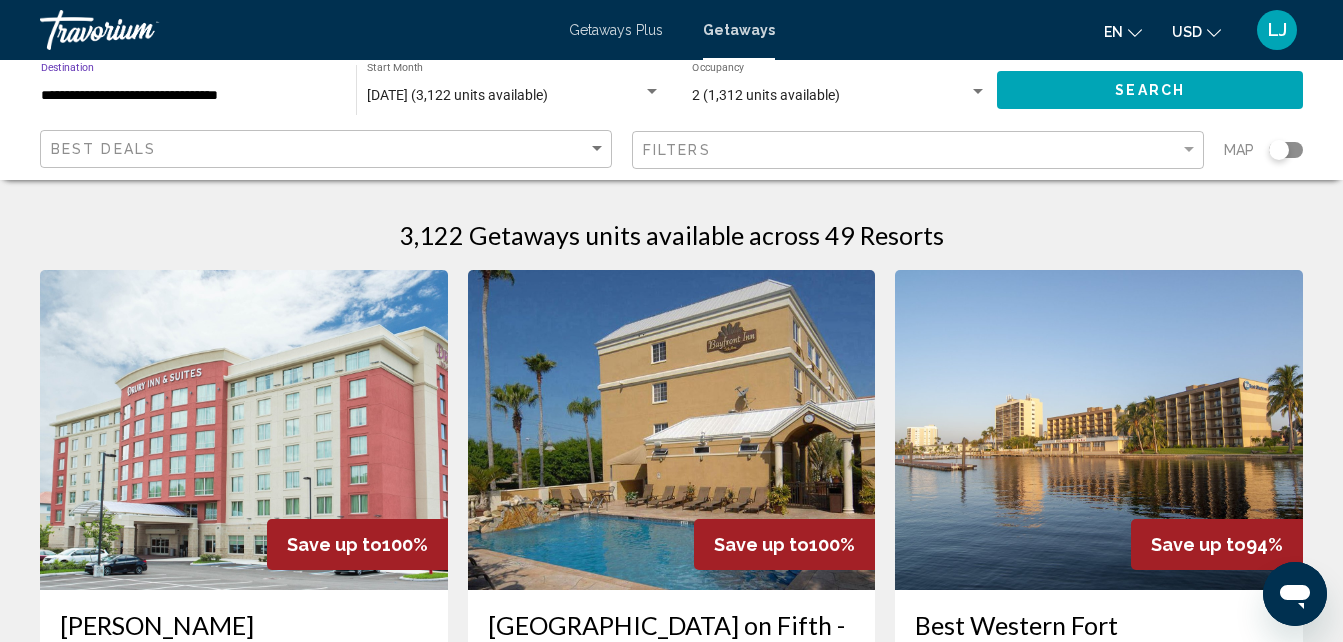 drag, startPoint x: 192, startPoint y: 94, endPoint x: 177, endPoint y: 93, distance: 15.033297 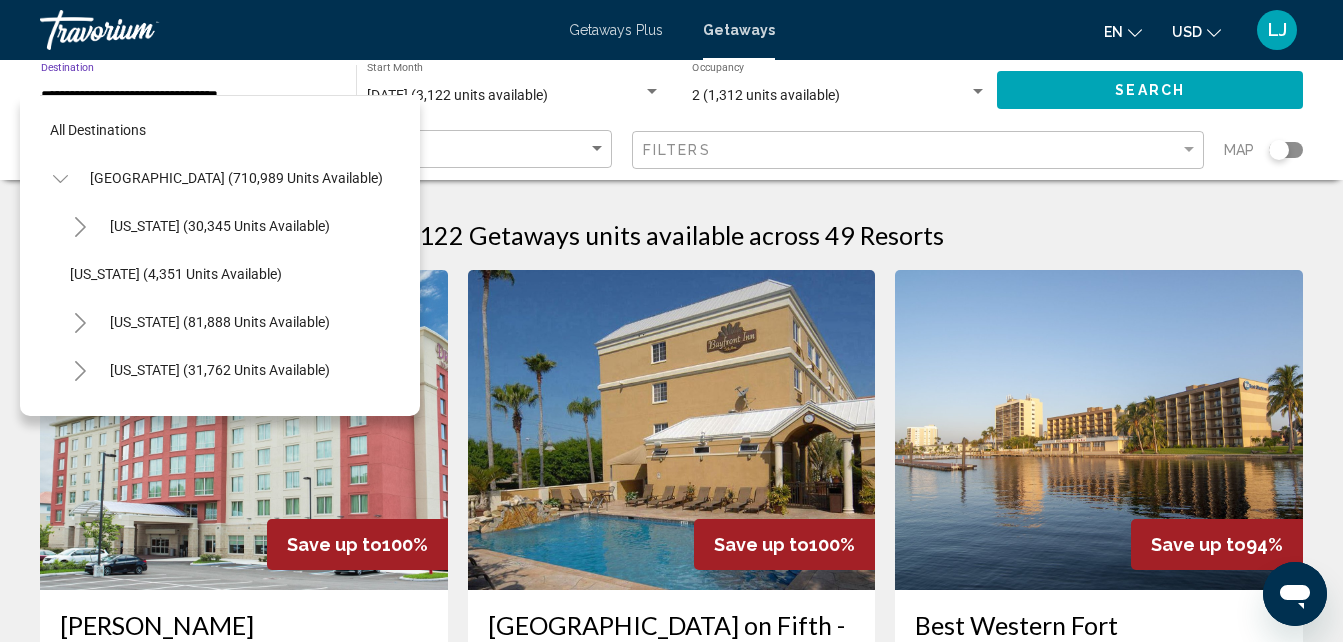 scroll, scrollTop: 415, scrollLeft: 0, axis: vertical 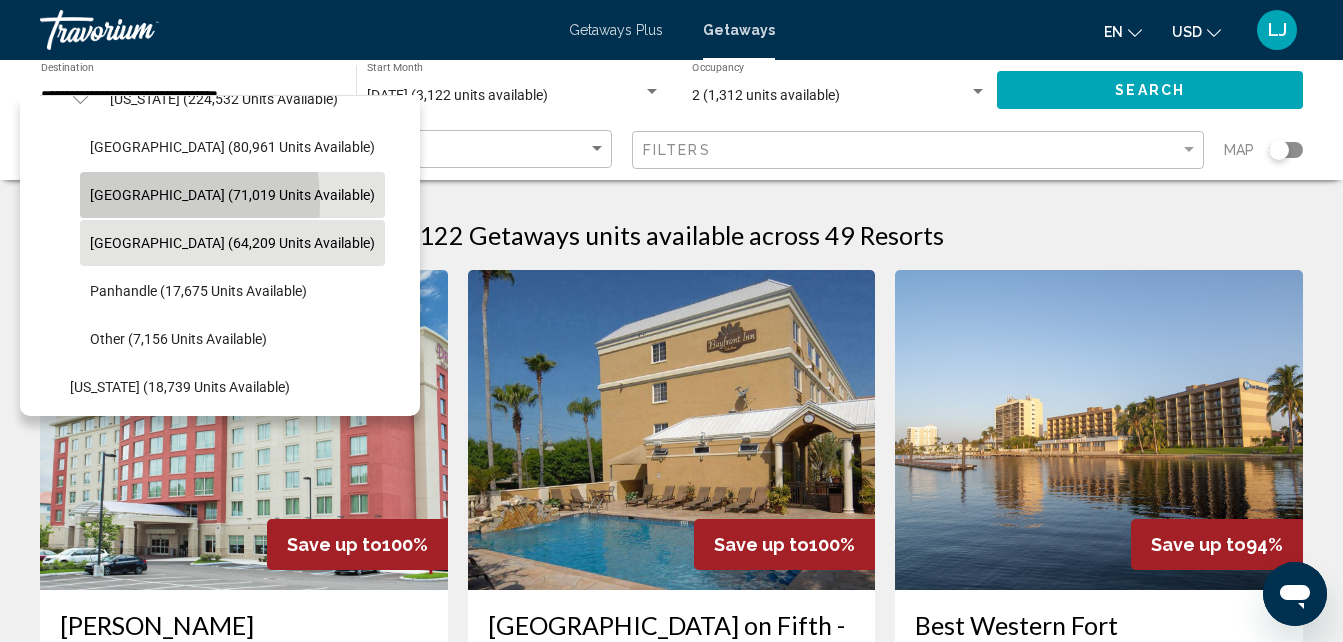 click on "East Coast (71,019 units available)" 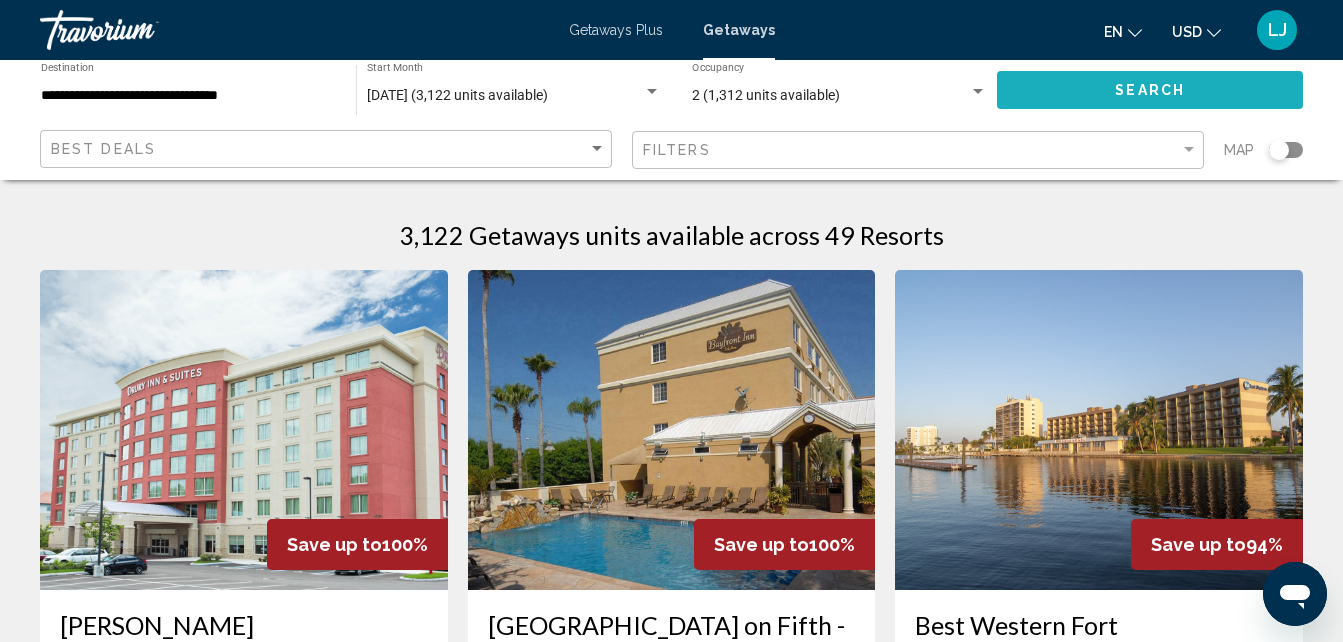click on "Search" 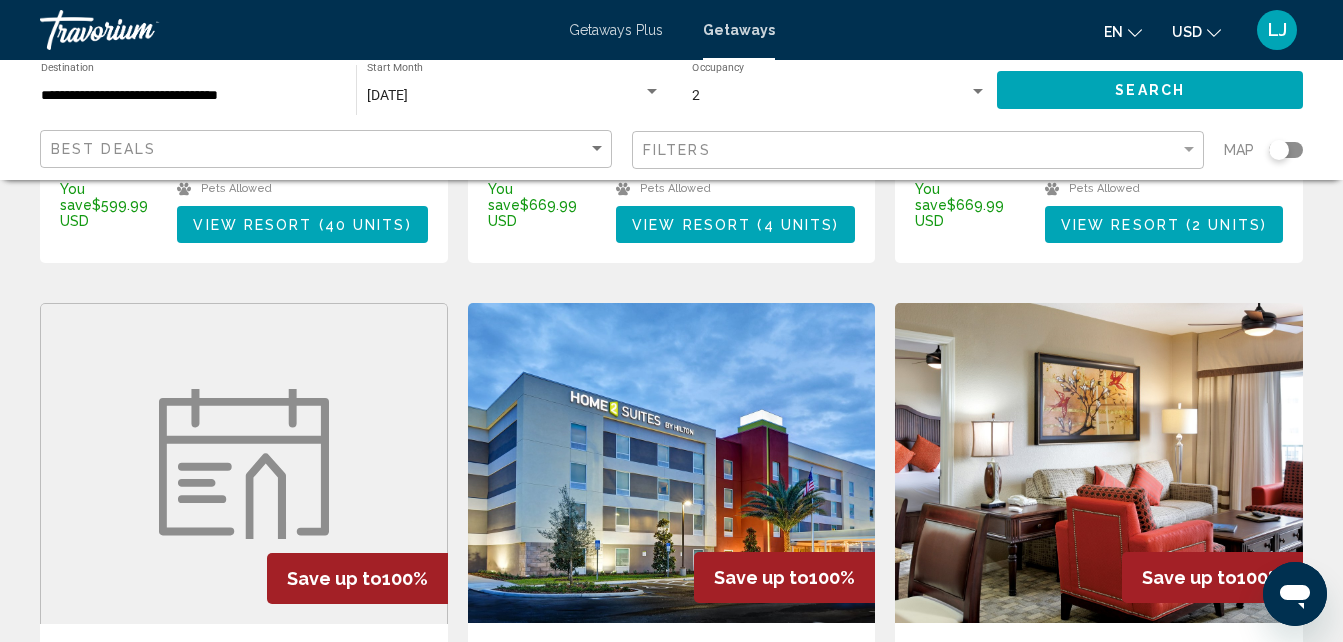 scroll, scrollTop: 773, scrollLeft: 0, axis: vertical 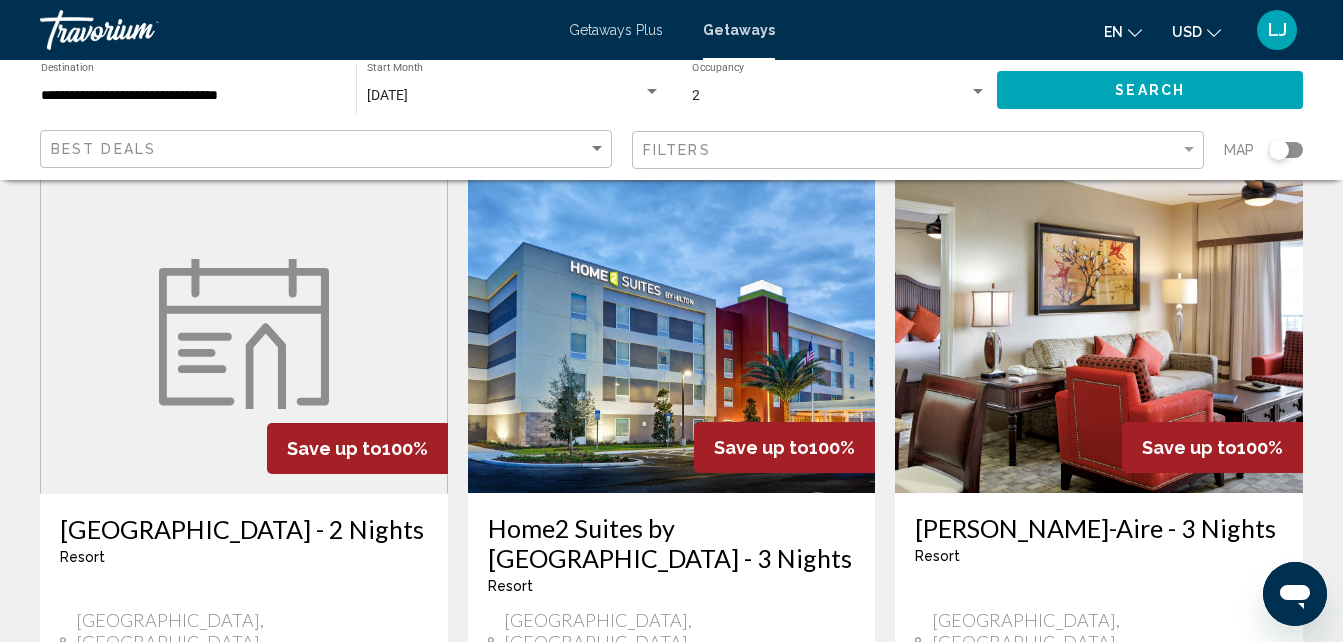 click on "5,235 Getaways units available across 90 Resorts Save up to  100%   Club Wyndham Palm-Aire - 2 Nights  Resort  -  This is an adults only resort
Pompano Beach, FL, USA From $599.99 USD $0.00 USD For 2 nights You save  $599.99 USD   temp
Fitness Center
Swimming Pool
Pets Allowed View Resort    ( 40 units )  Save up to  100%   WorldMark Sea Gardens - 3 Nights  Resort  -  This is an adults only resort
Pompano Beach, FL, USA From $669.99 USD $0.00 USD For 3 nights You save  $669.99 USD   temp
Fitness Center
Swimming Pool
Pets Allowed View Resort    ( 4 units )  Save up to  100%   Club Wyndham Sea Gardens - 3 Nights  Resort  -  This is an adults only resort" at bounding box center (671, 955) 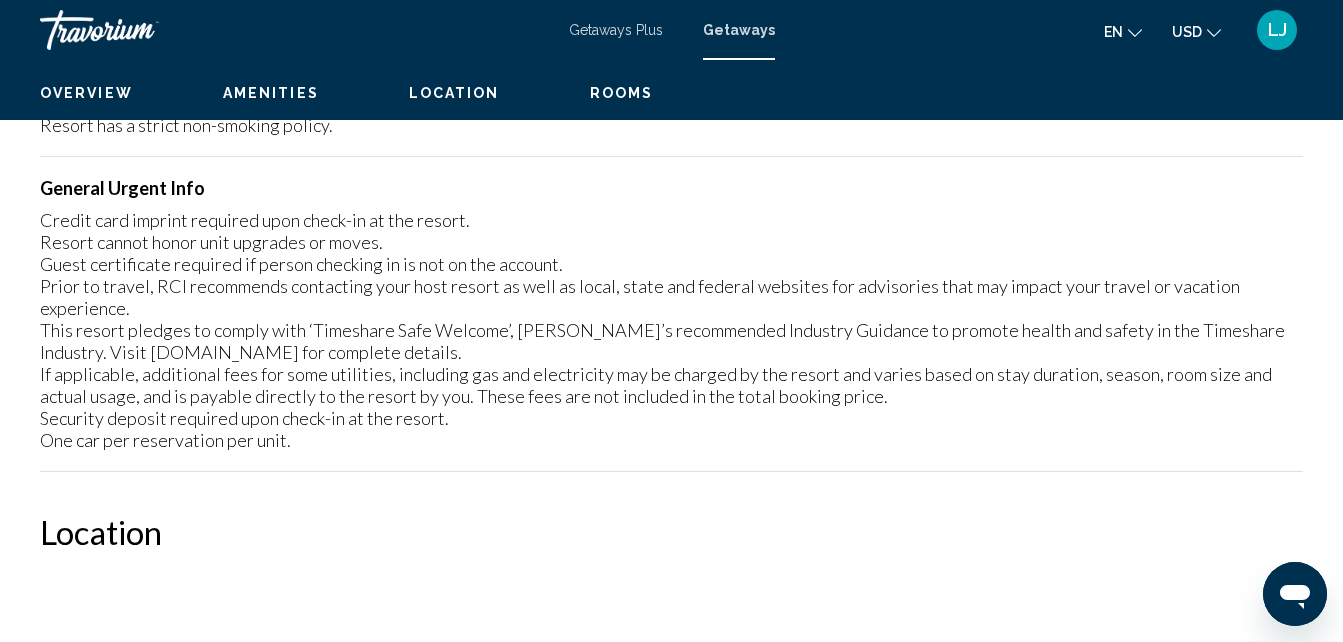 scroll, scrollTop: 0, scrollLeft: 0, axis: both 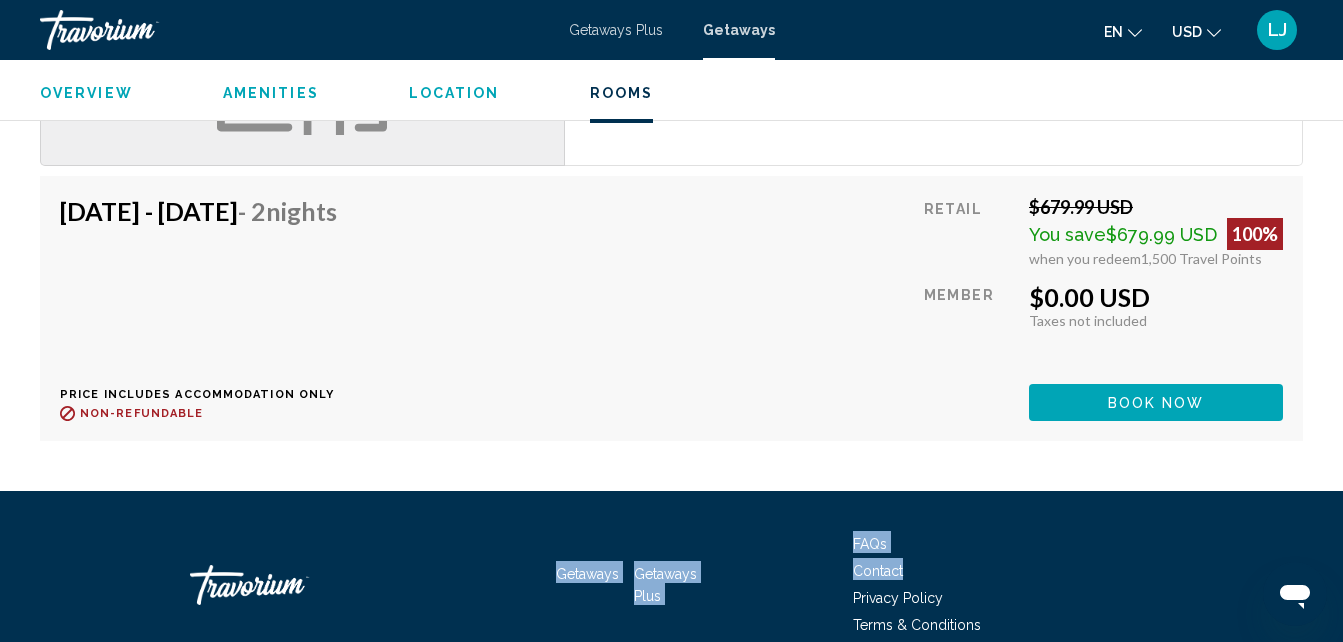 drag, startPoint x: 1314, startPoint y: 548, endPoint x: 1361, endPoint y: 304, distance: 248.48541 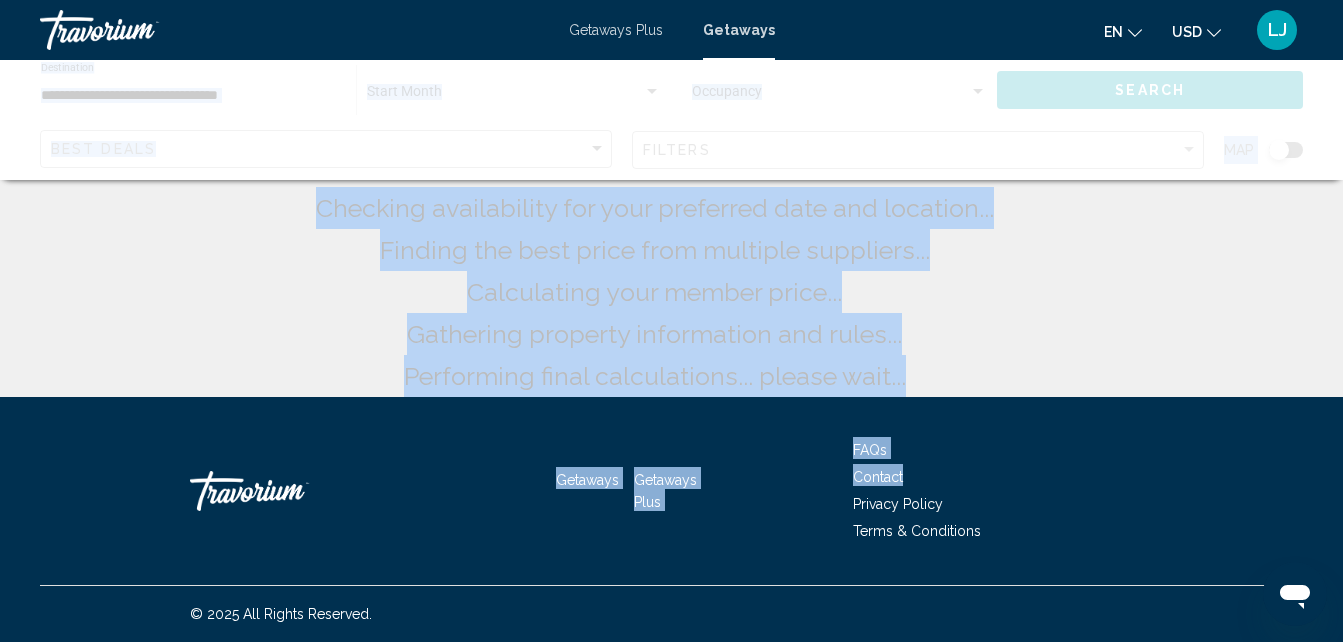 scroll, scrollTop: 0, scrollLeft: 0, axis: both 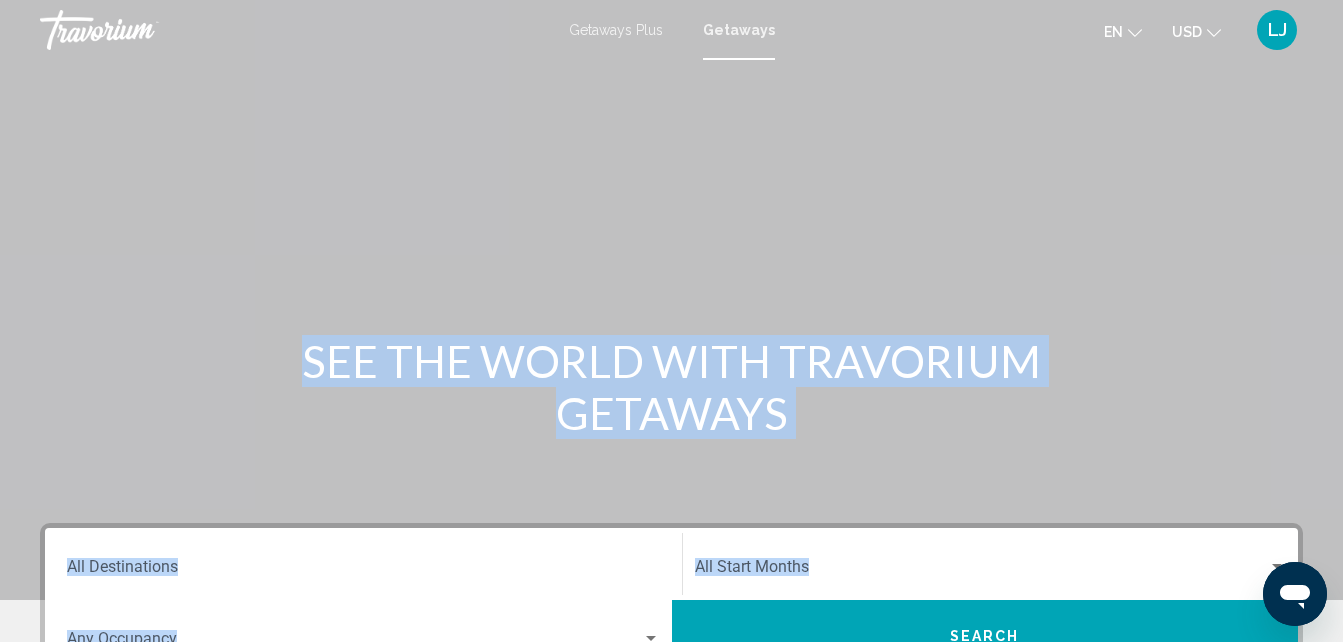 click at bounding box center (671, 300) 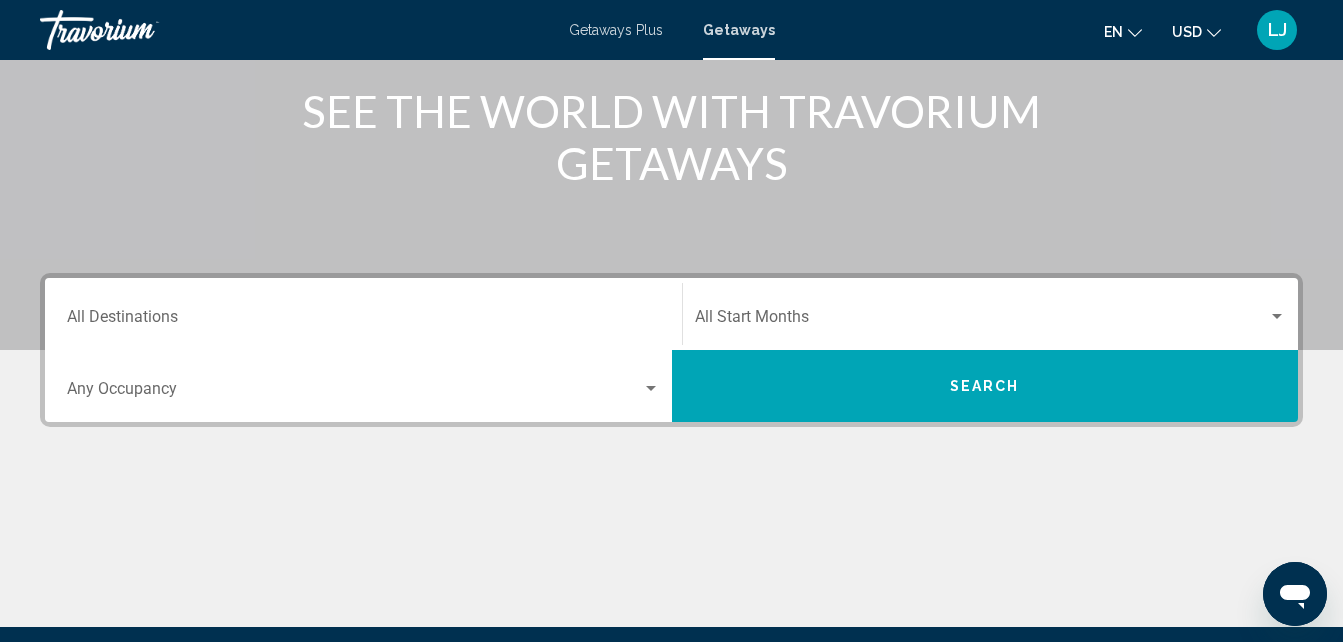 scroll, scrollTop: 254, scrollLeft: 0, axis: vertical 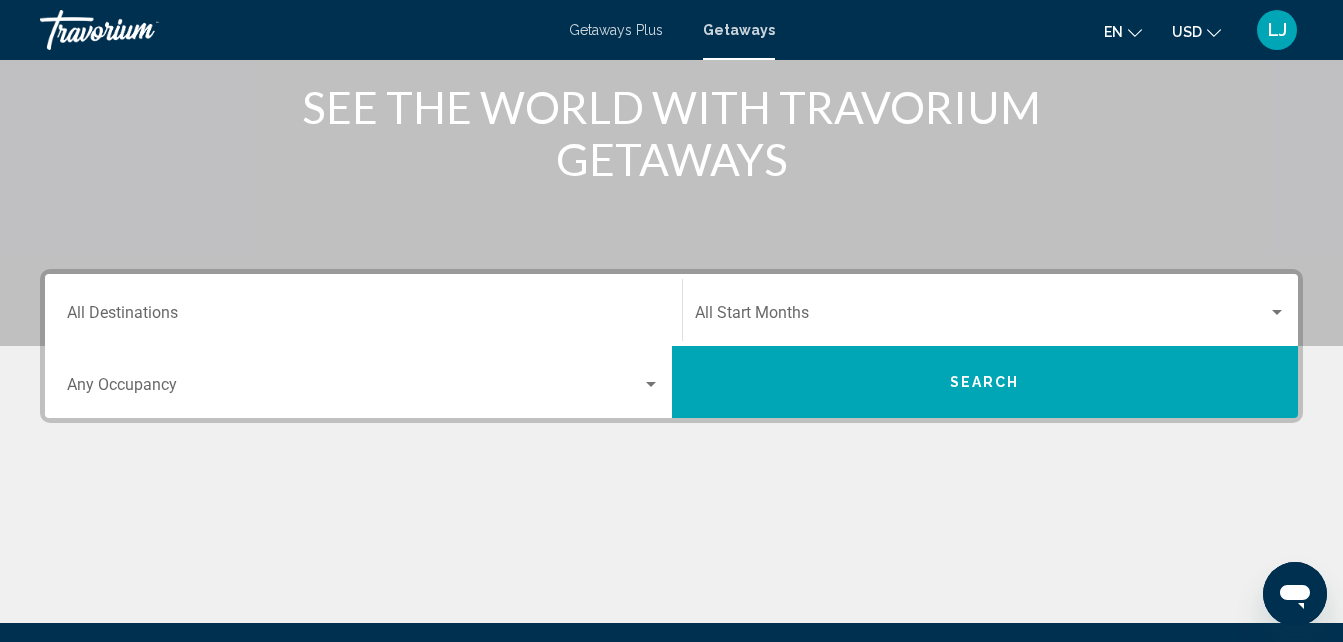 click on "Destination All Destinations" at bounding box center (363, 317) 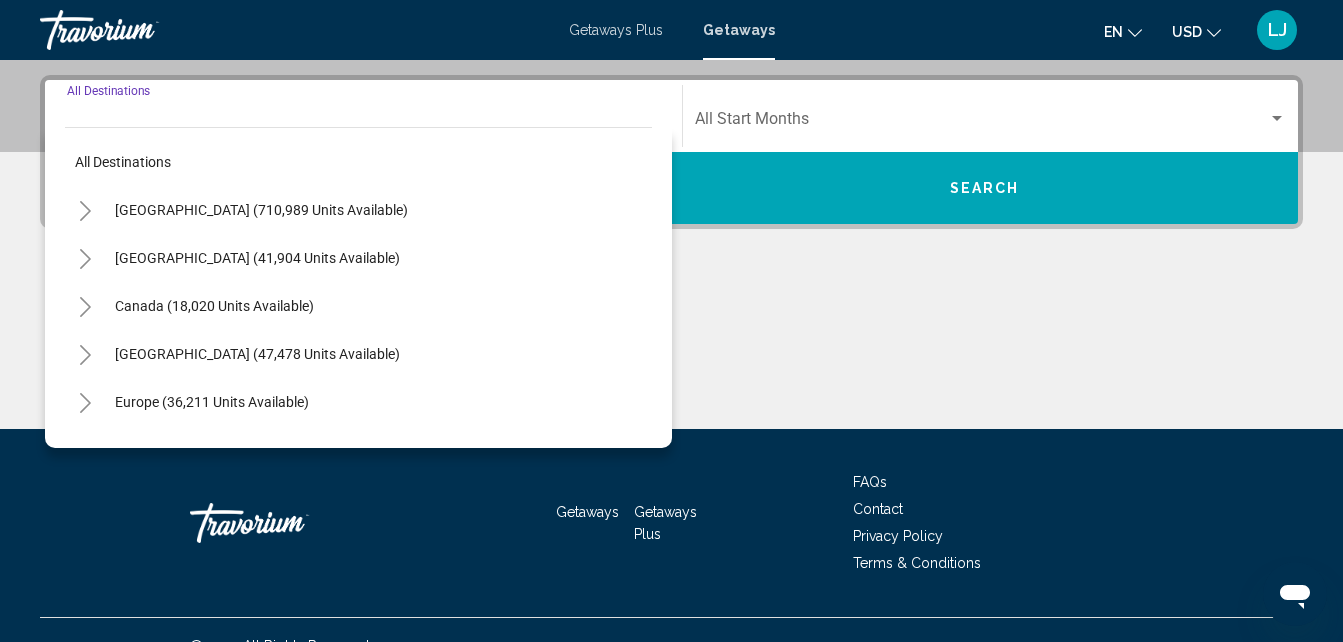 scroll, scrollTop: 458, scrollLeft: 0, axis: vertical 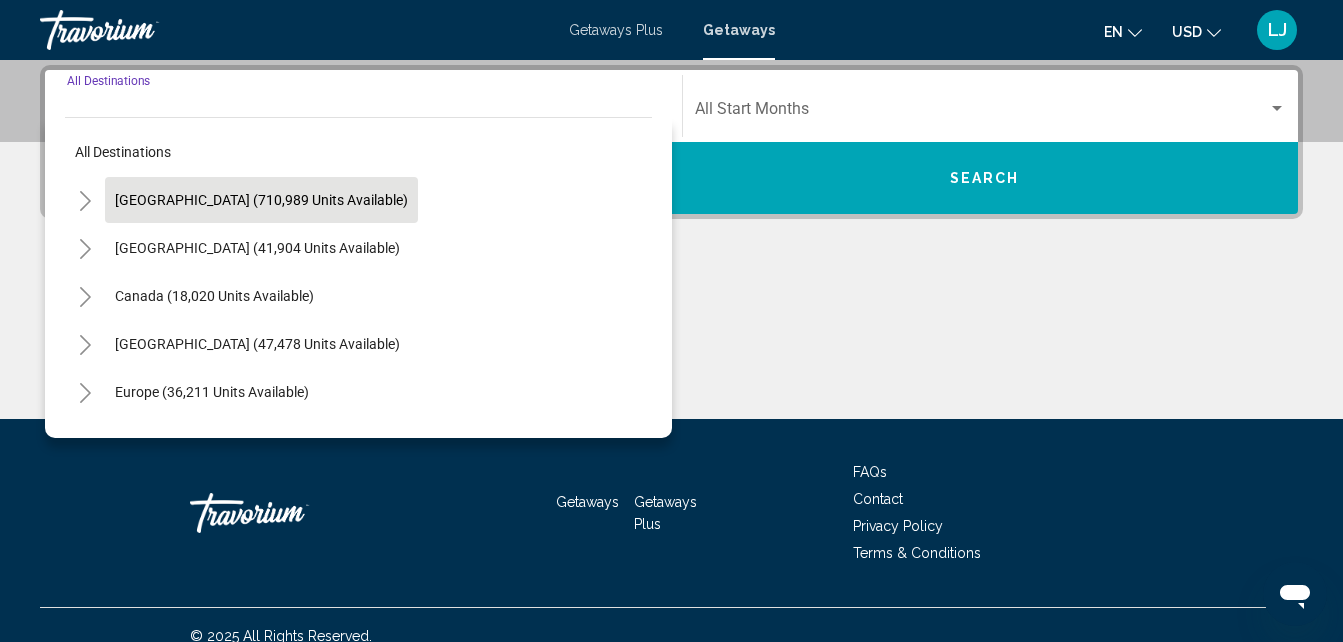click on "United States (710,989 units available)" at bounding box center (257, 248) 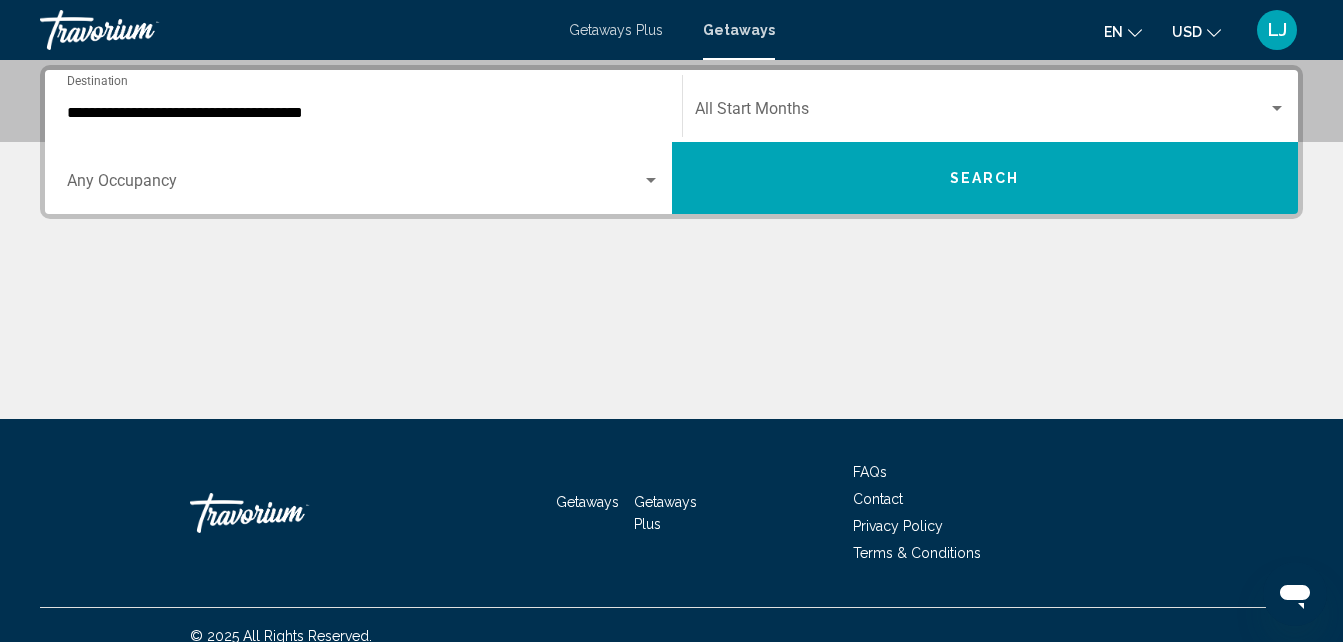 click on "Occupancy Any Occupancy" at bounding box center [363, 178] 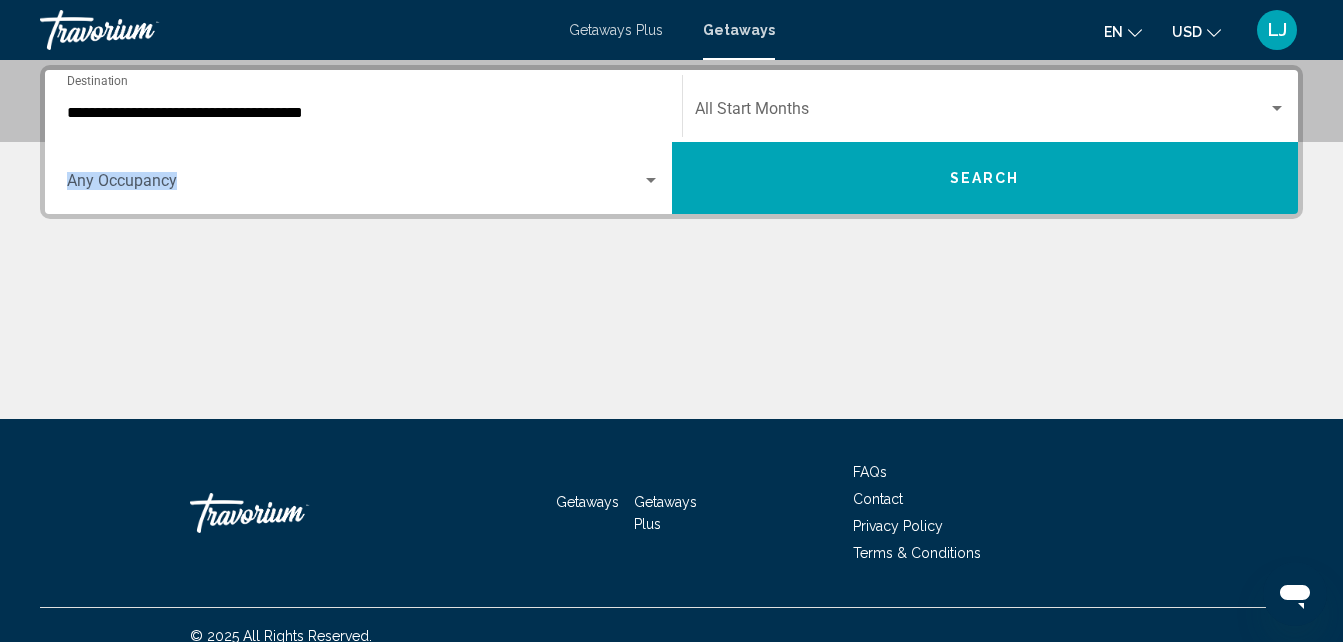 click on "**********" at bounding box center [363, 113] 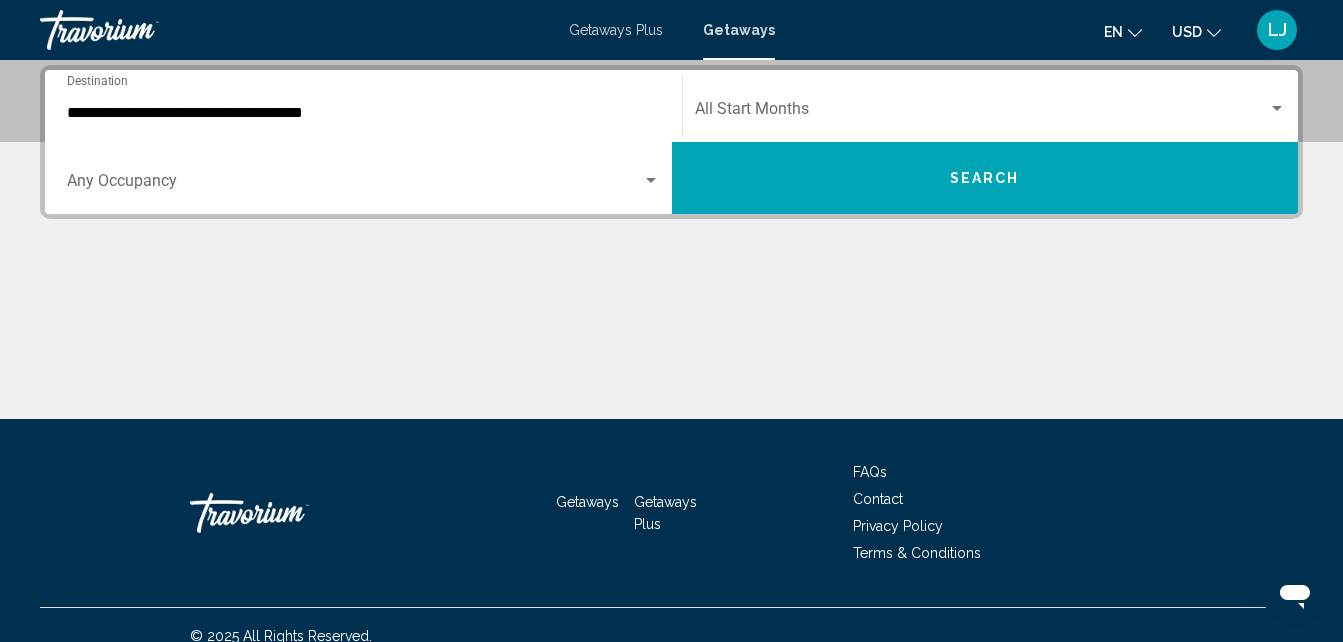 scroll, scrollTop: 337, scrollLeft: 0, axis: vertical 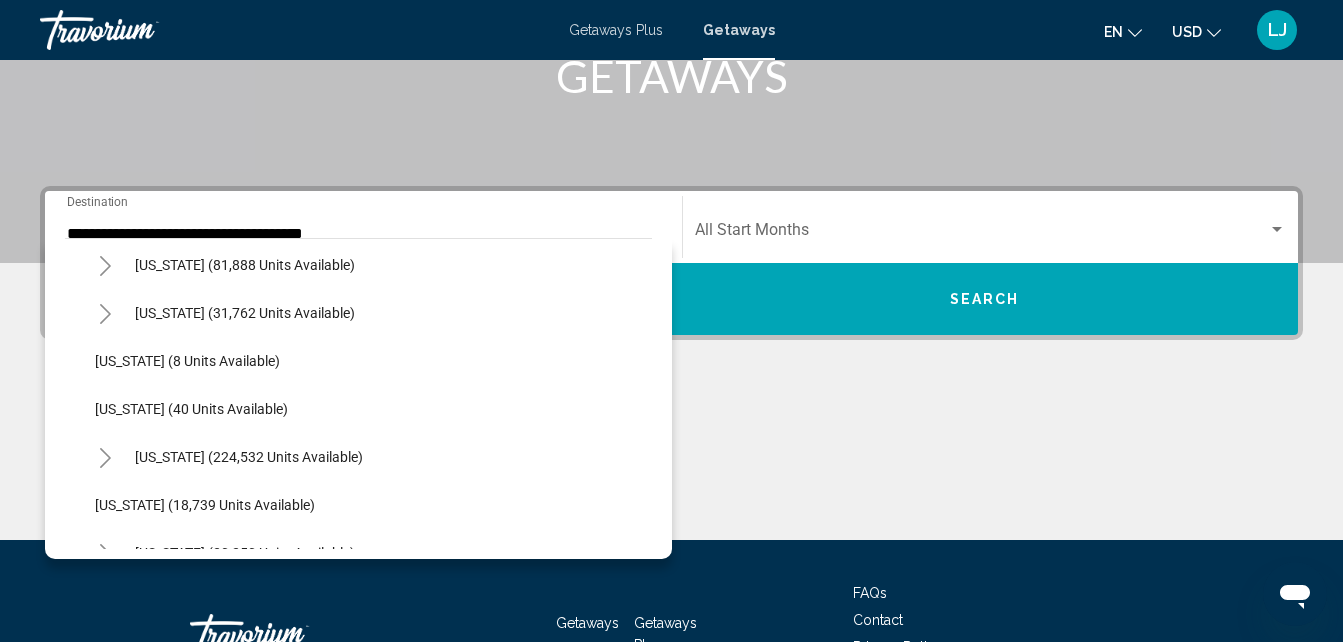 click 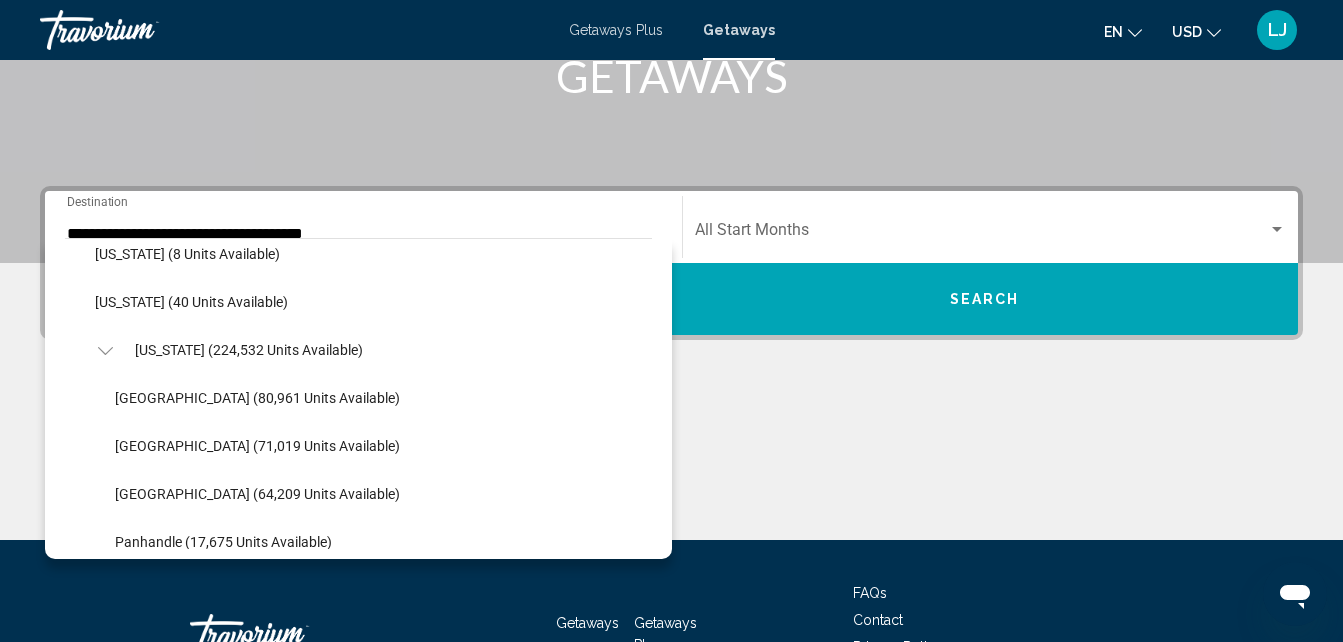 scroll, scrollTop: 320, scrollLeft: 0, axis: vertical 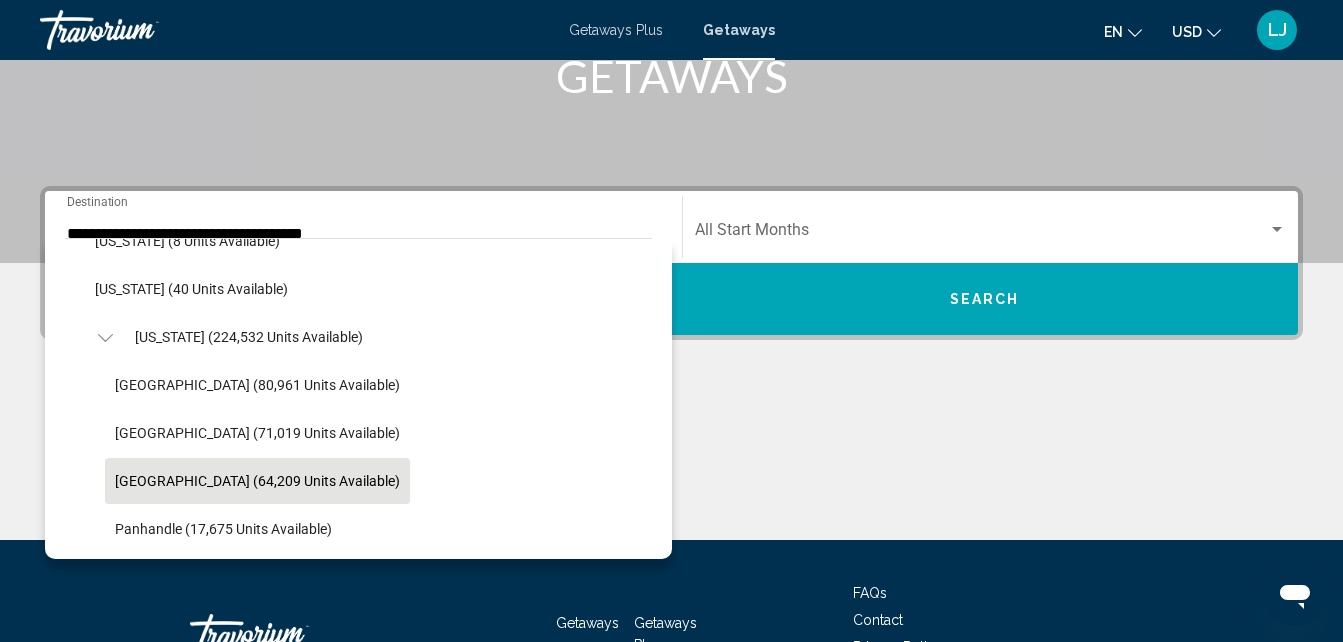 click on "West Coast (64,209 units available)" 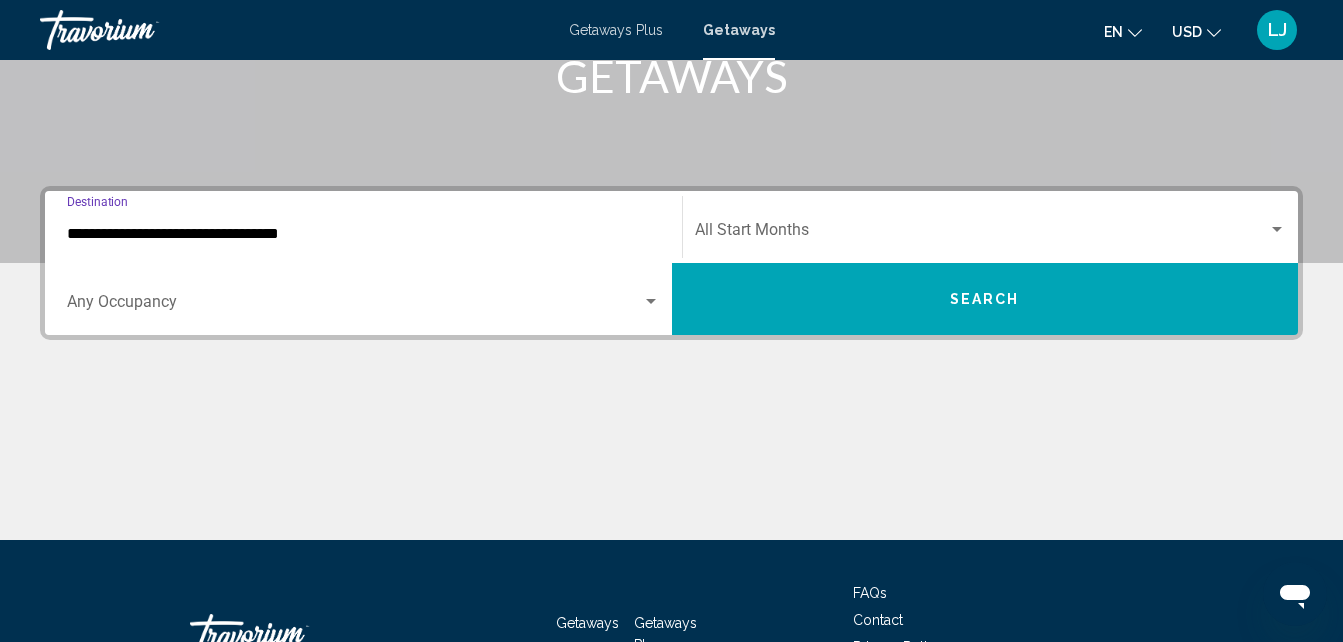 scroll, scrollTop: 458, scrollLeft: 0, axis: vertical 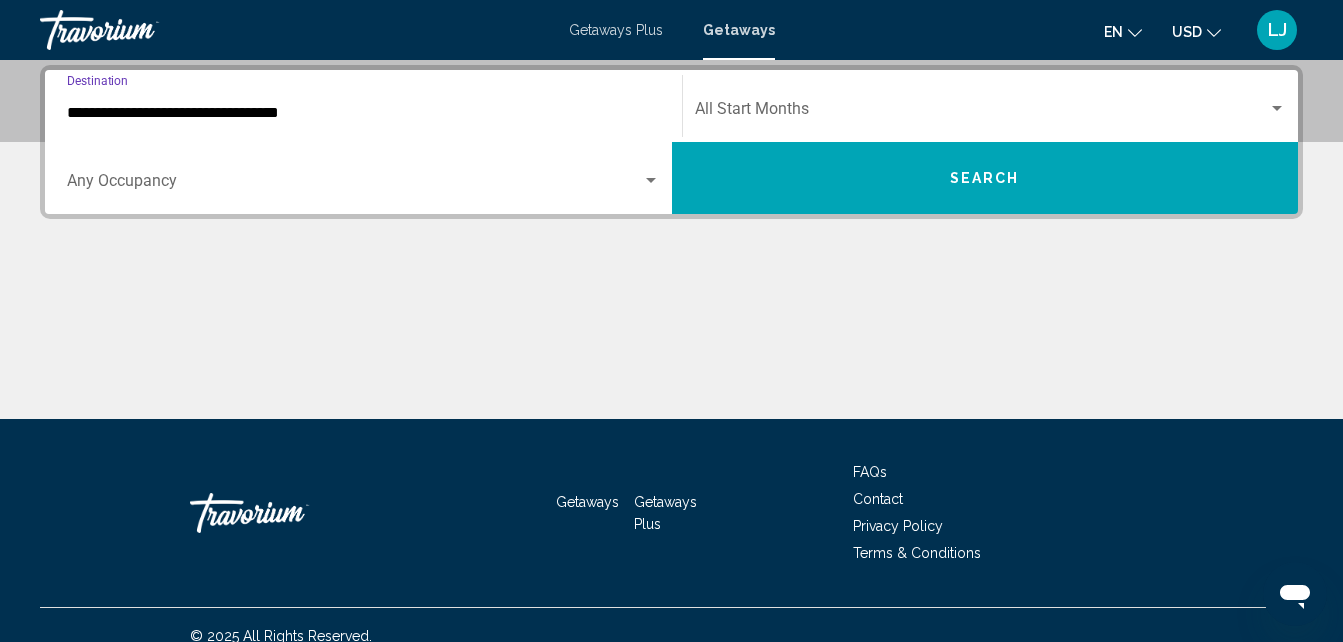 click on "**********" at bounding box center [363, 113] 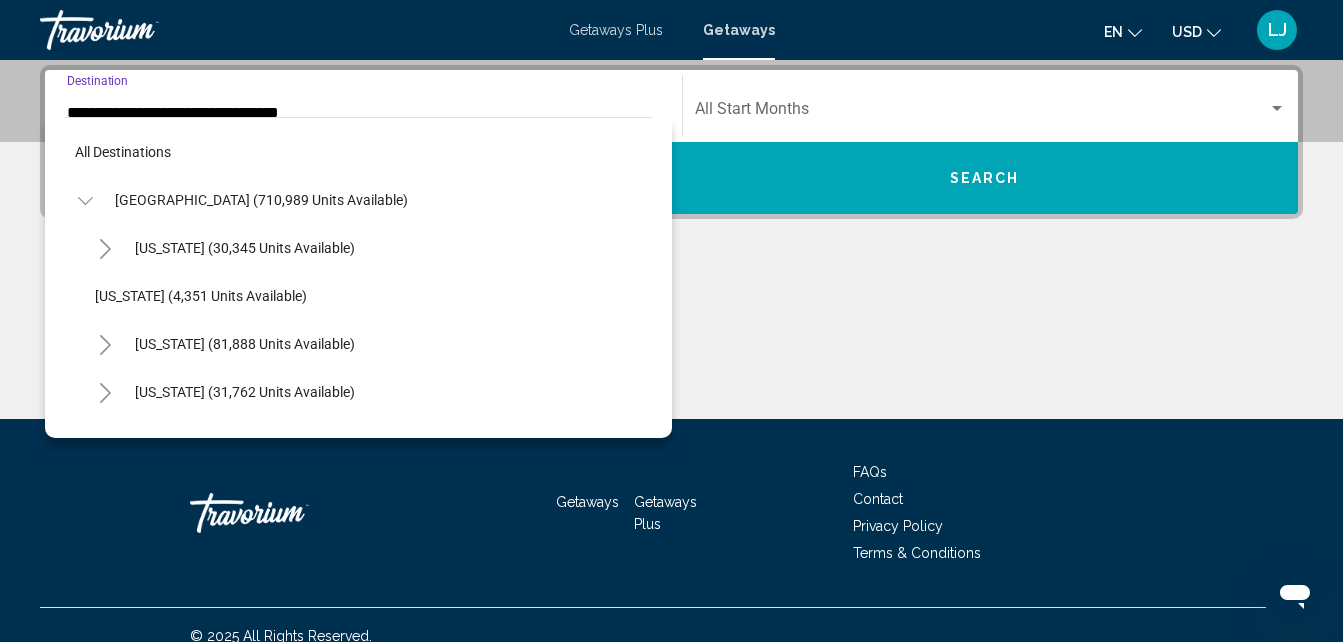 scroll, scrollTop: 410, scrollLeft: 0, axis: vertical 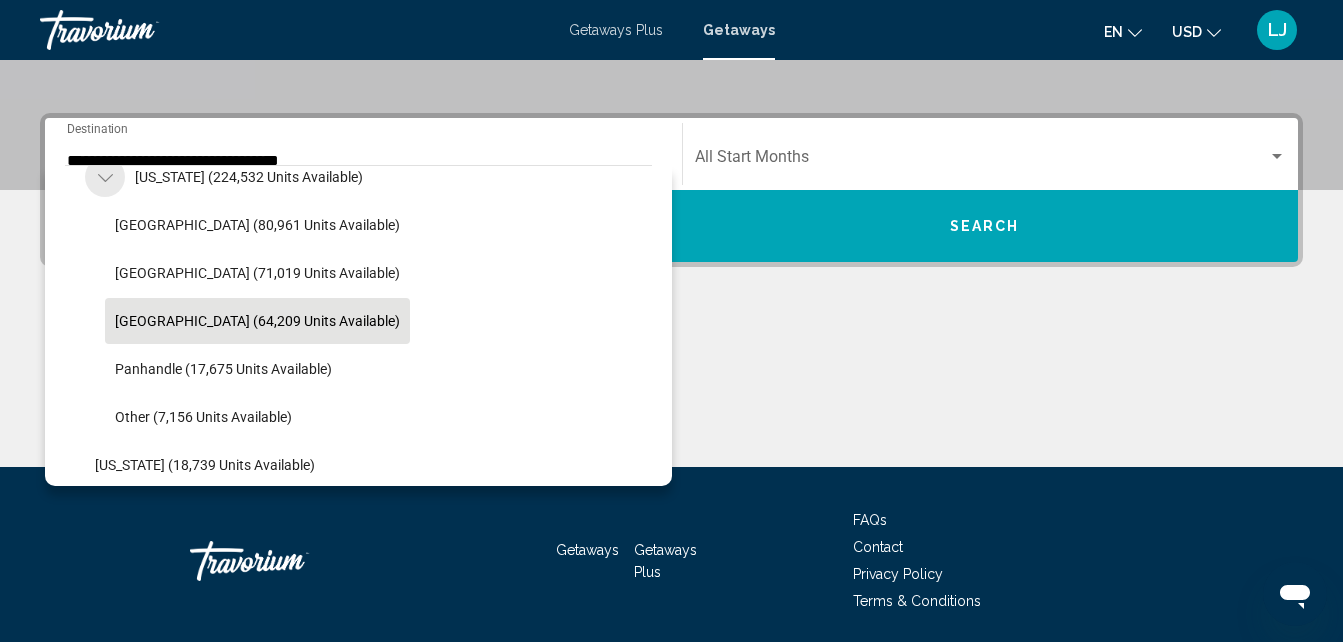 click 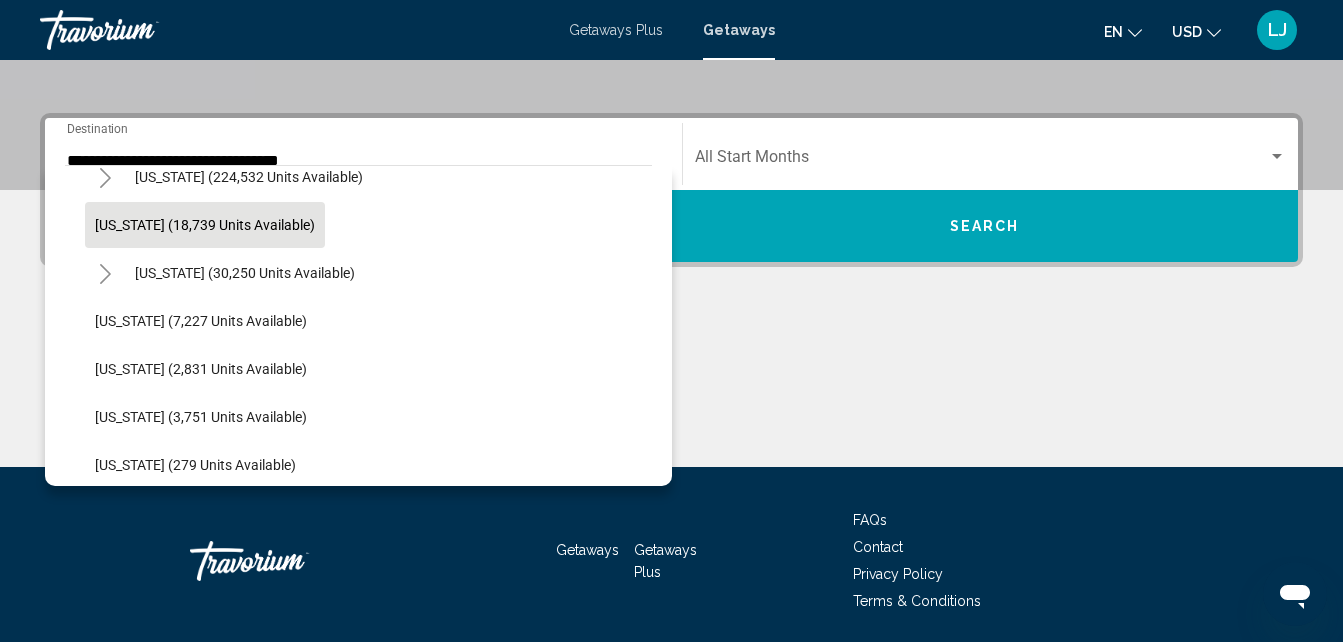 click on "Georgia (18,739 units available)" 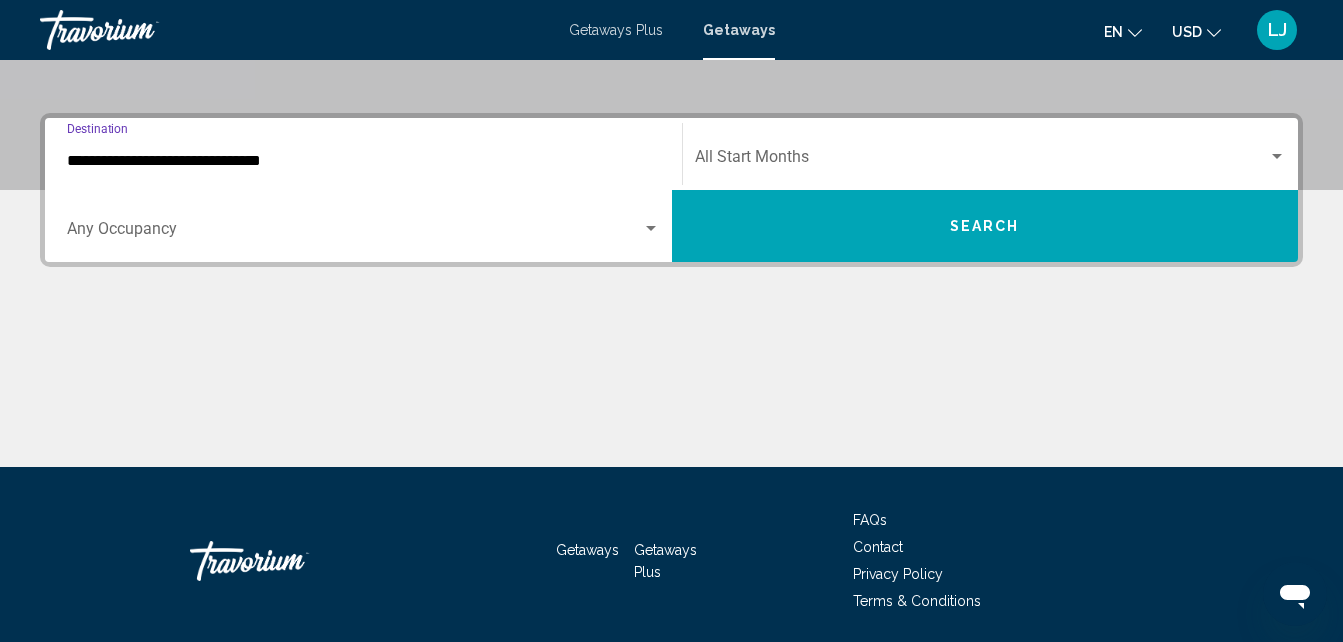 scroll, scrollTop: 458, scrollLeft: 0, axis: vertical 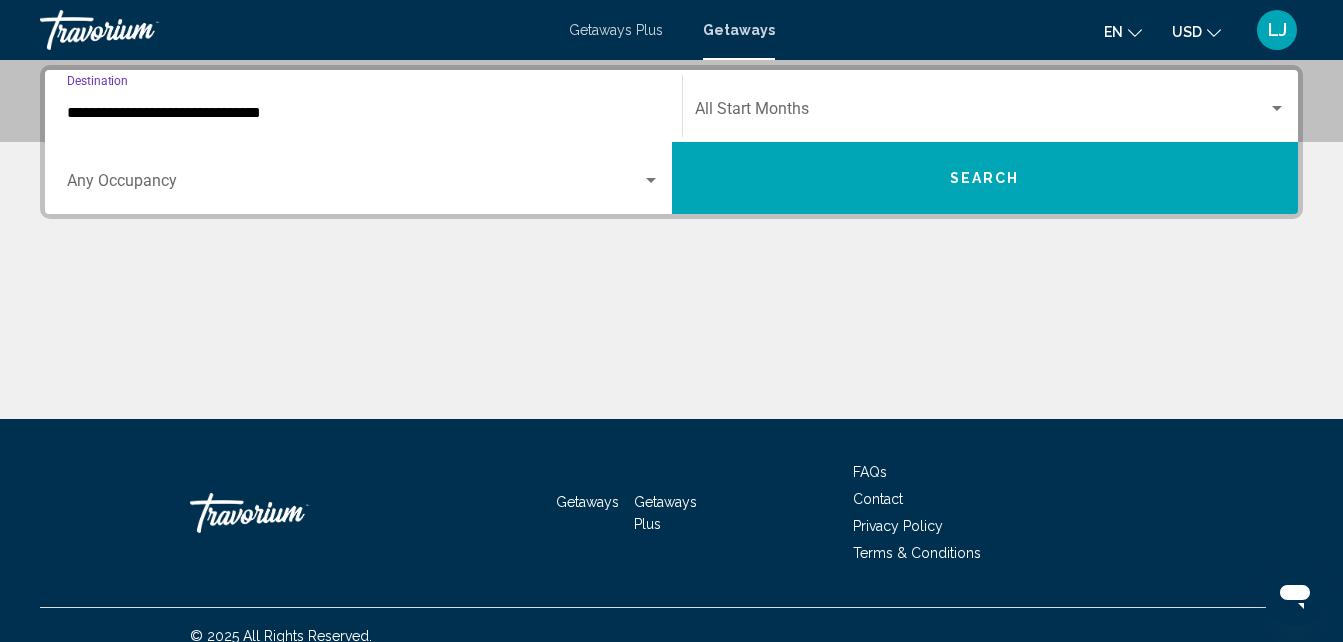 click on "**********" at bounding box center [363, 113] 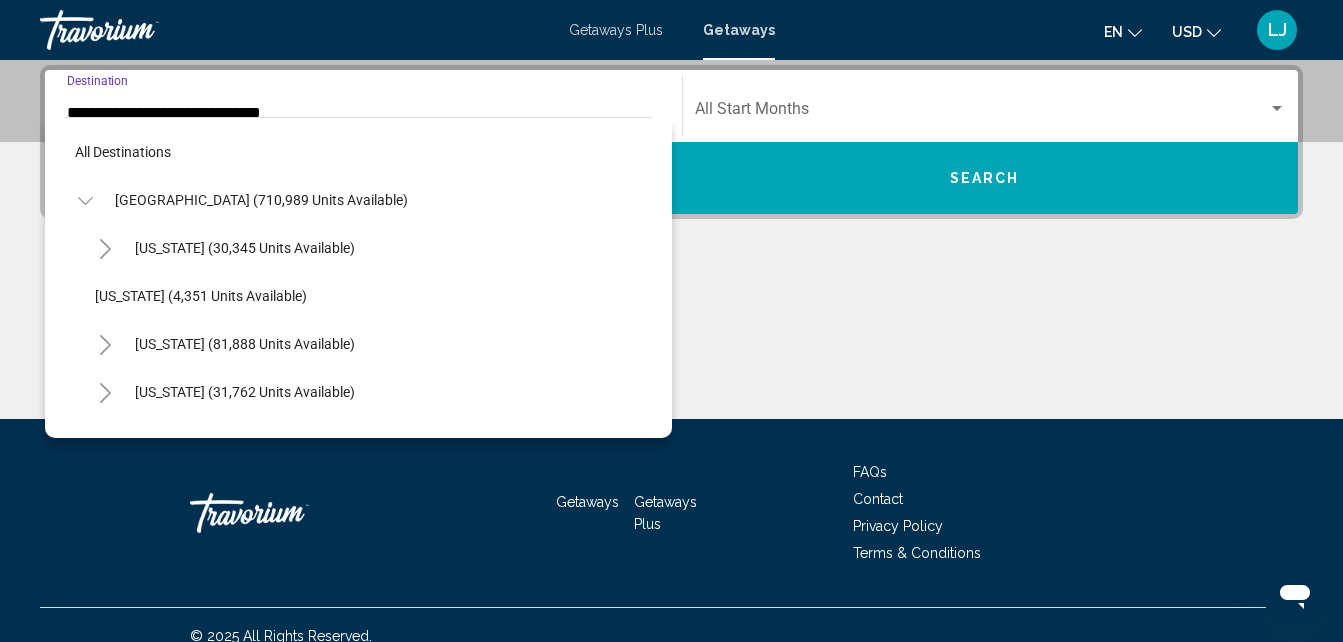 scroll, scrollTop: 410, scrollLeft: 0, axis: vertical 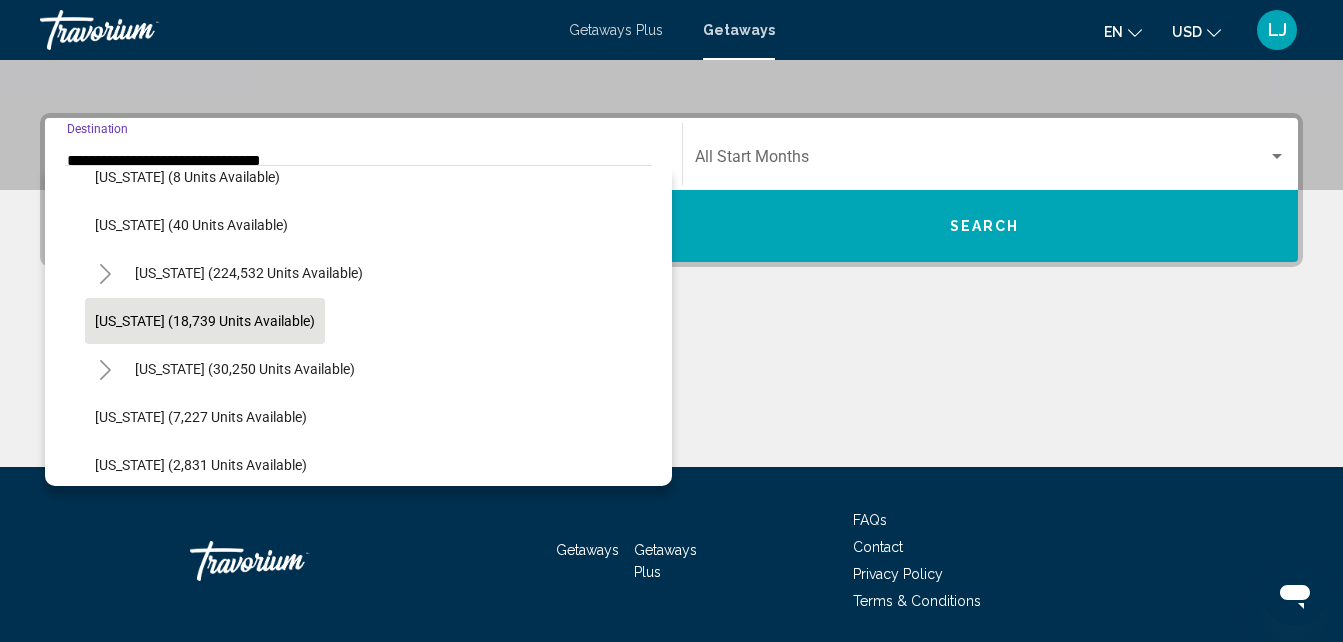 click on "Georgia (18,739 units available)" 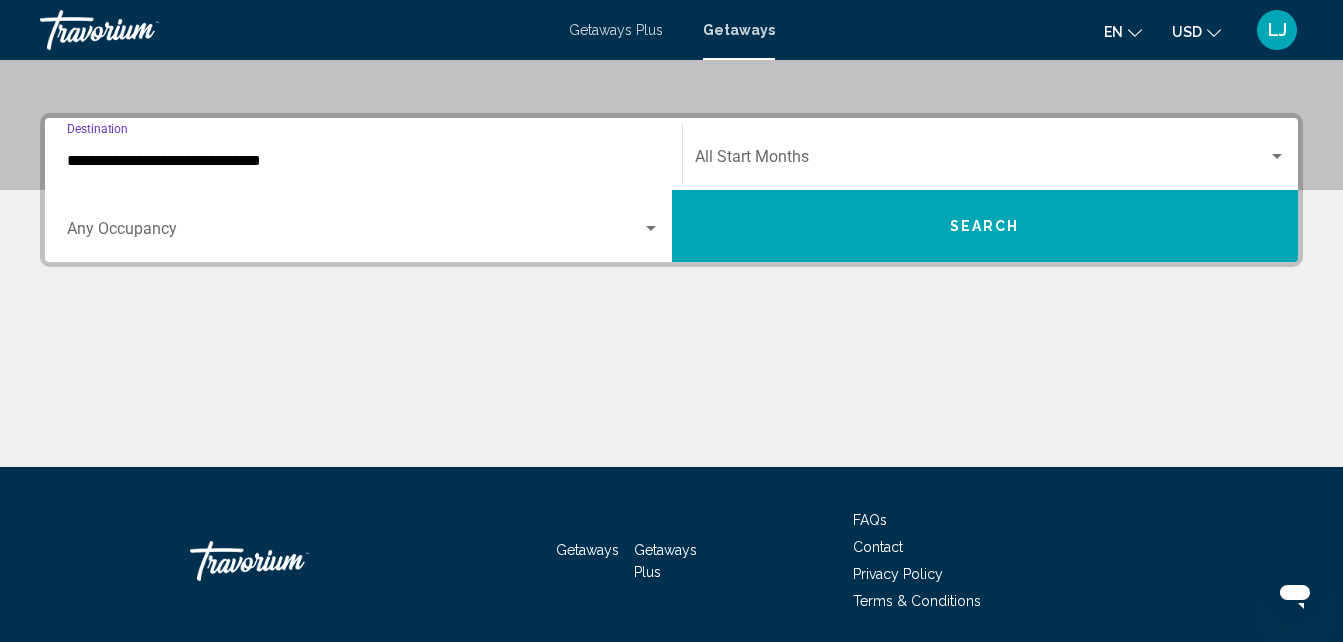 scroll, scrollTop: 458, scrollLeft: 0, axis: vertical 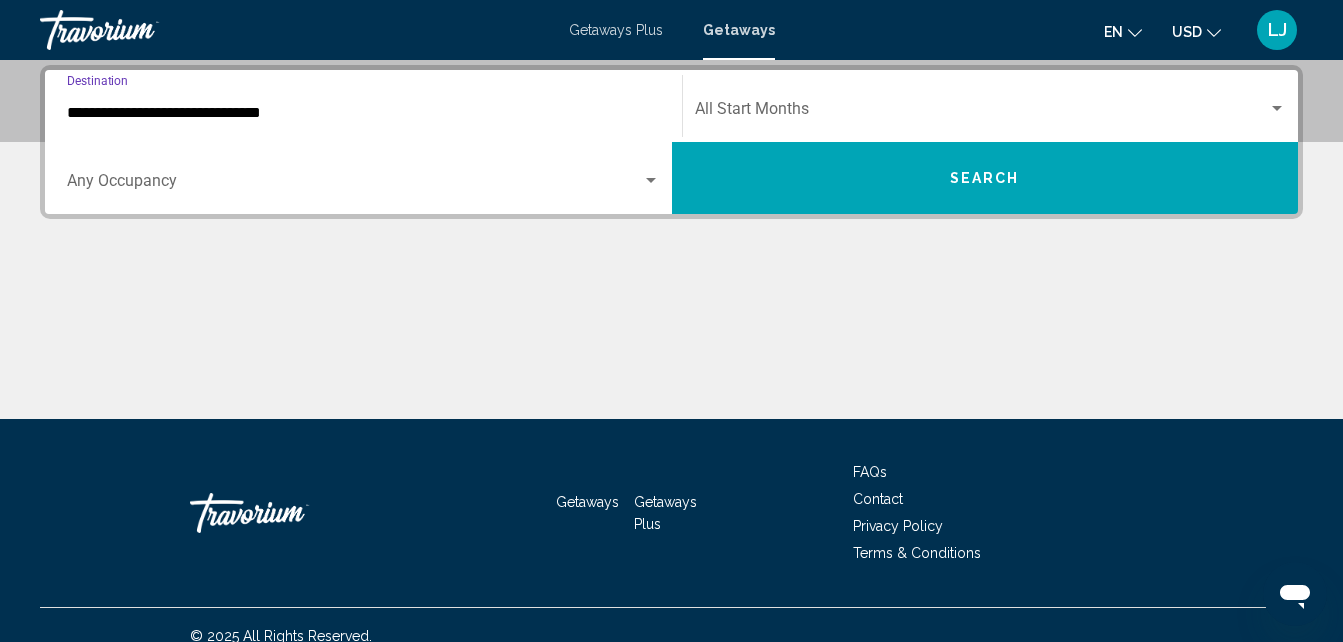 click on "Occupancy Any Occupancy" at bounding box center (363, 178) 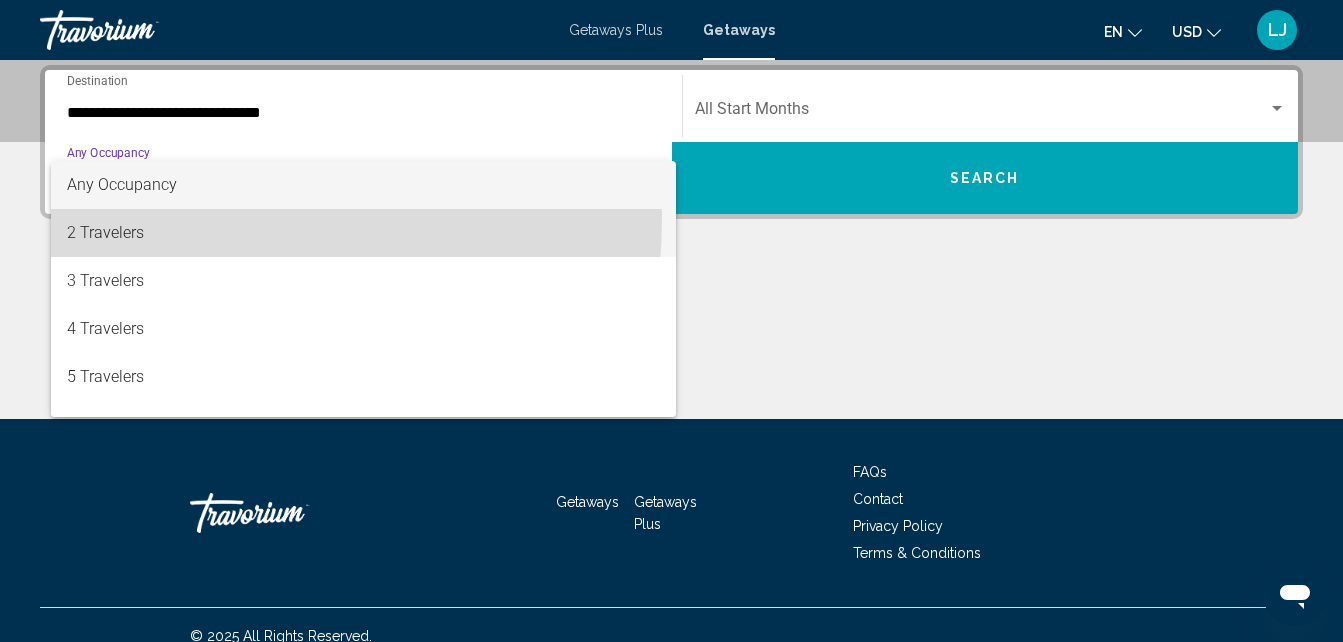 click on "2 Travelers" at bounding box center (363, 233) 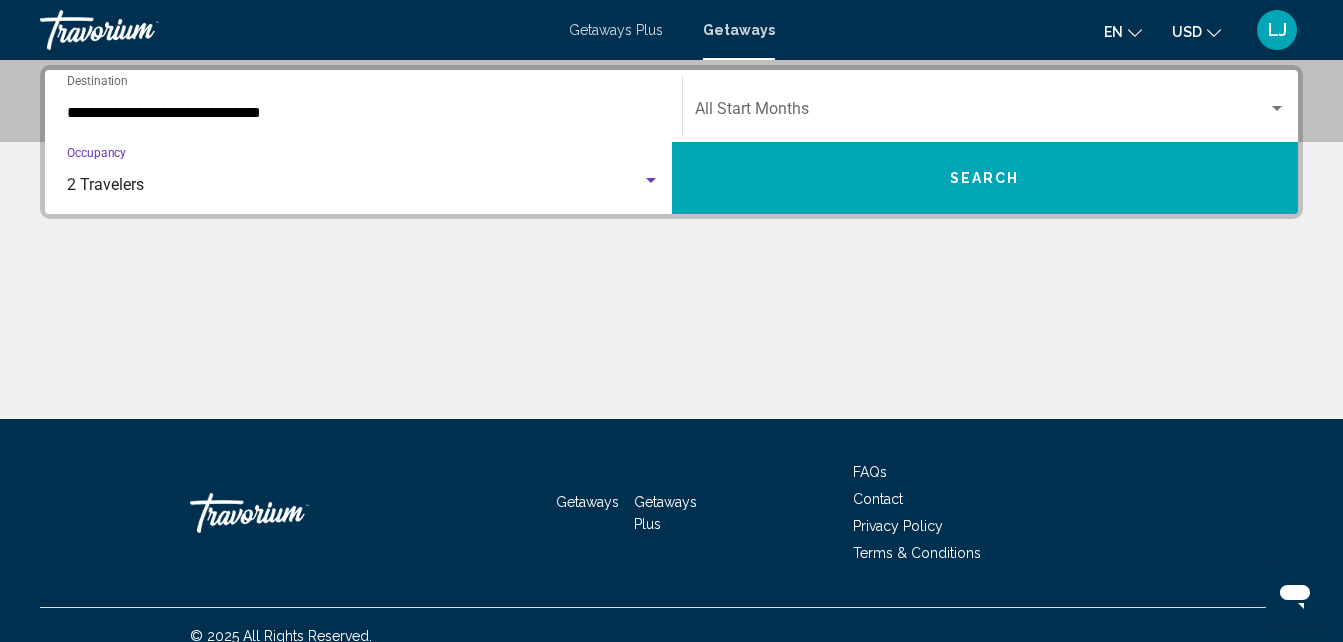 click at bounding box center [982, 113] 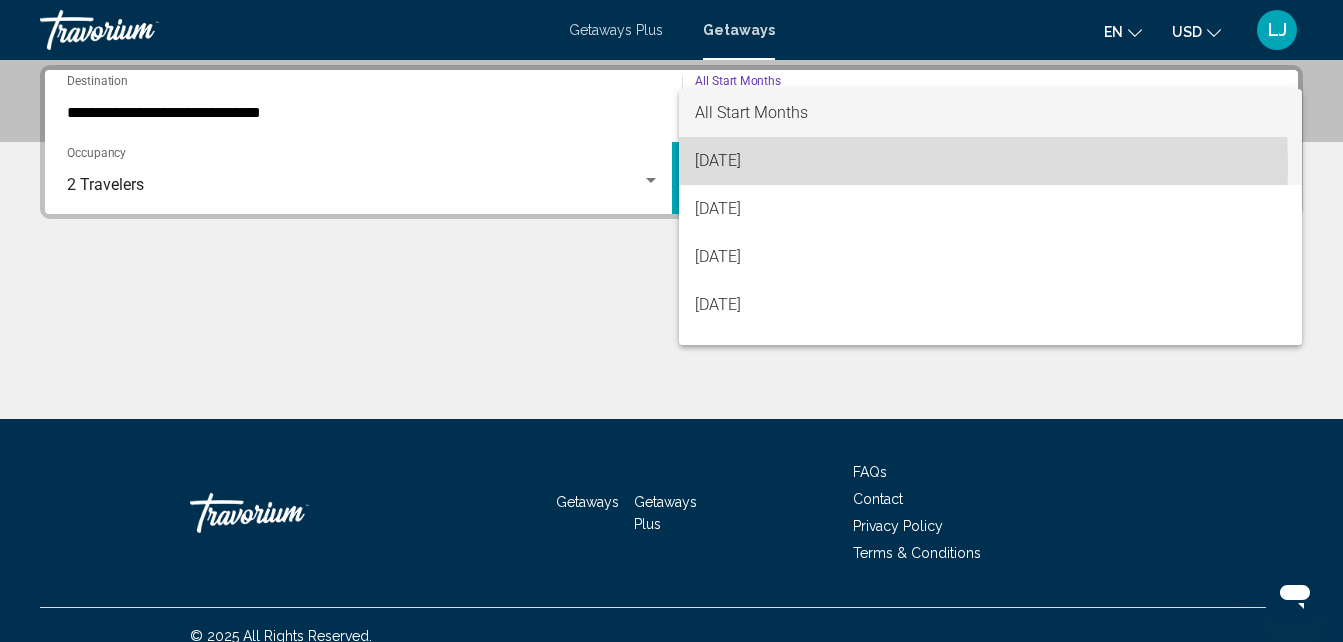 click on "July 2025" at bounding box center [991, 161] 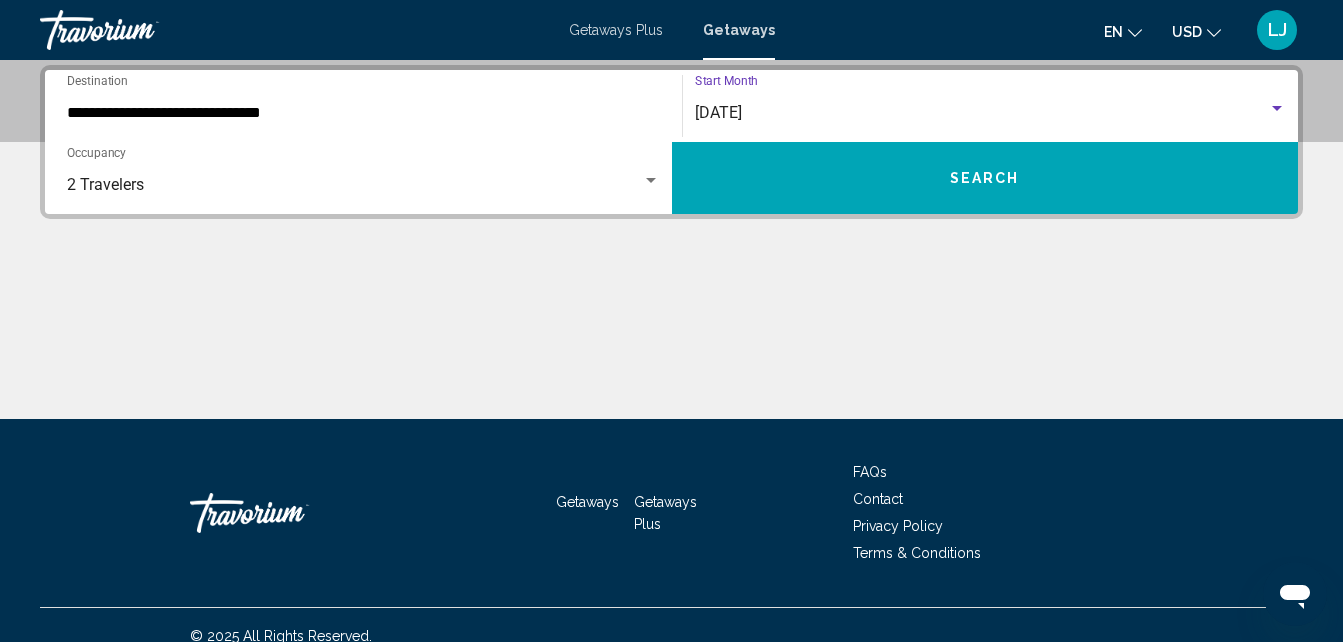 click on "Search" at bounding box center (985, 178) 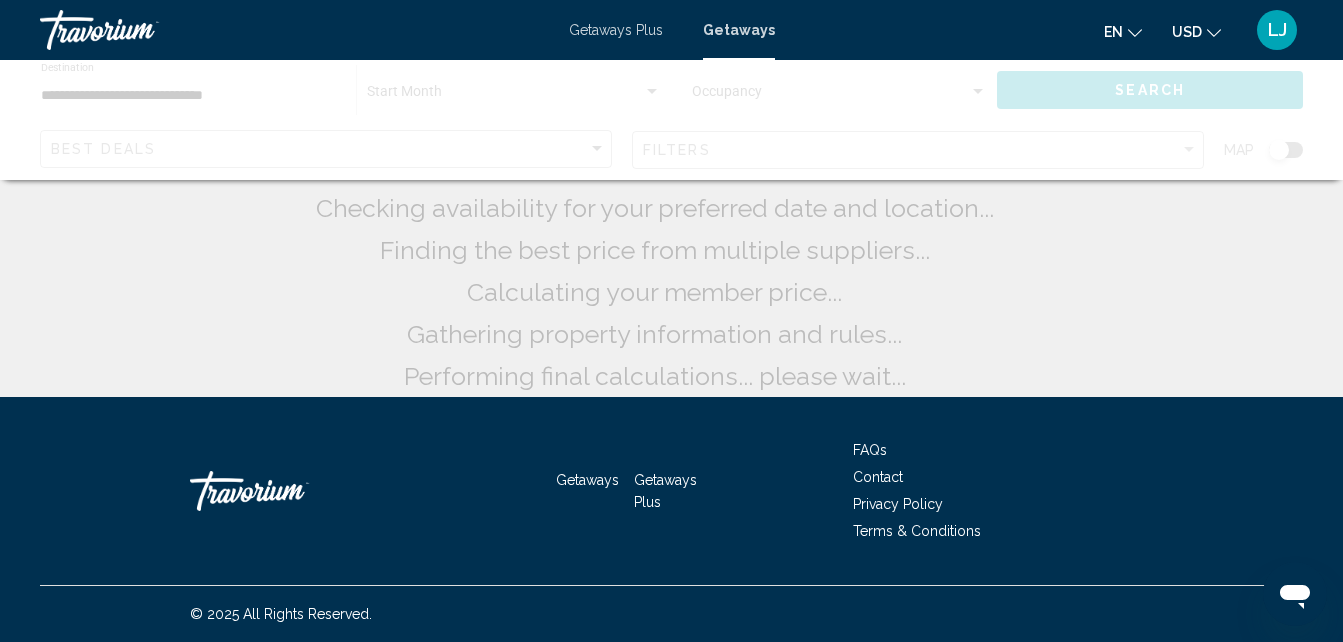 scroll, scrollTop: 0, scrollLeft: 0, axis: both 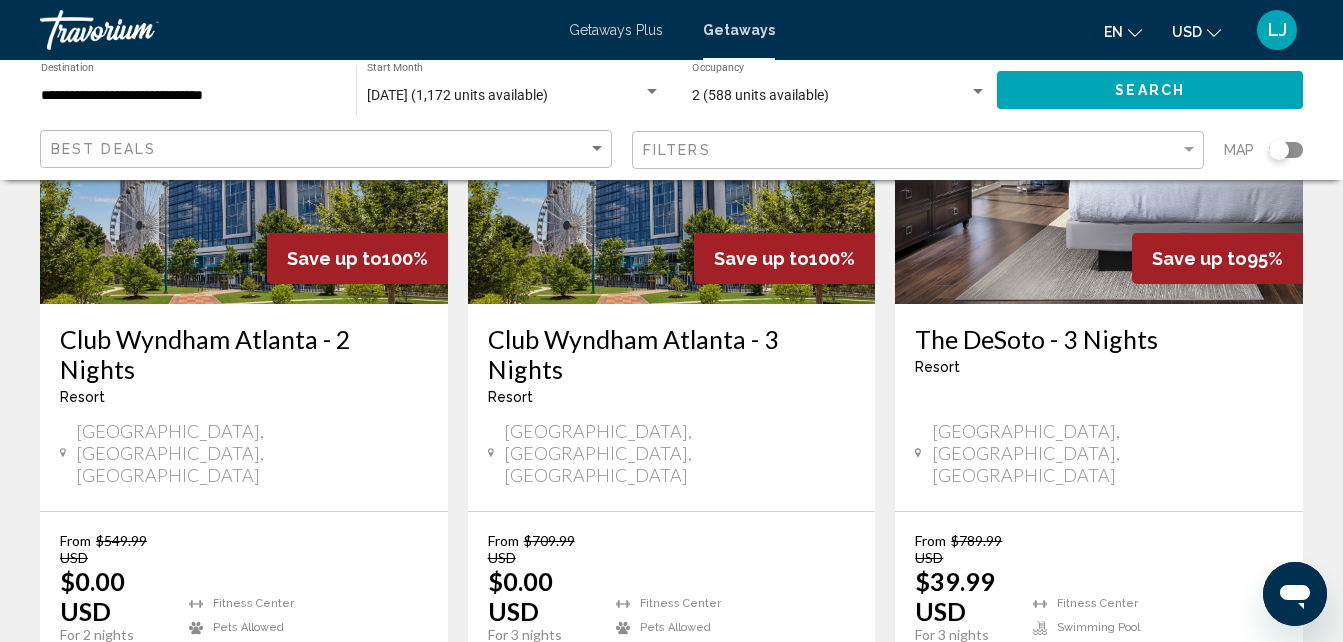 click at bounding box center [672, 144] 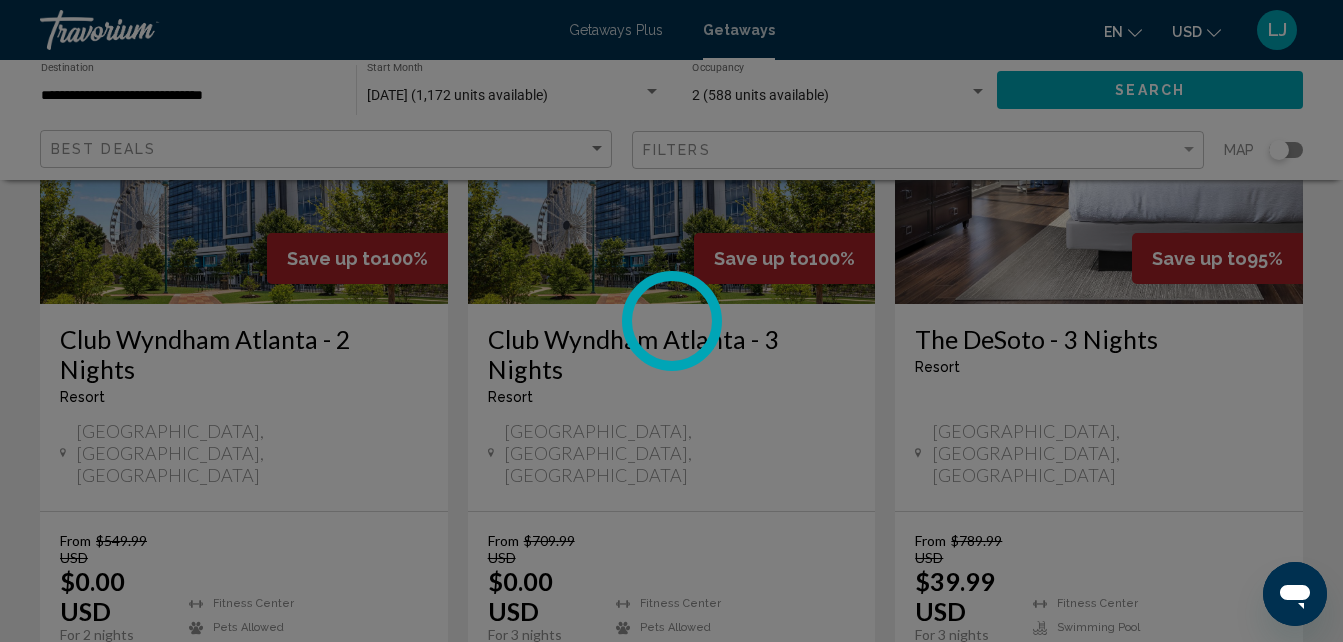 scroll, scrollTop: 214, scrollLeft: 0, axis: vertical 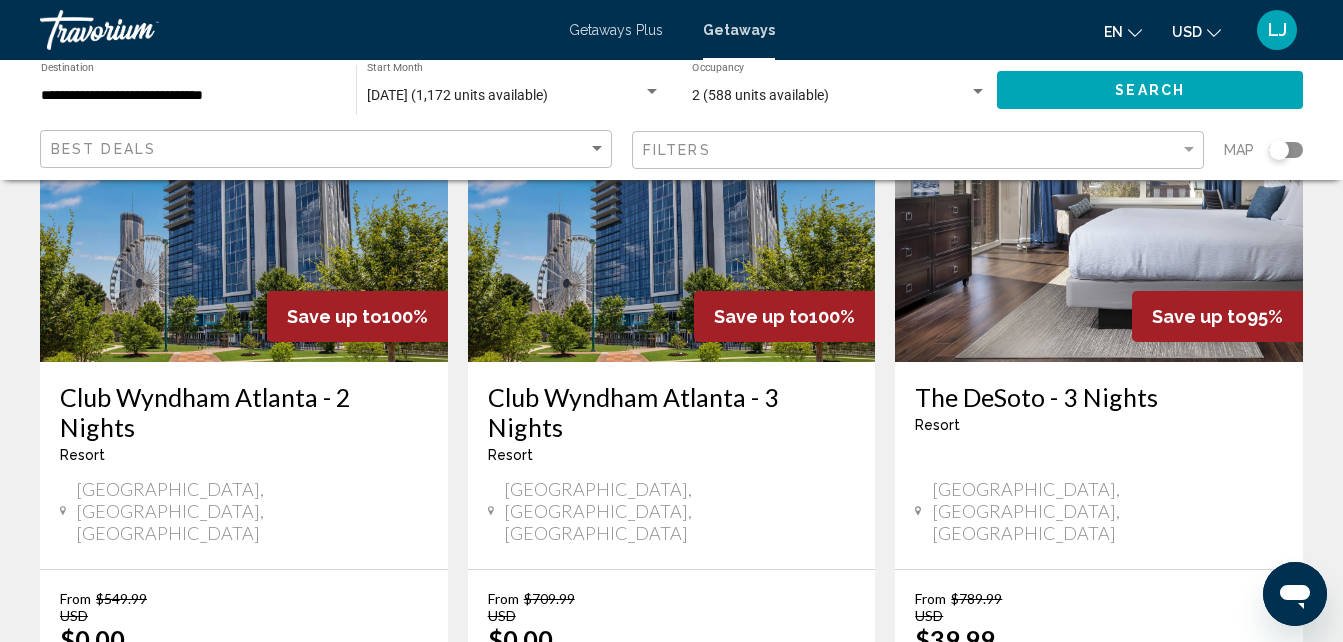 click at bounding box center [244, 202] 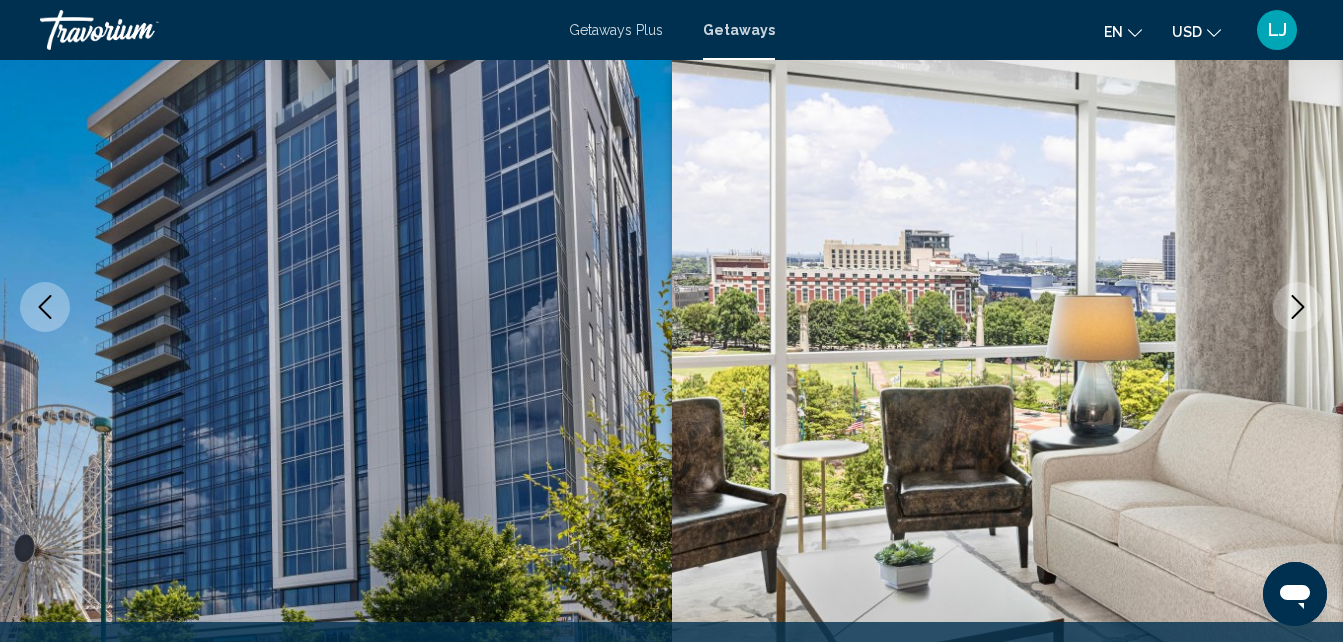 scroll, scrollTop: 214, scrollLeft: 0, axis: vertical 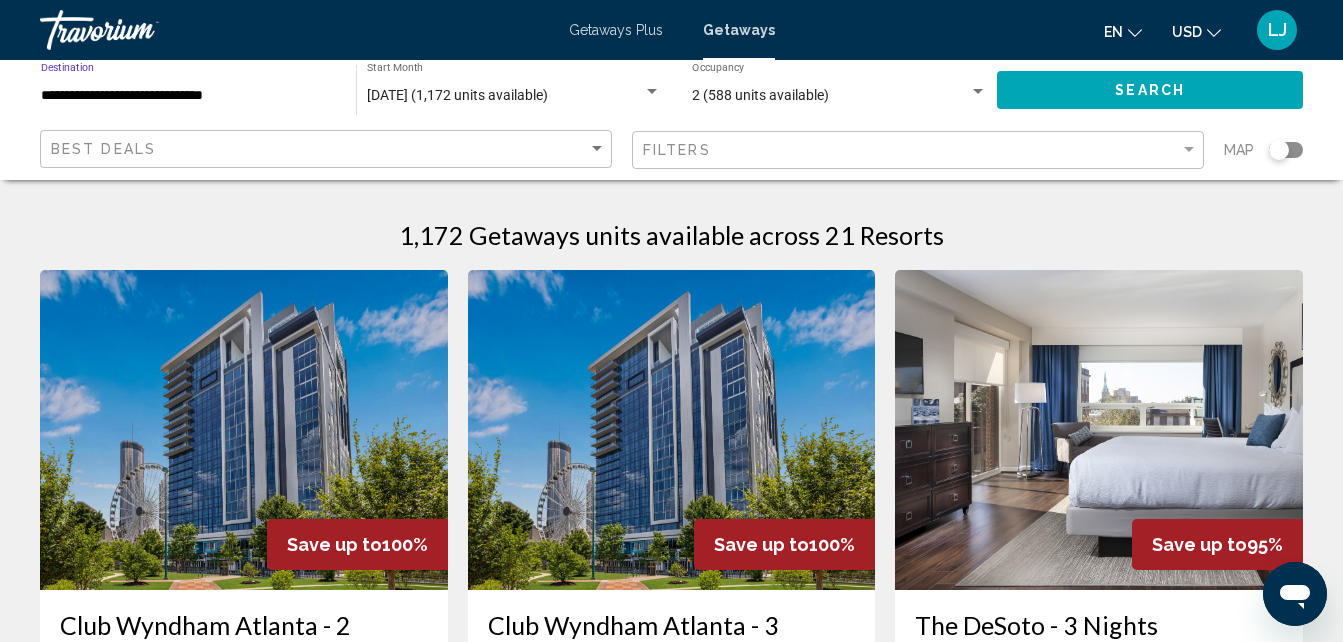 drag, startPoint x: 84, startPoint y: 107, endPoint x: 61, endPoint y: 97, distance: 25.079872 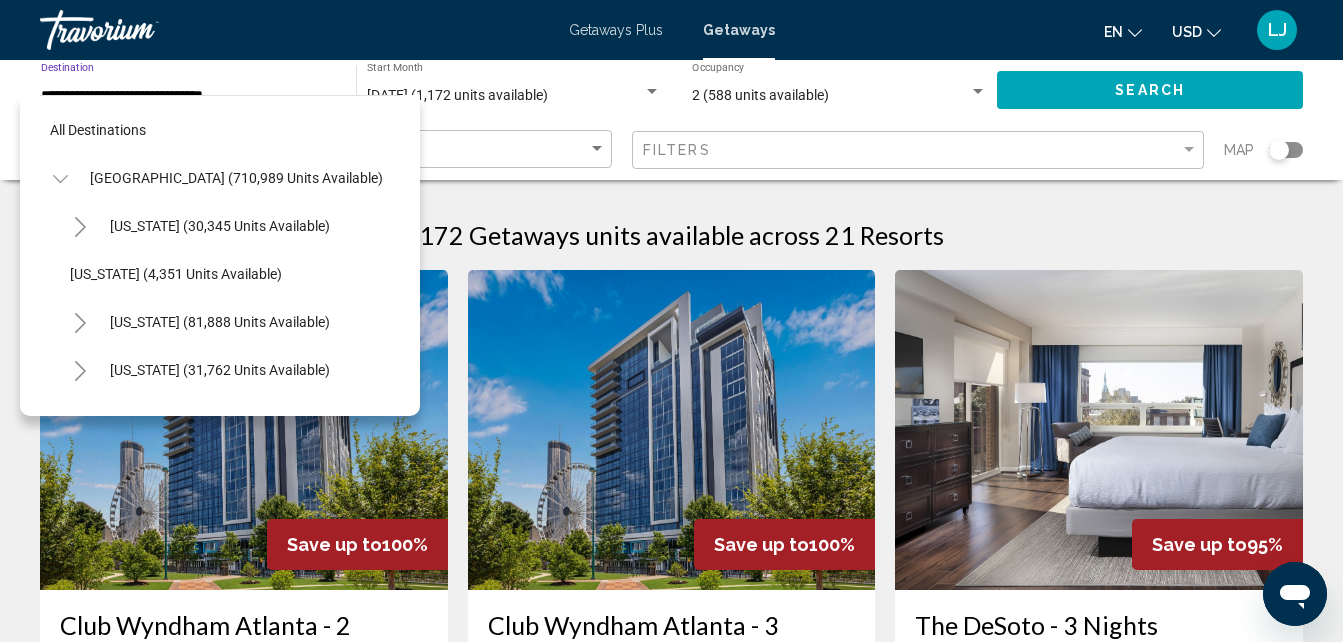 scroll, scrollTop: 319, scrollLeft: 0, axis: vertical 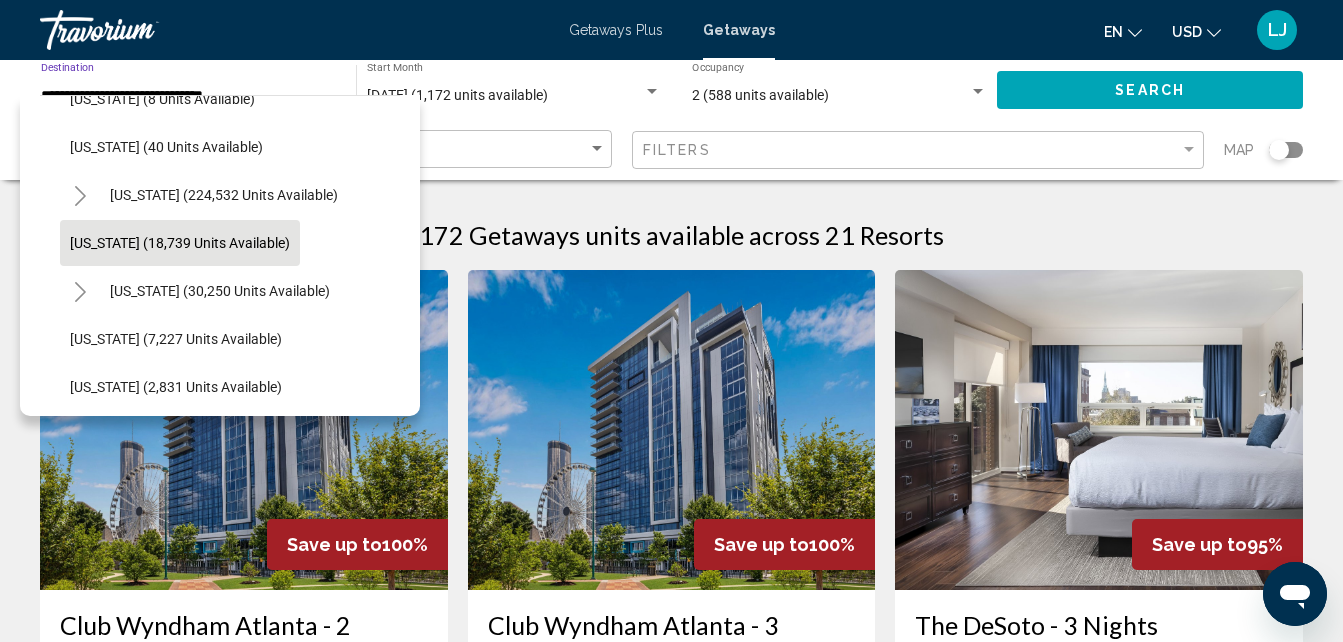click 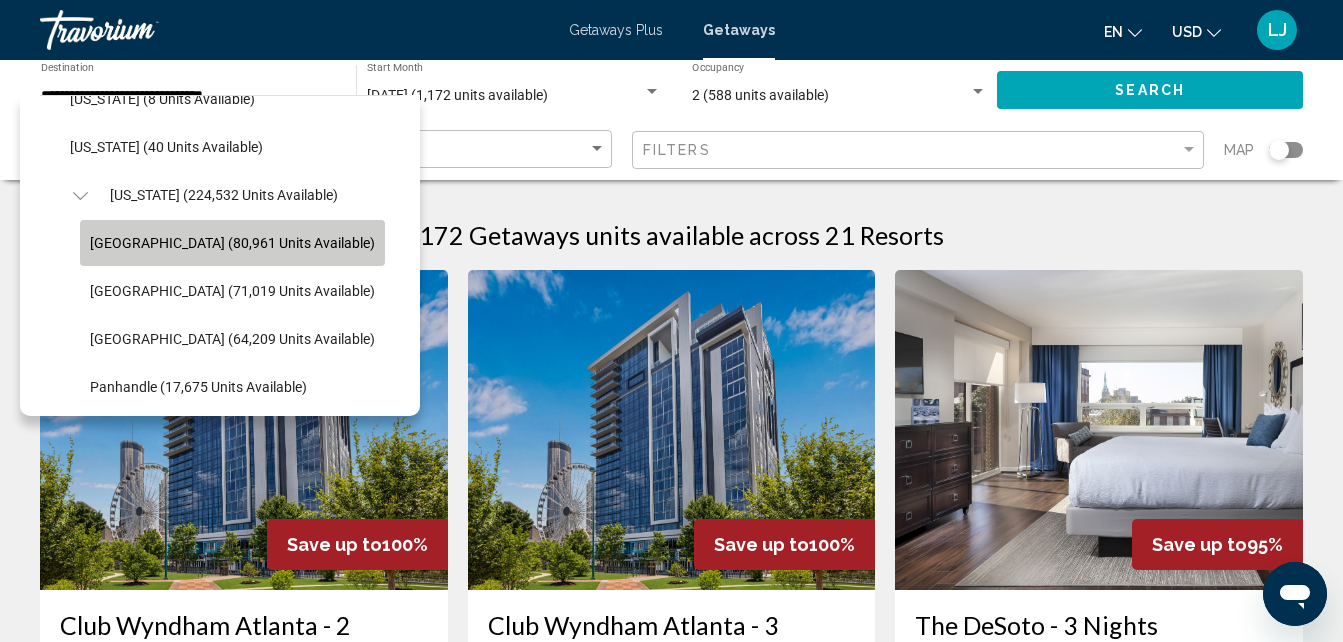 click on "Orlando & Disney Area (80,961 units available)" 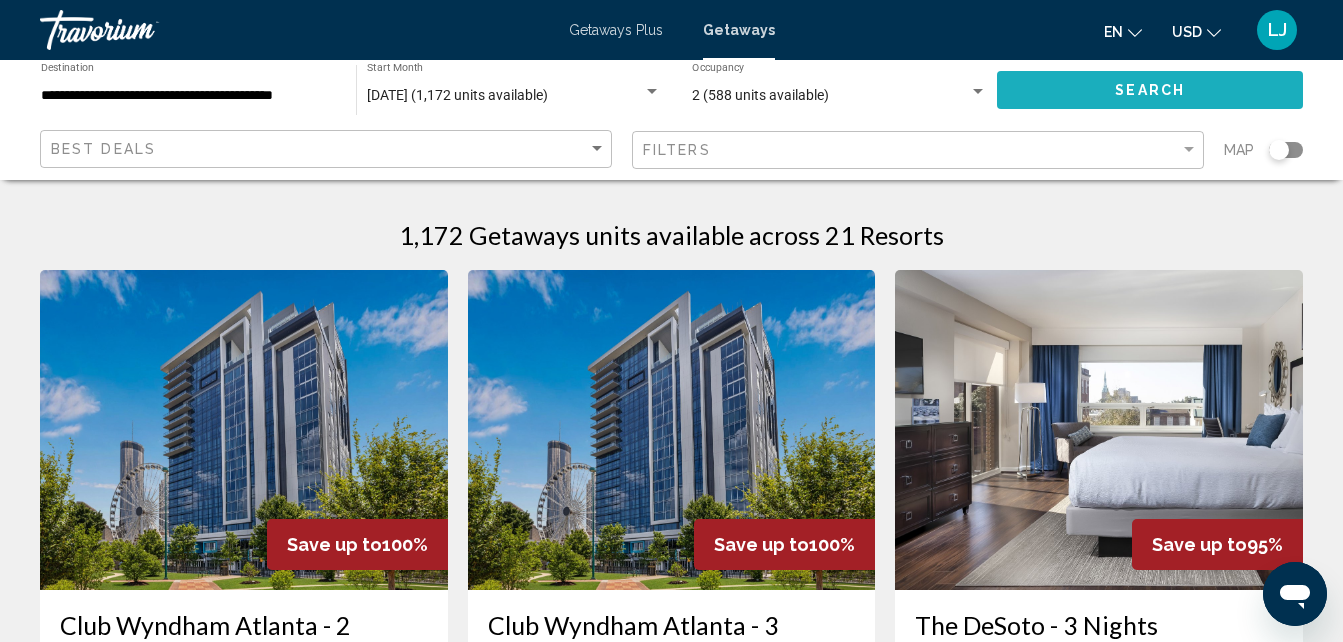 click on "Search" 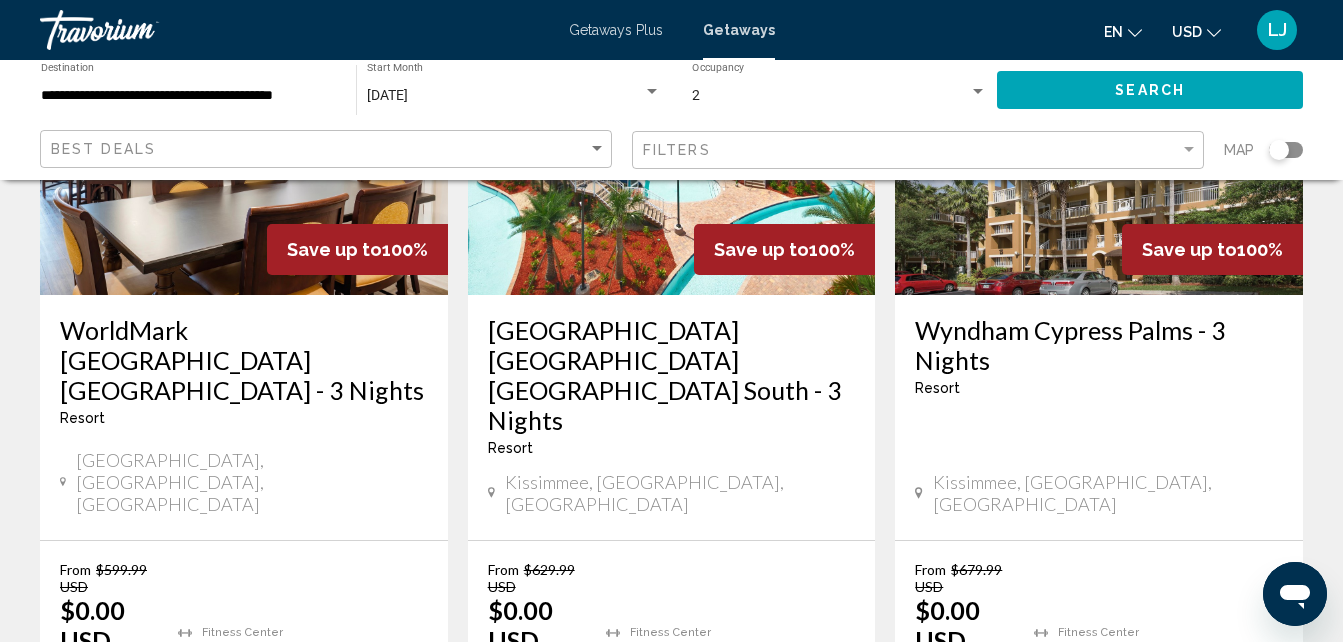 scroll, scrollTop: 312, scrollLeft: 0, axis: vertical 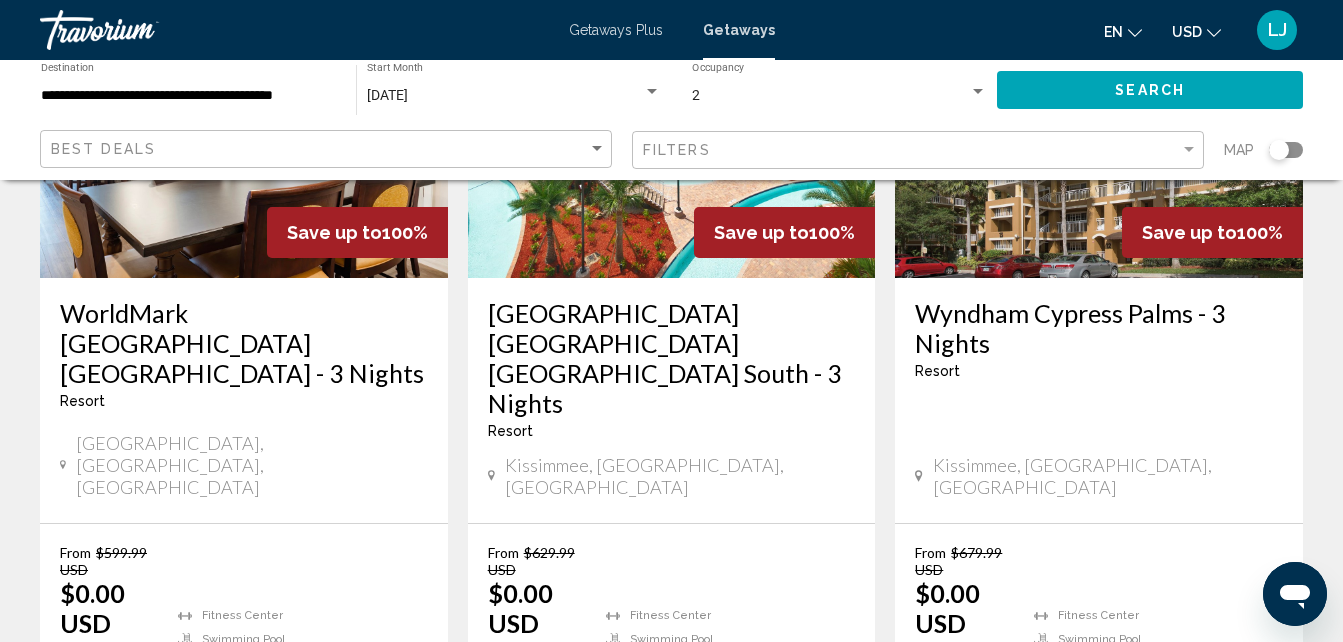 click at bounding box center [672, 118] 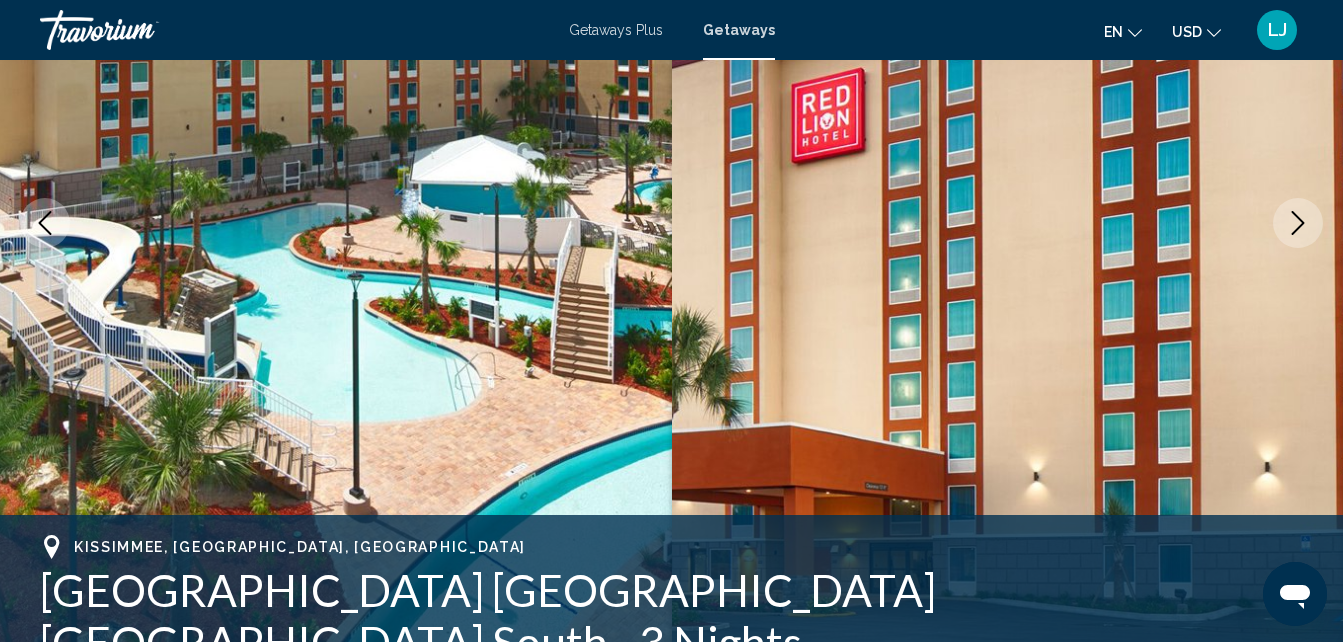 scroll, scrollTop: 214, scrollLeft: 0, axis: vertical 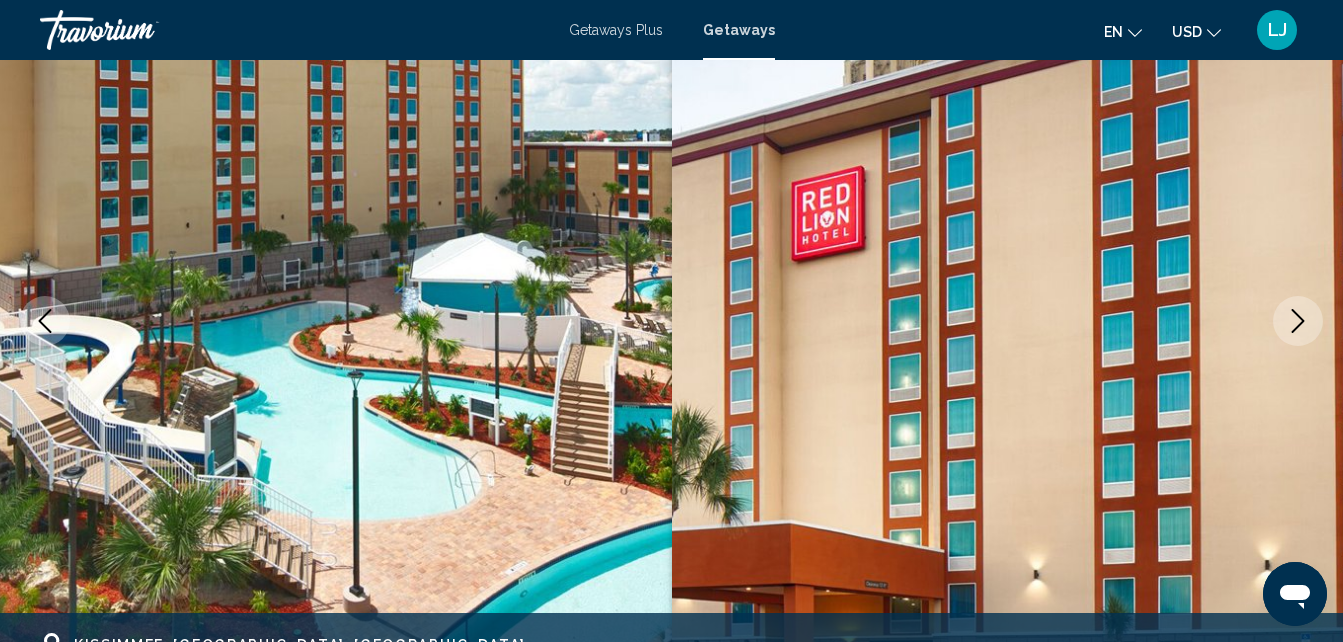 click 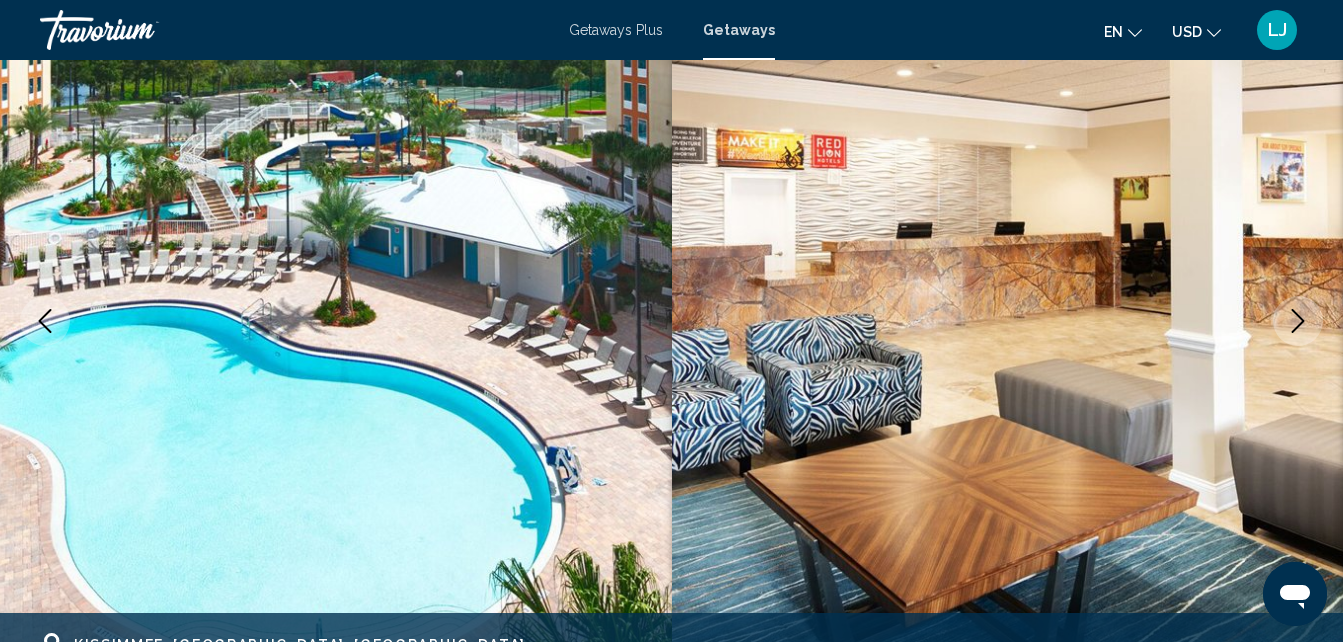 click 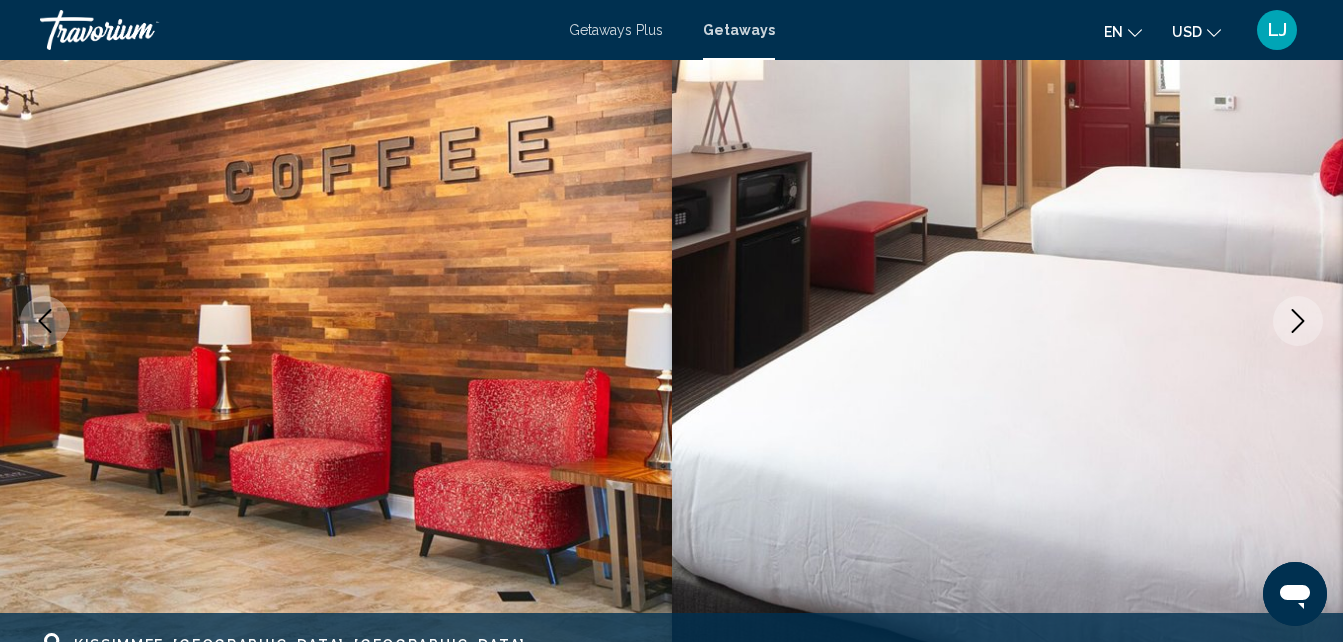 click 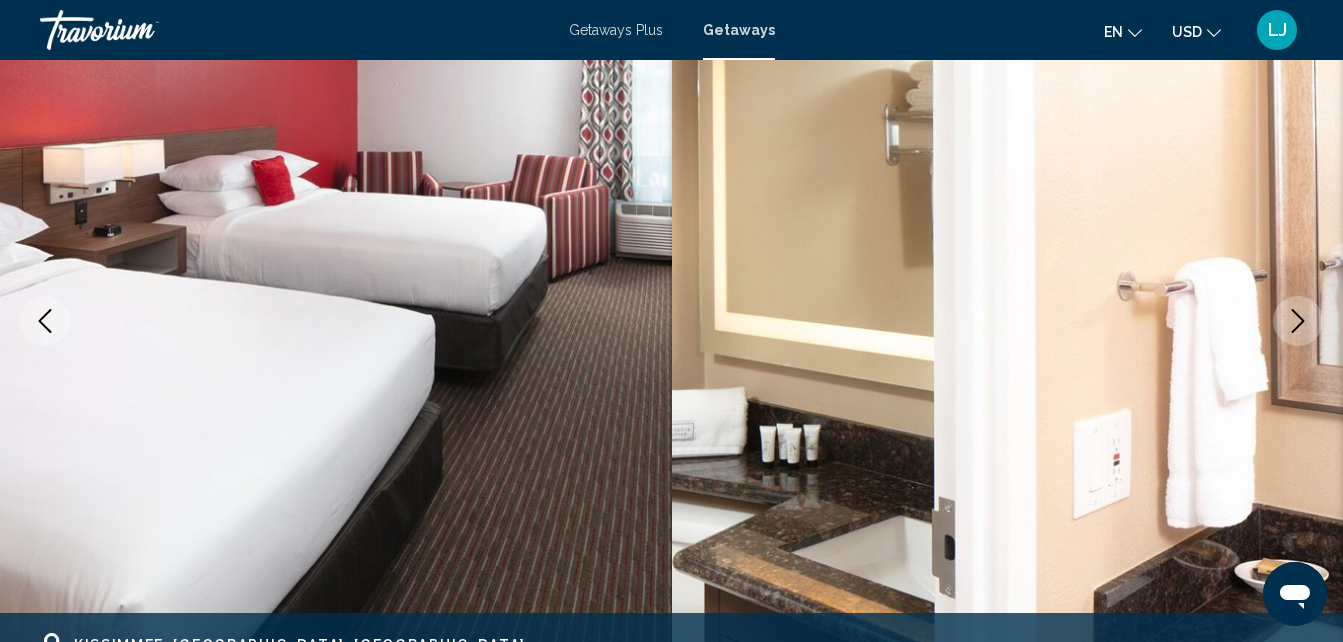 click at bounding box center (1298, 321) 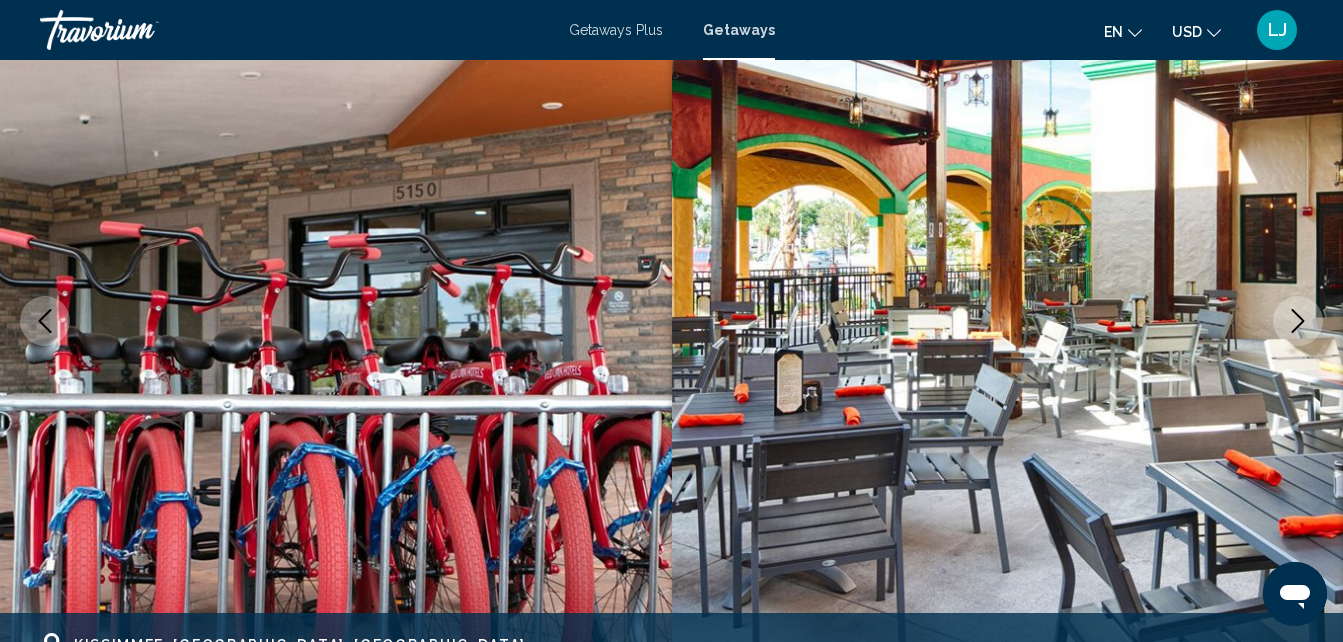 click at bounding box center (1298, 321) 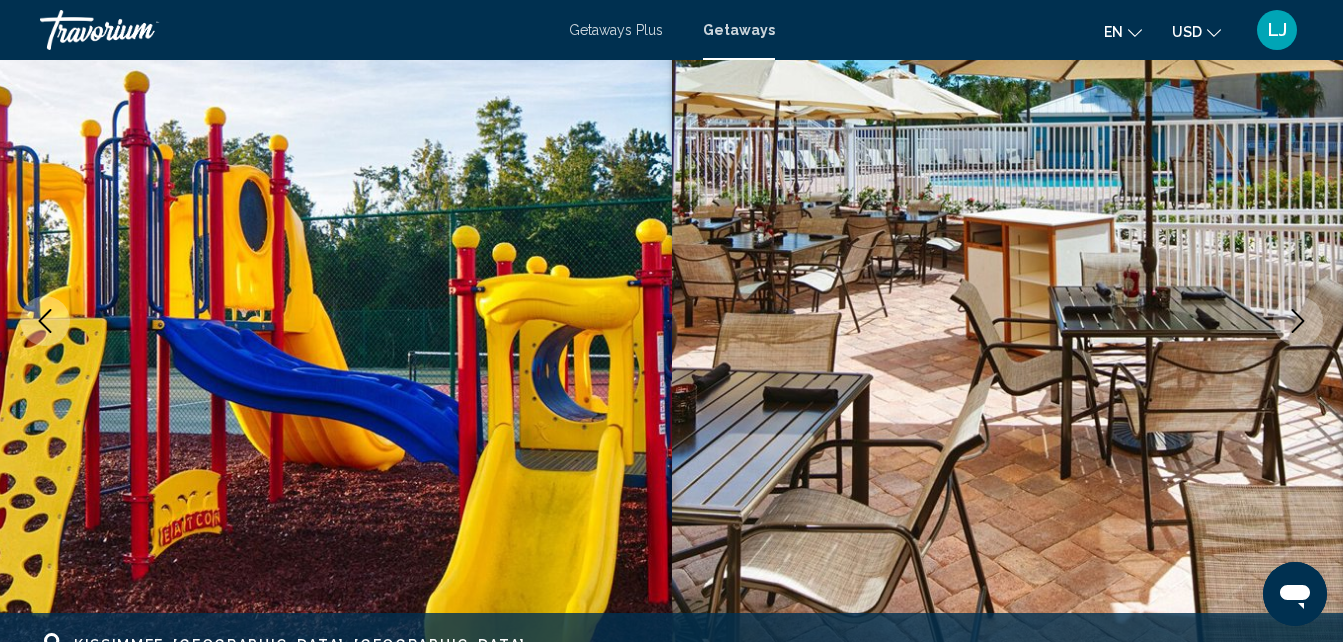 click at bounding box center [1298, 321] 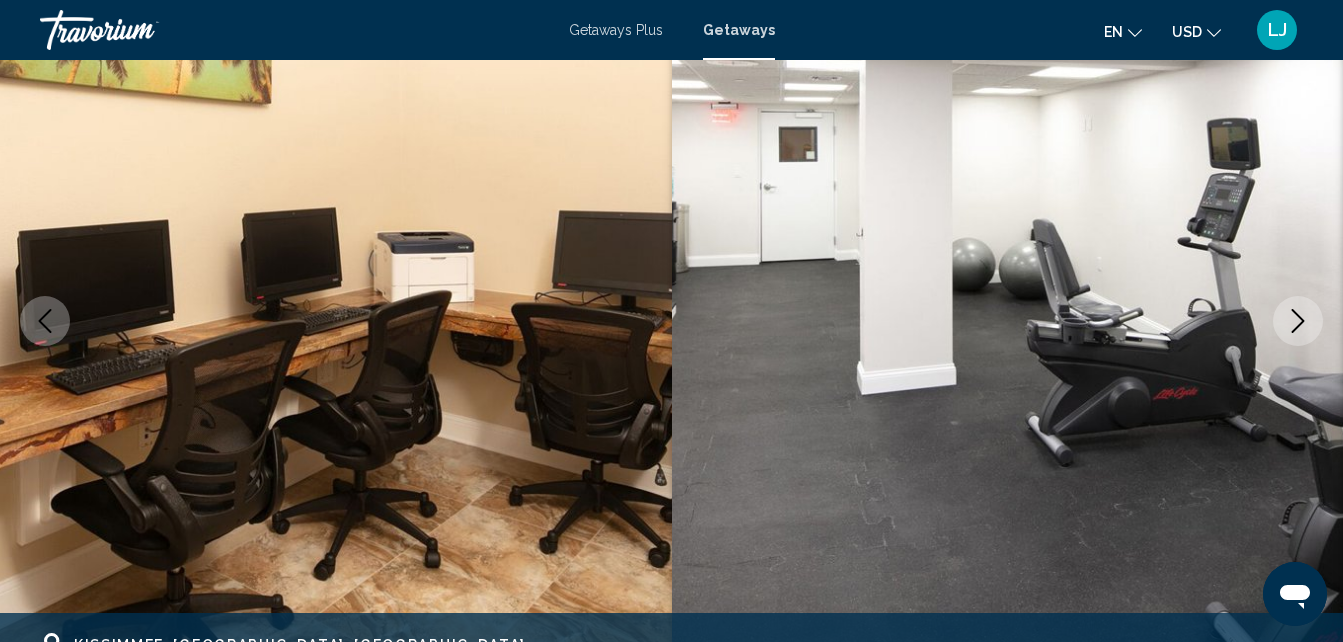 click at bounding box center (1298, 321) 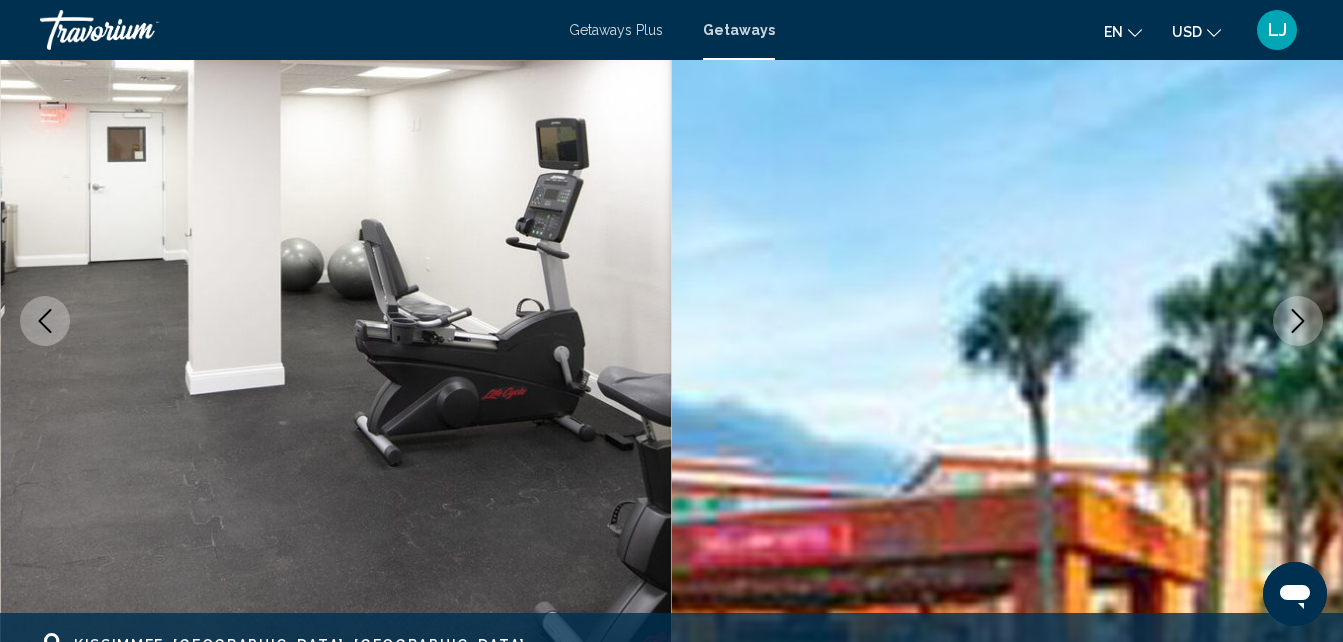 click at bounding box center (1298, 321) 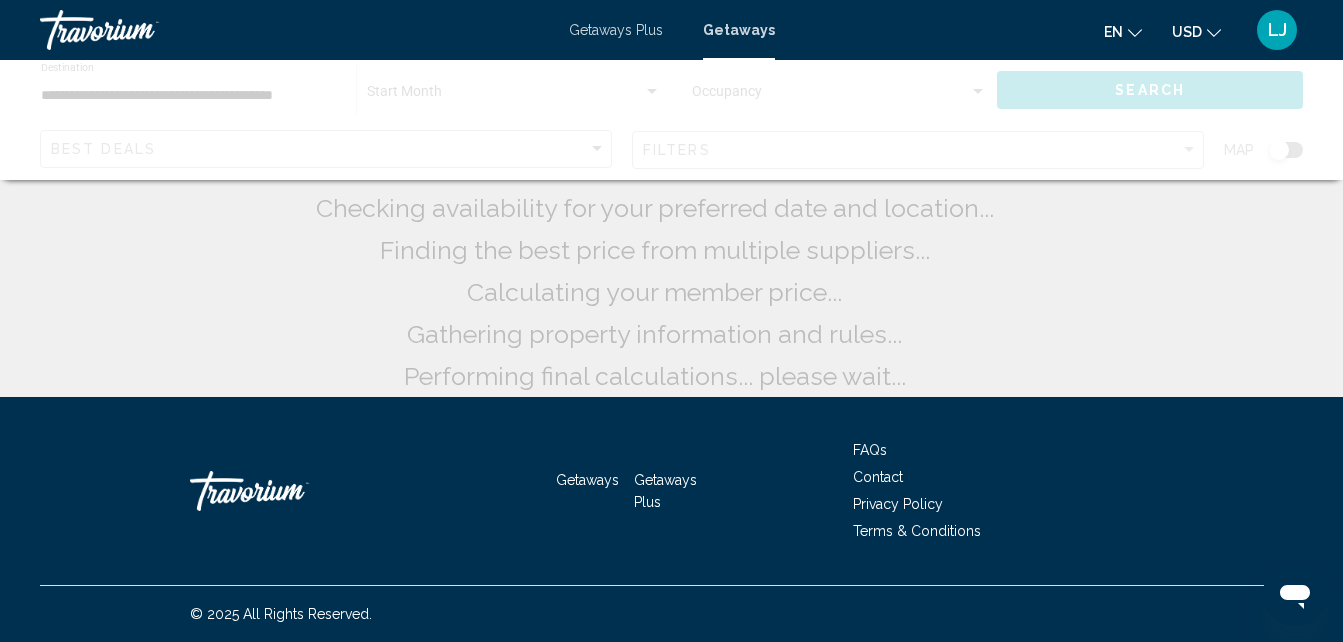 scroll, scrollTop: 0, scrollLeft: 0, axis: both 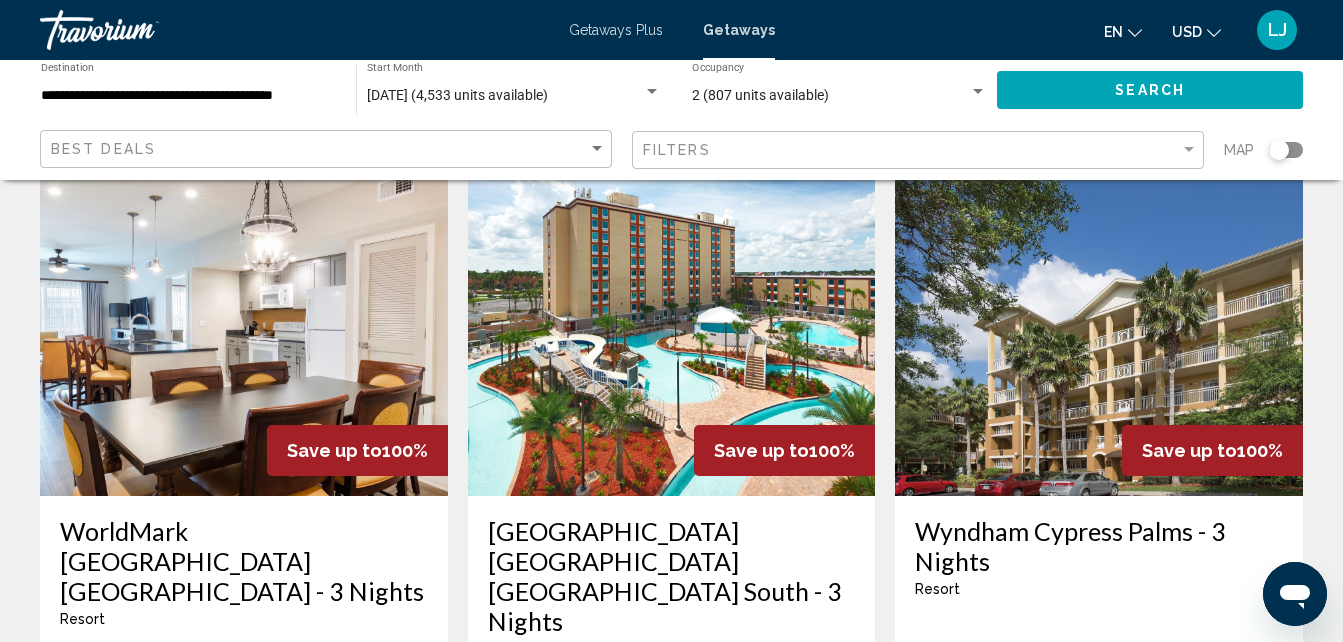 click at bounding box center [244, 336] 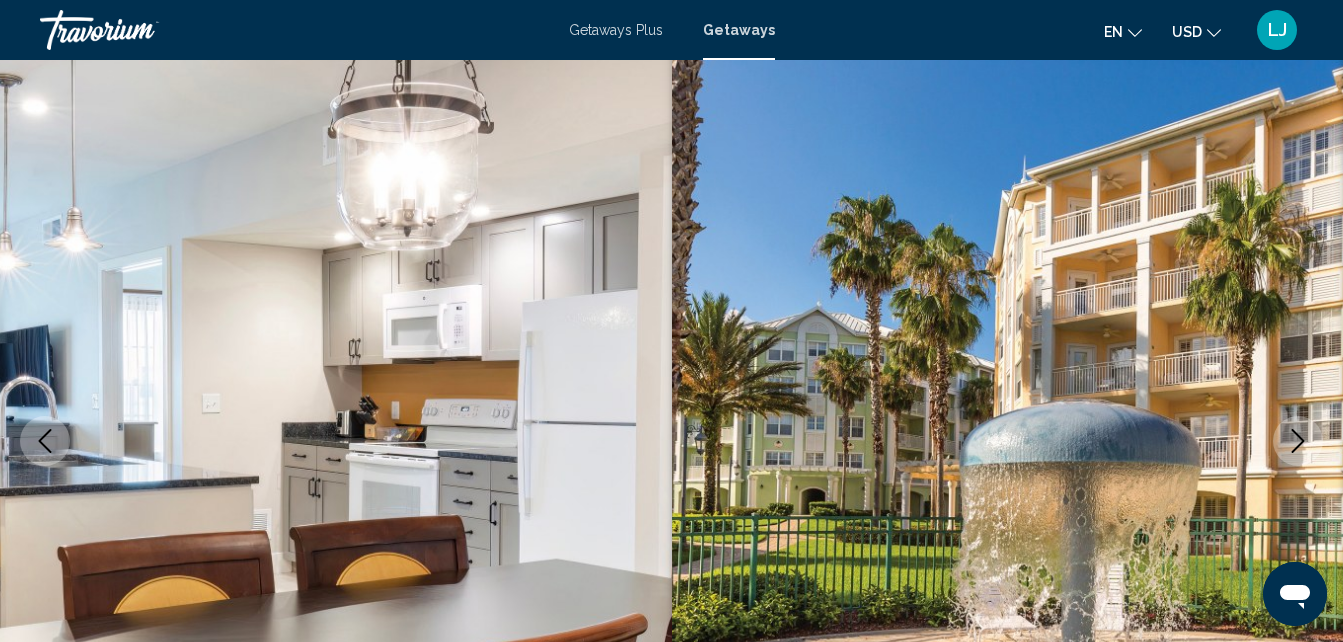 scroll, scrollTop: 214, scrollLeft: 0, axis: vertical 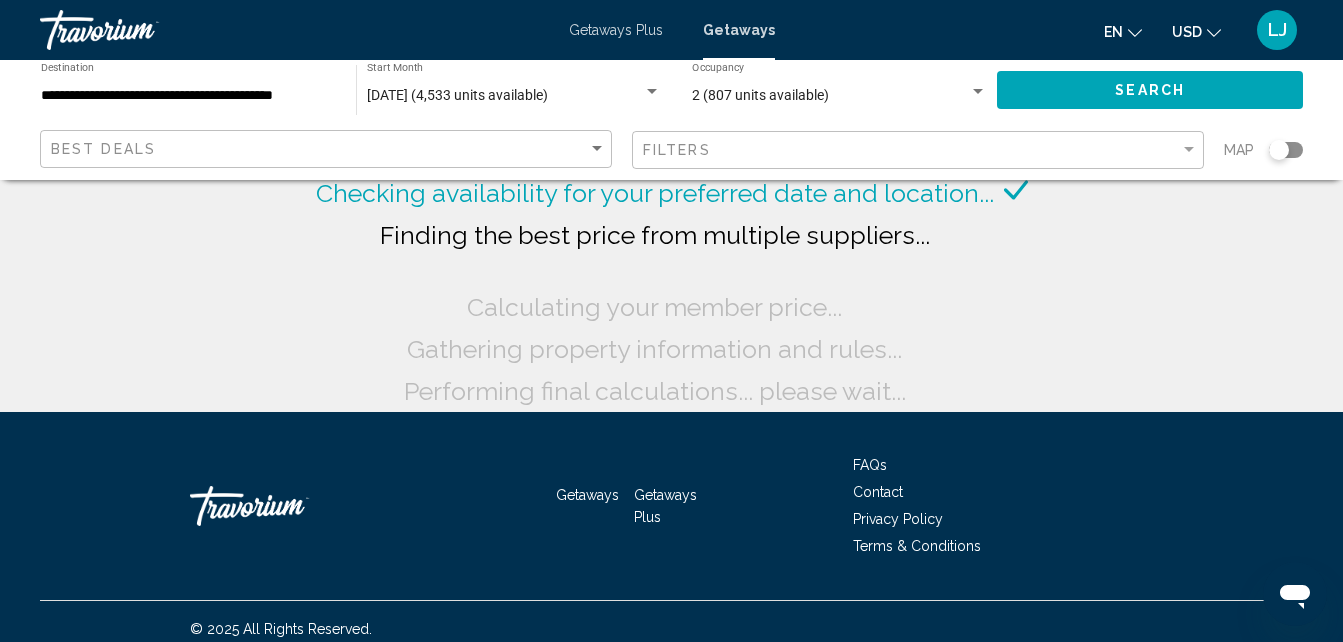 click on "**********" at bounding box center (188, 96) 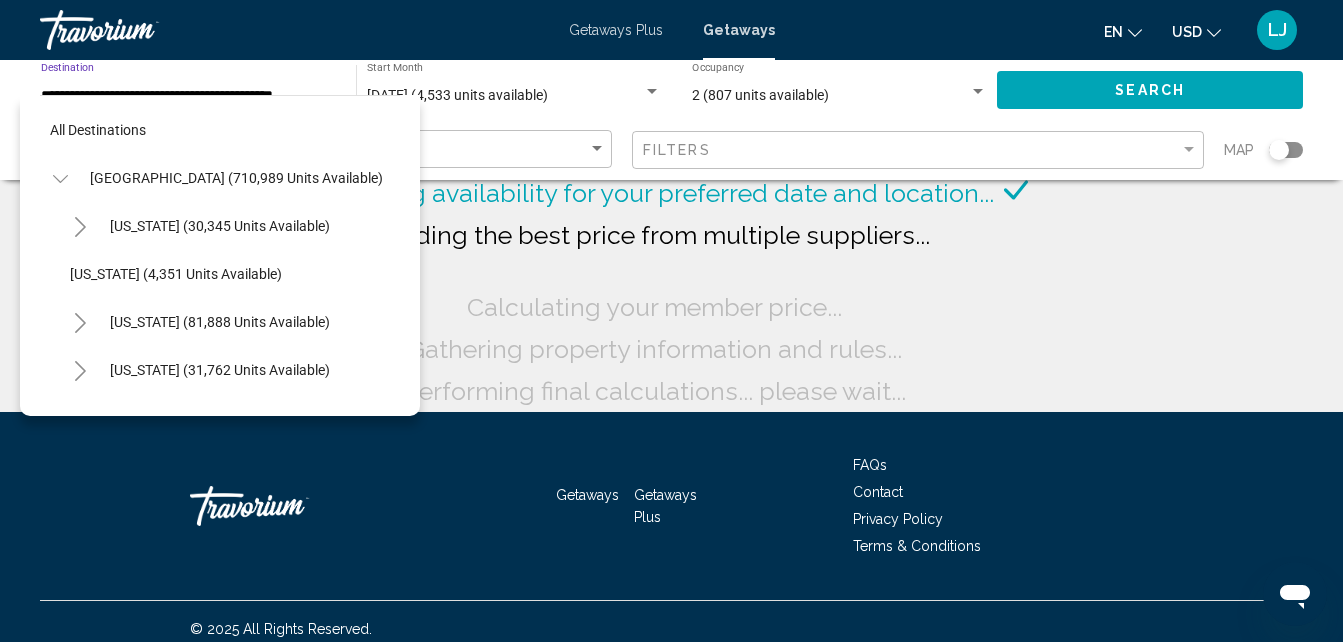 scroll, scrollTop: 319, scrollLeft: 4, axis: both 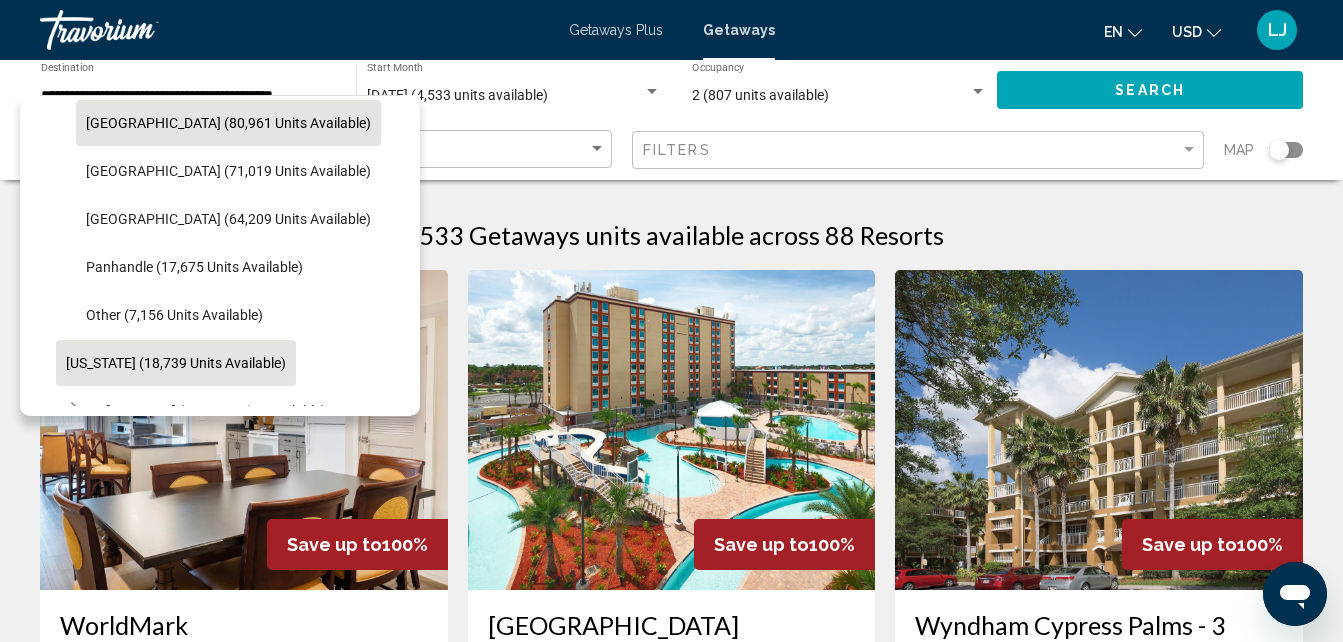 click on "Georgia (18,739 units available)" 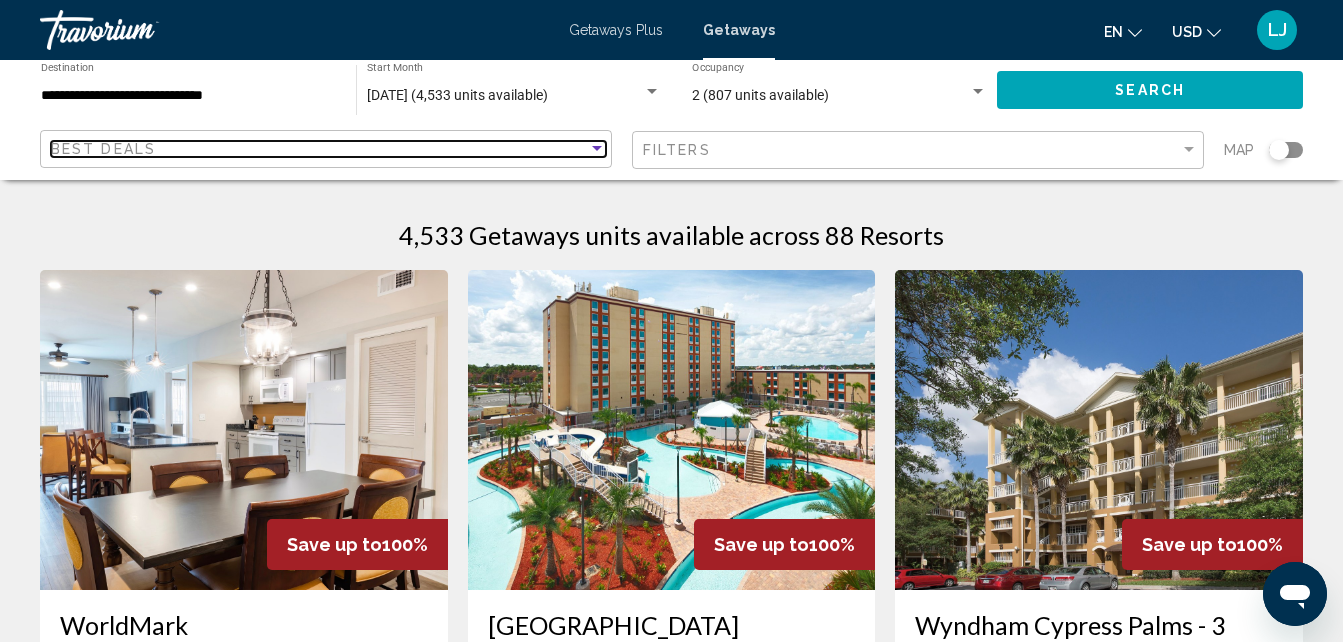 click at bounding box center [597, 149] 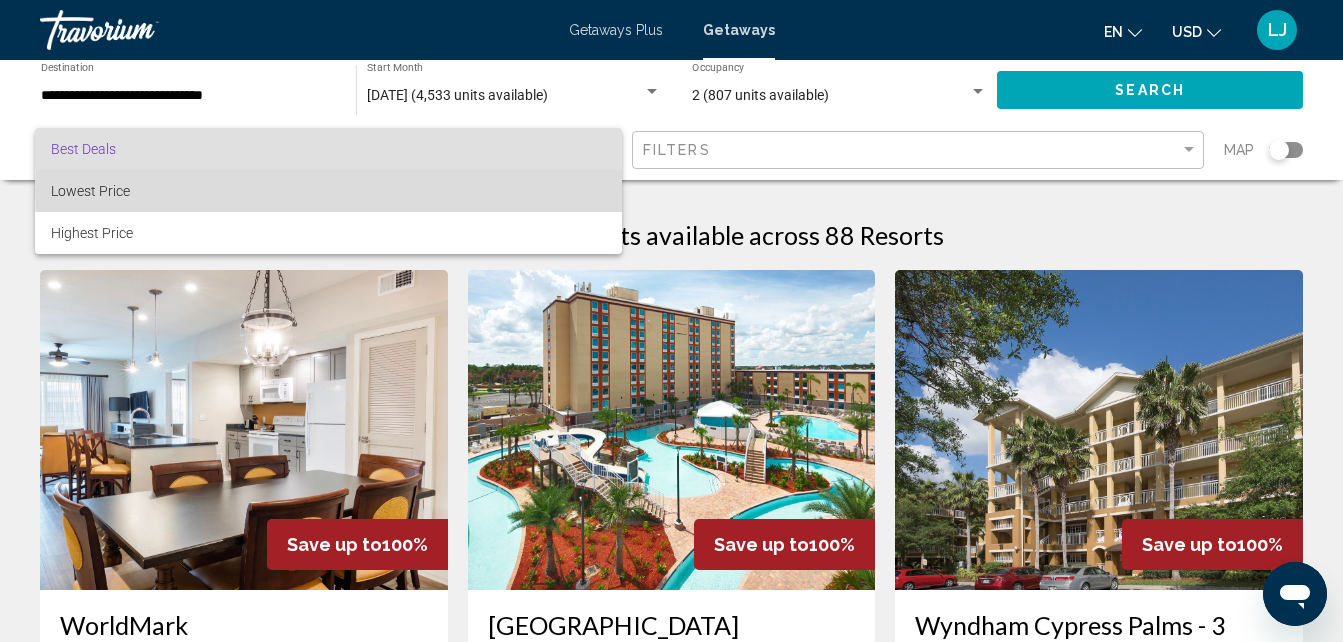 click on "Lowest Price" at bounding box center [328, 191] 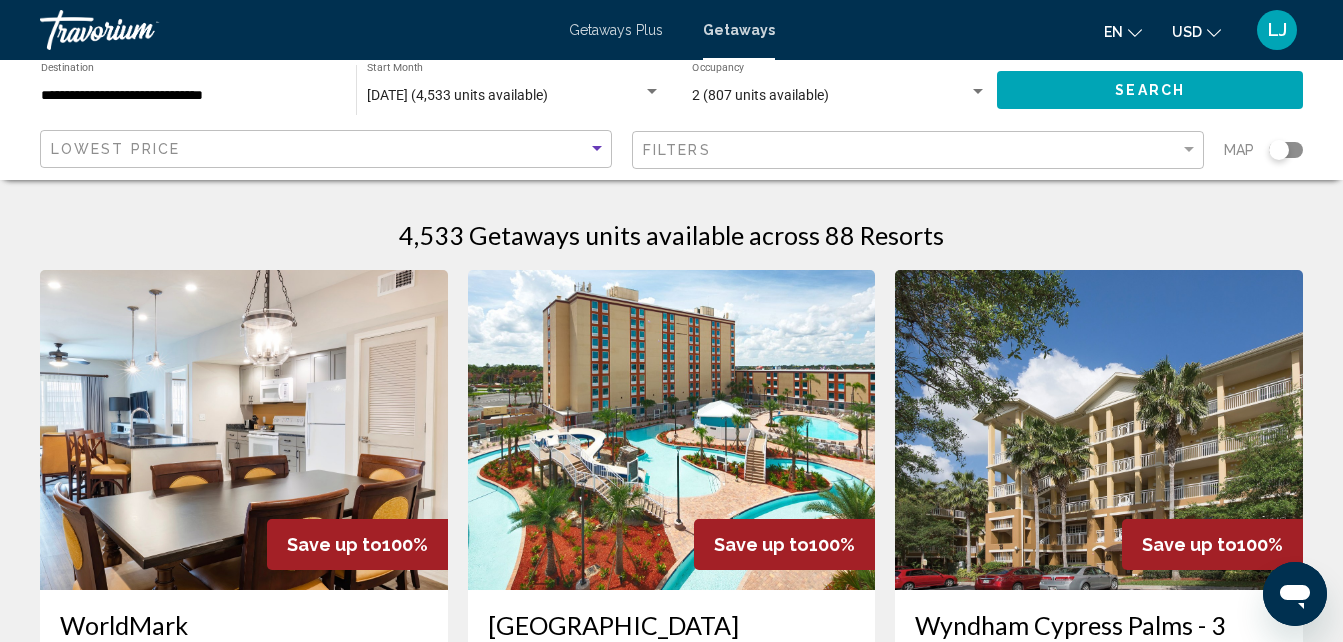 click on "Search" 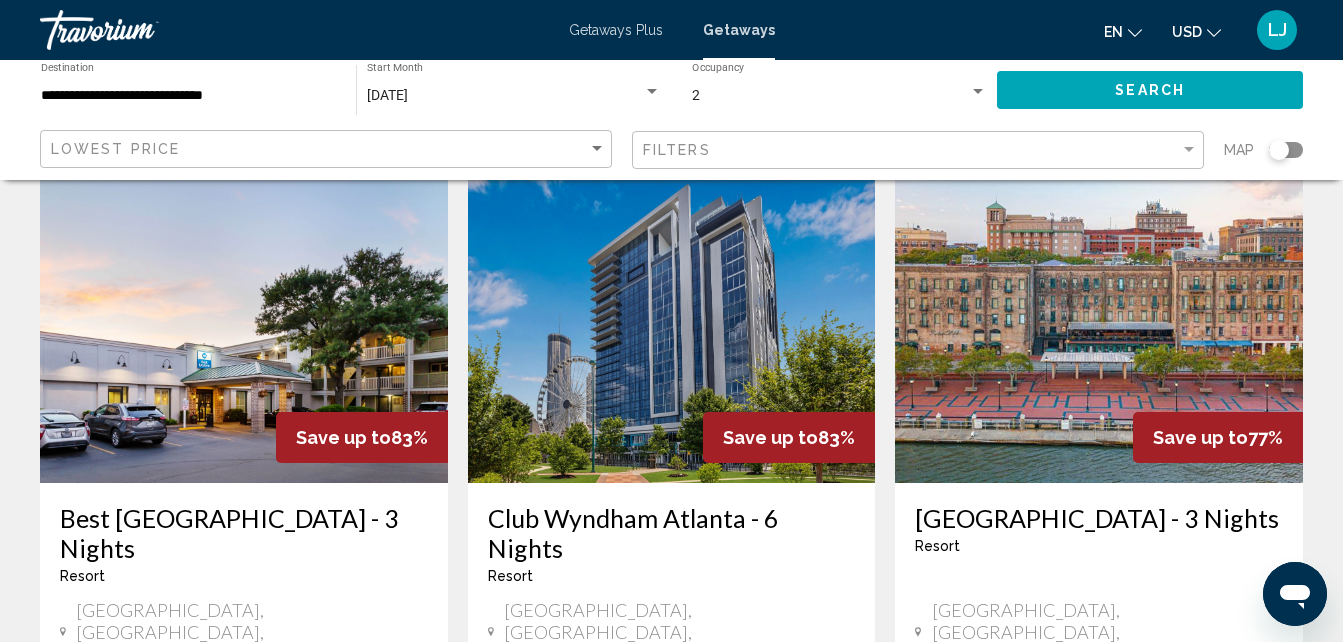 scroll, scrollTop: 0, scrollLeft: 0, axis: both 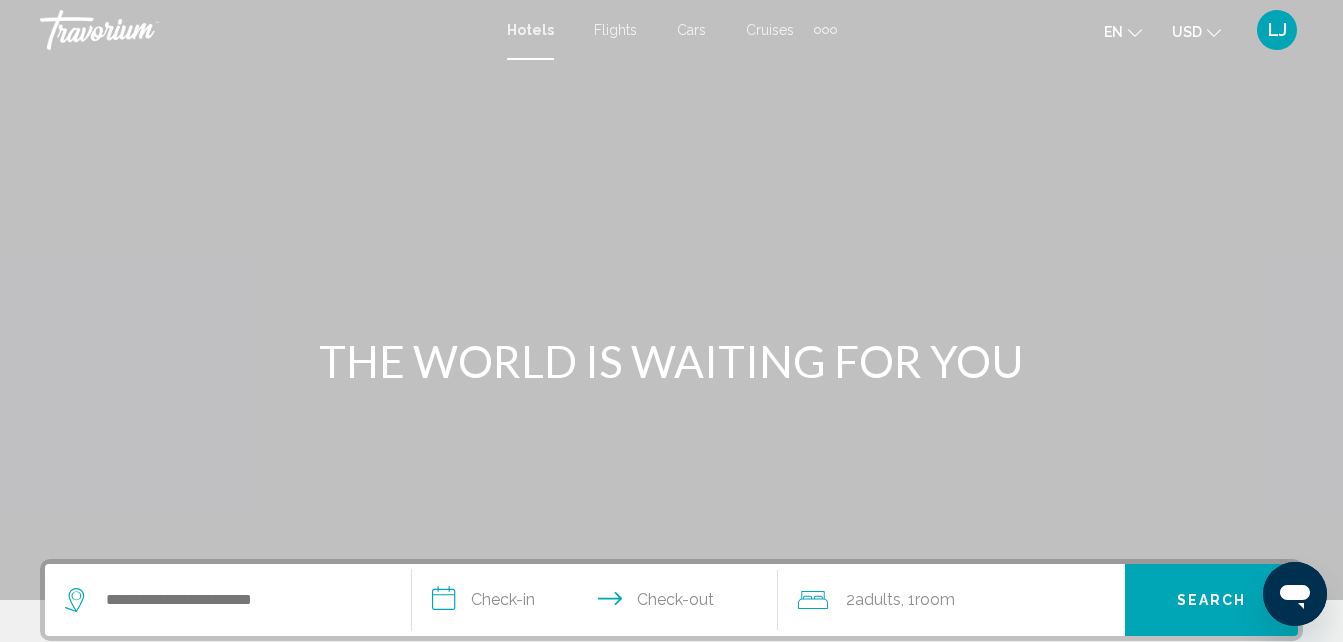 click at bounding box center (817, 30) 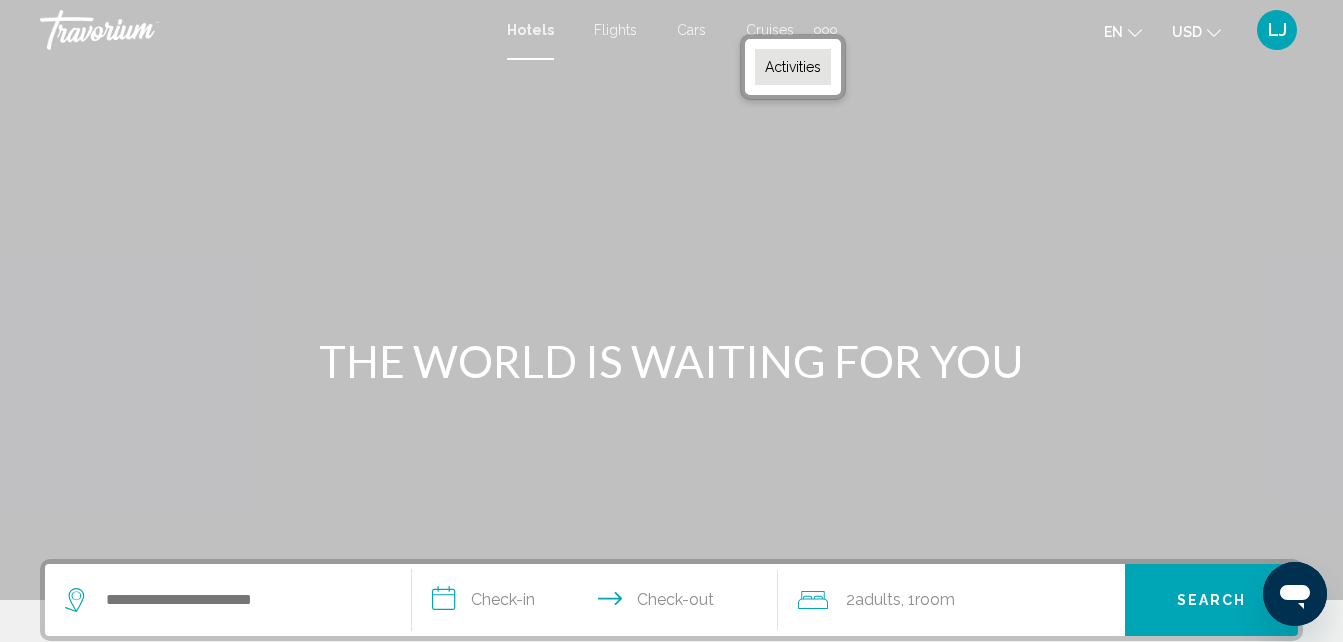 click on "Activities" at bounding box center [793, 67] 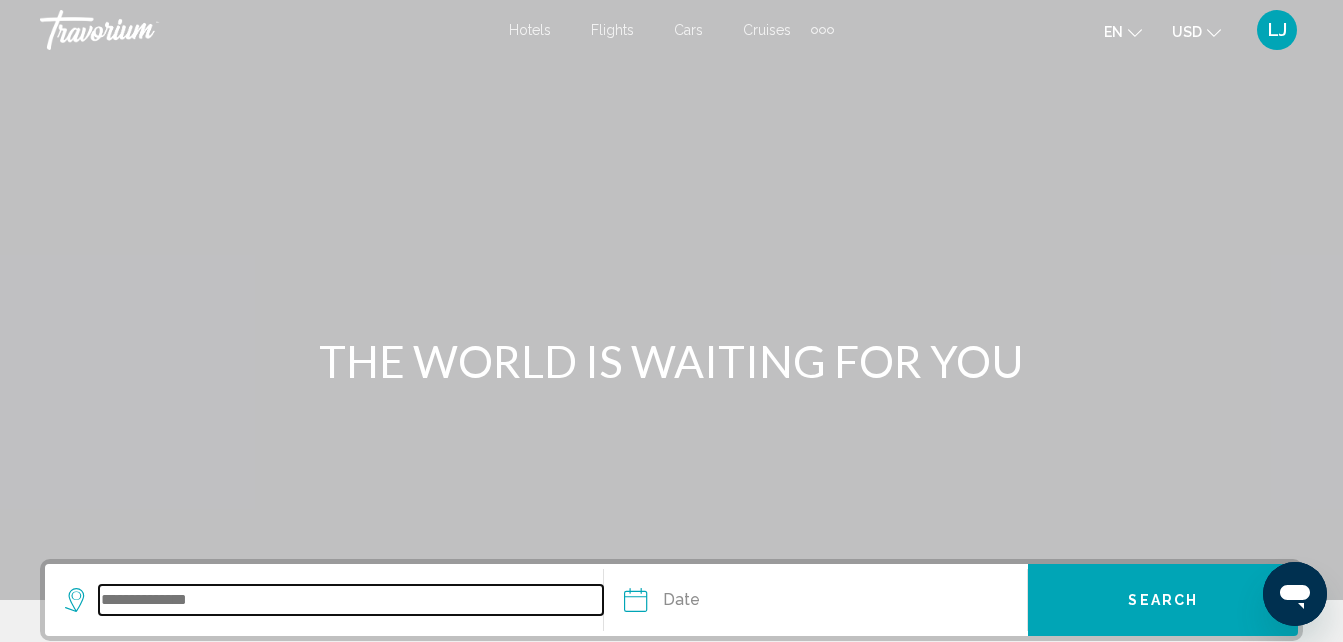 click at bounding box center (351, 600) 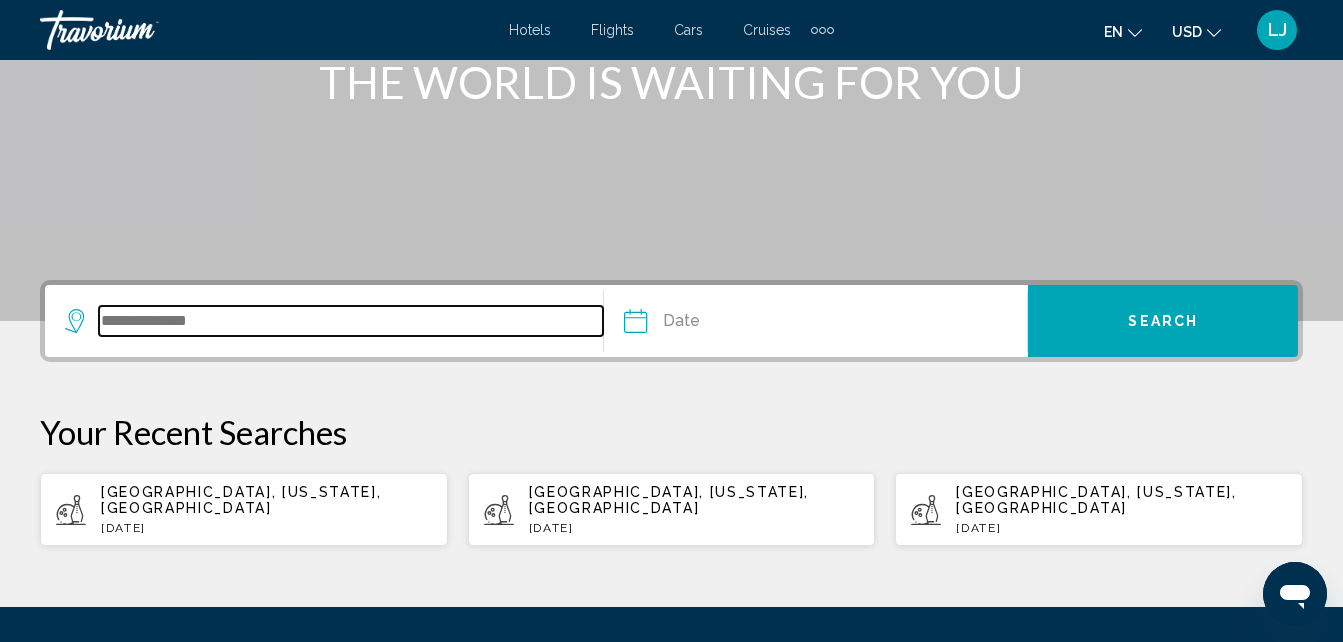 scroll, scrollTop: 473, scrollLeft: 0, axis: vertical 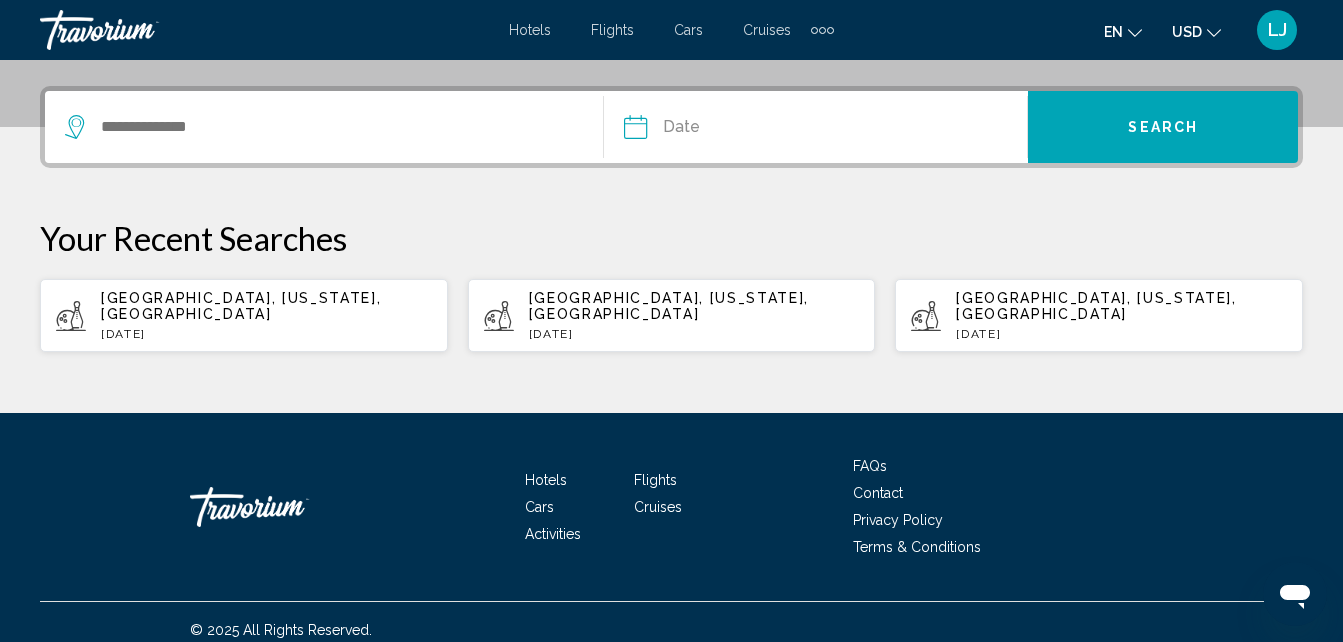 click on "Tampa, Florida, USA  Sat, 24 Aug" at bounding box center (694, 315) 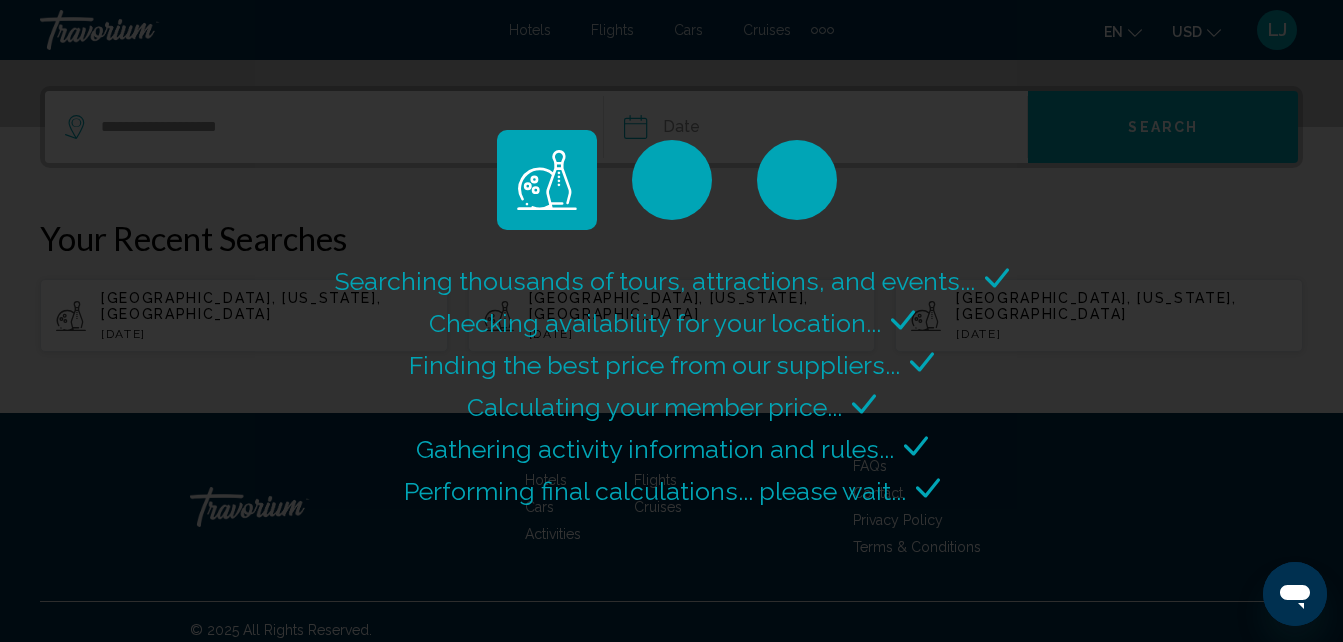 scroll, scrollTop: 0, scrollLeft: 0, axis: both 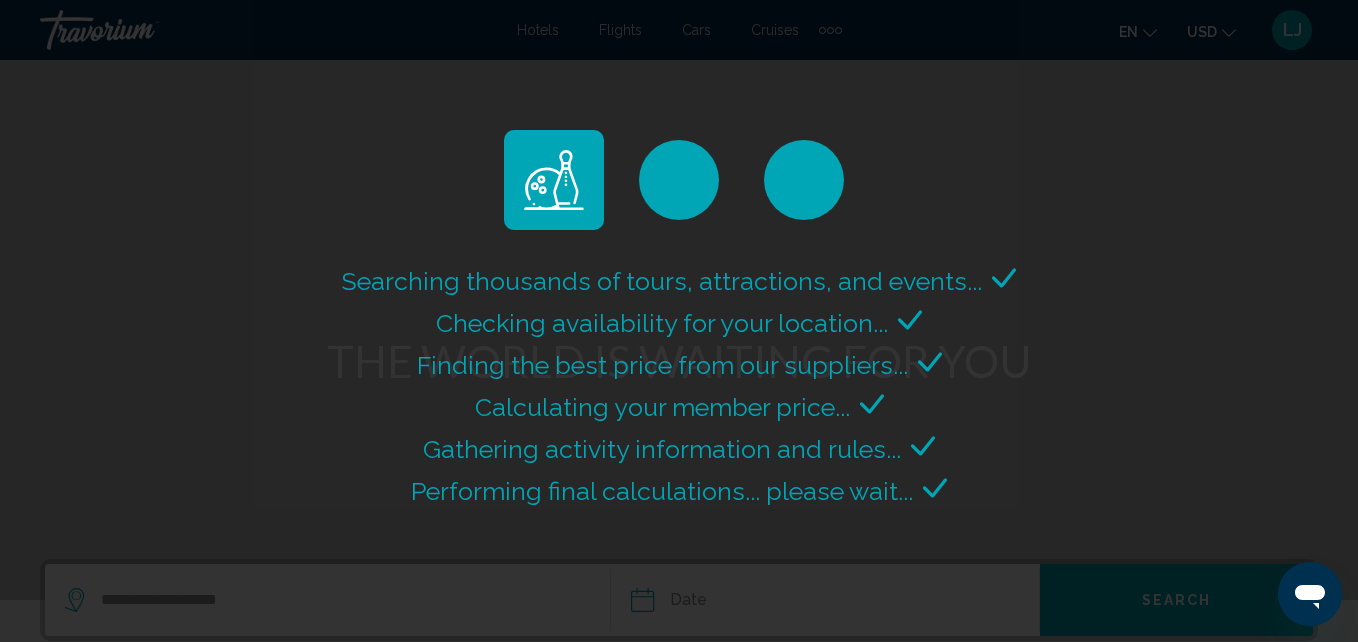 select on "*" 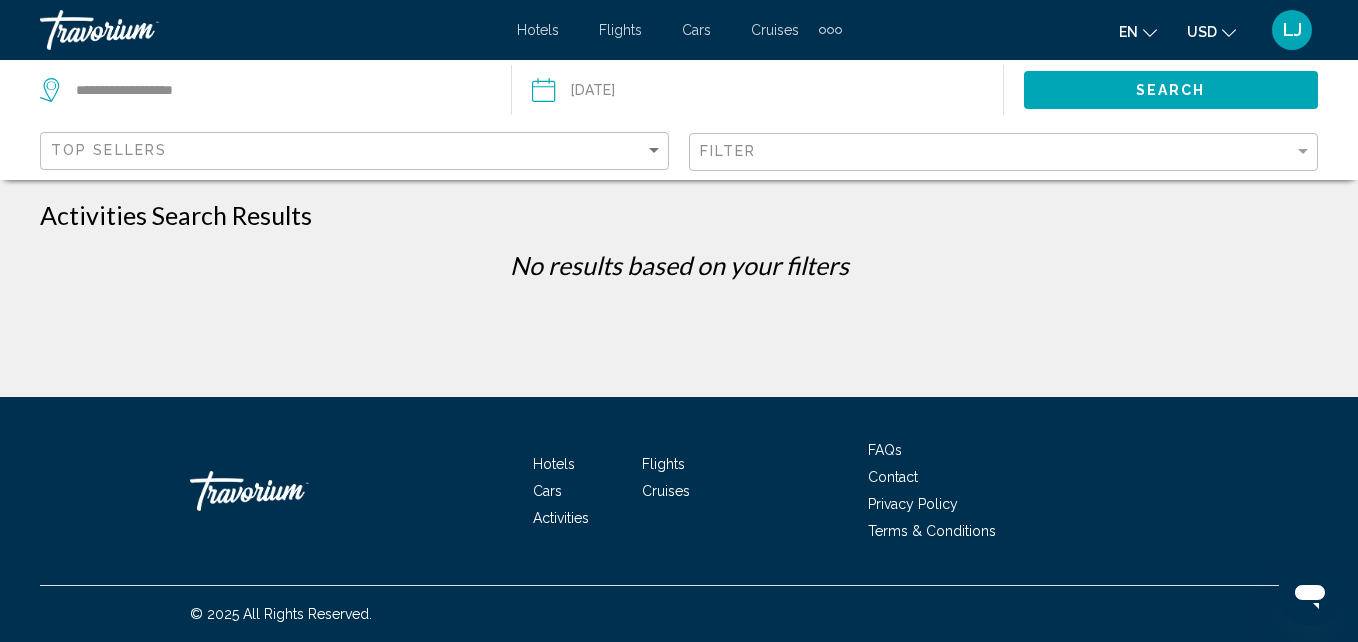 click on "**********" 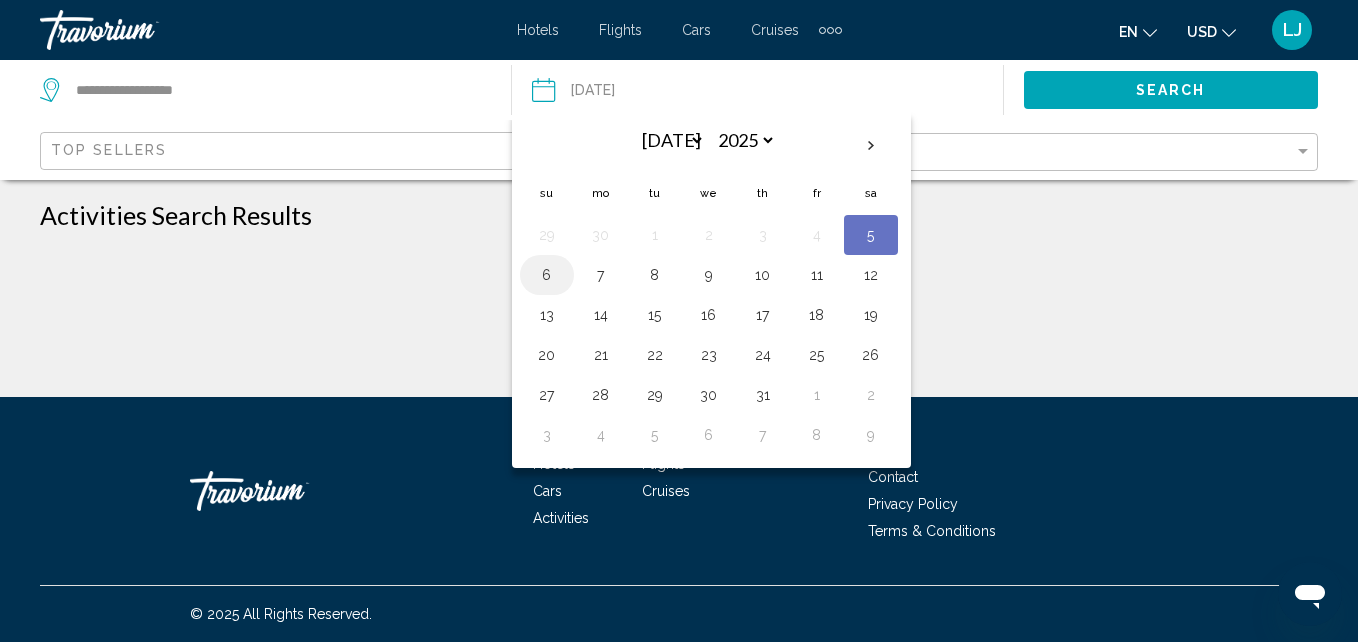 click on "6" at bounding box center (547, 275) 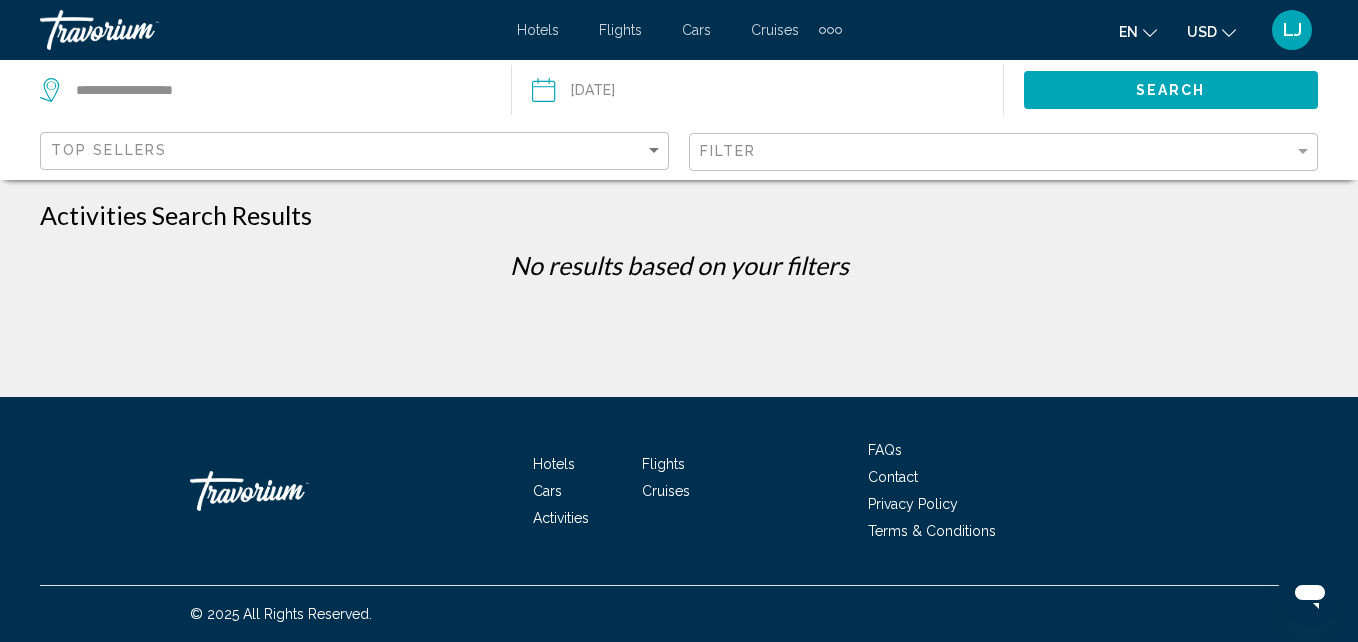 click on "Search" 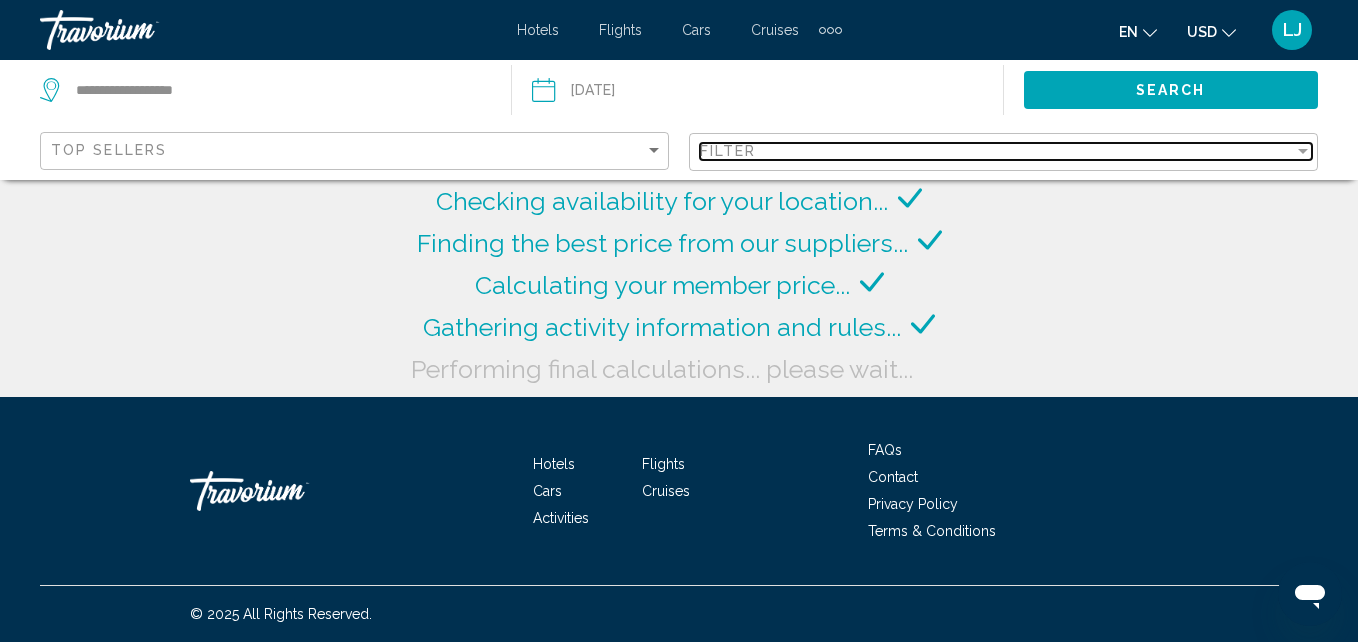 click on "Filter" at bounding box center (1006, 152) 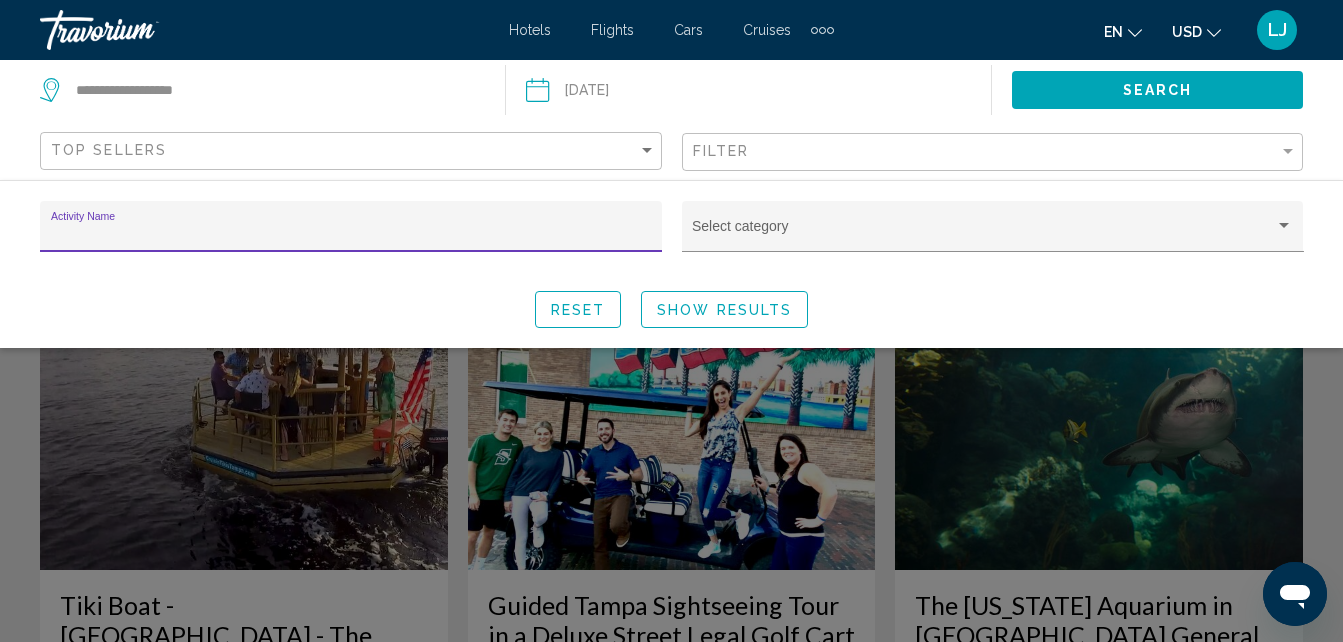 click on "Activity Name Select category Reset Show Results" 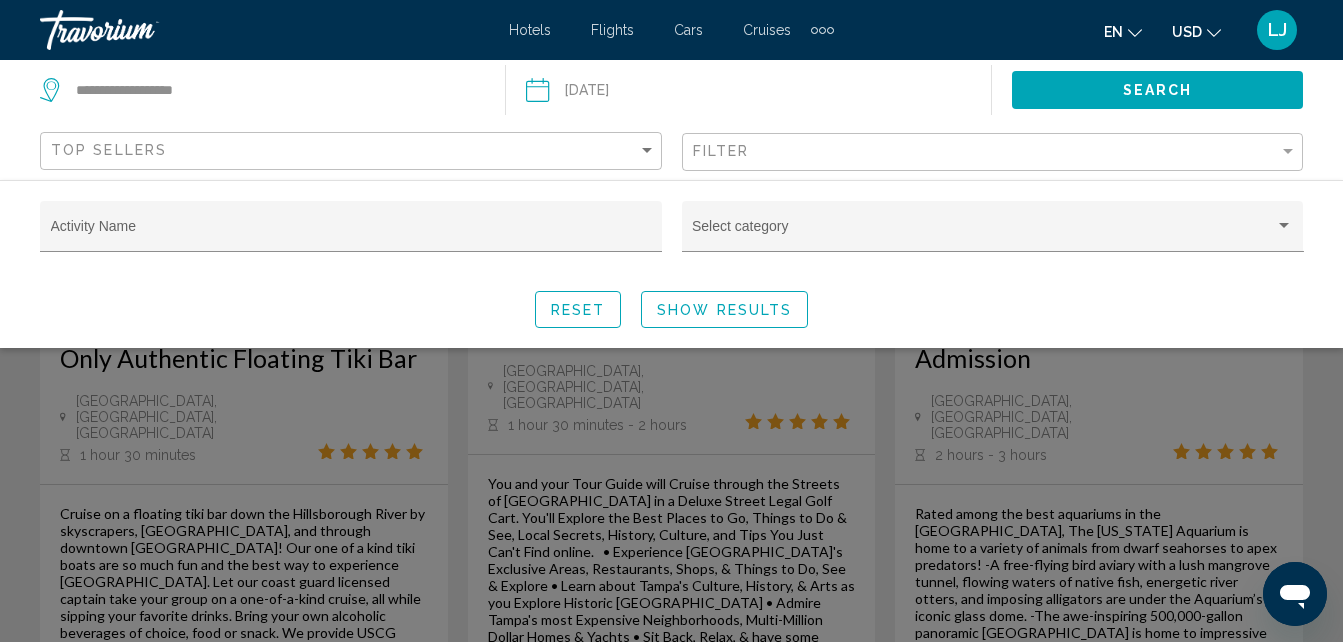 scroll, scrollTop: 314, scrollLeft: 0, axis: vertical 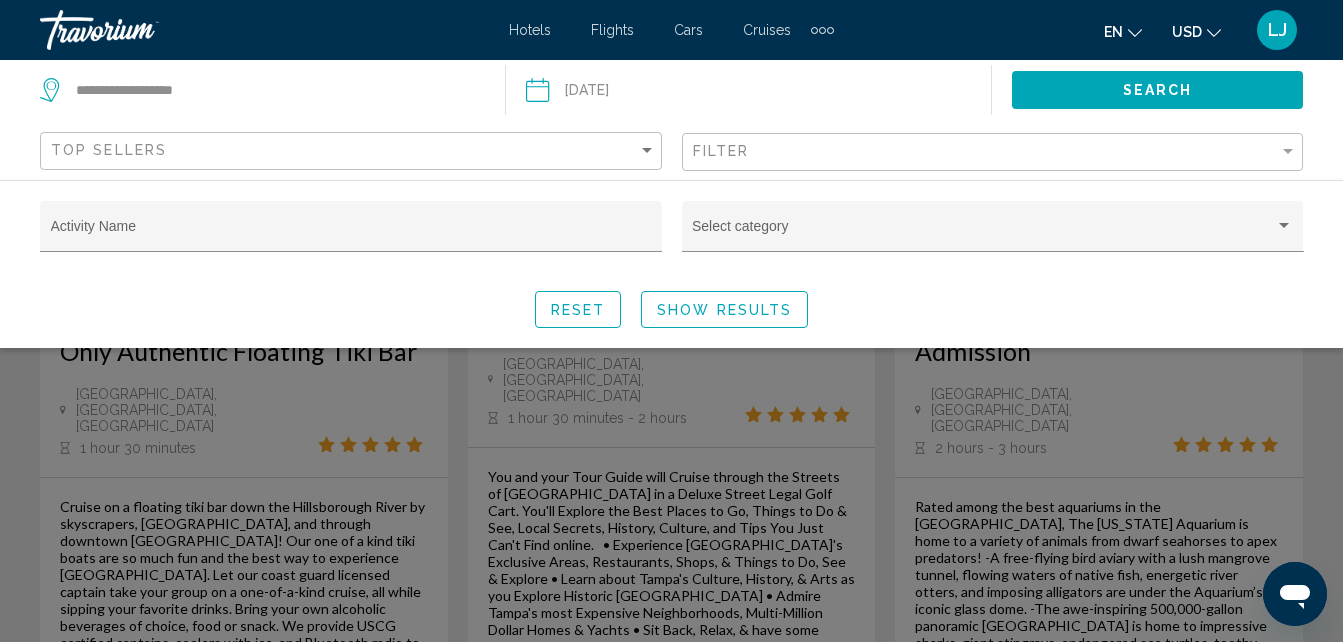 click on "Activity Name Select category Reset Show Results" 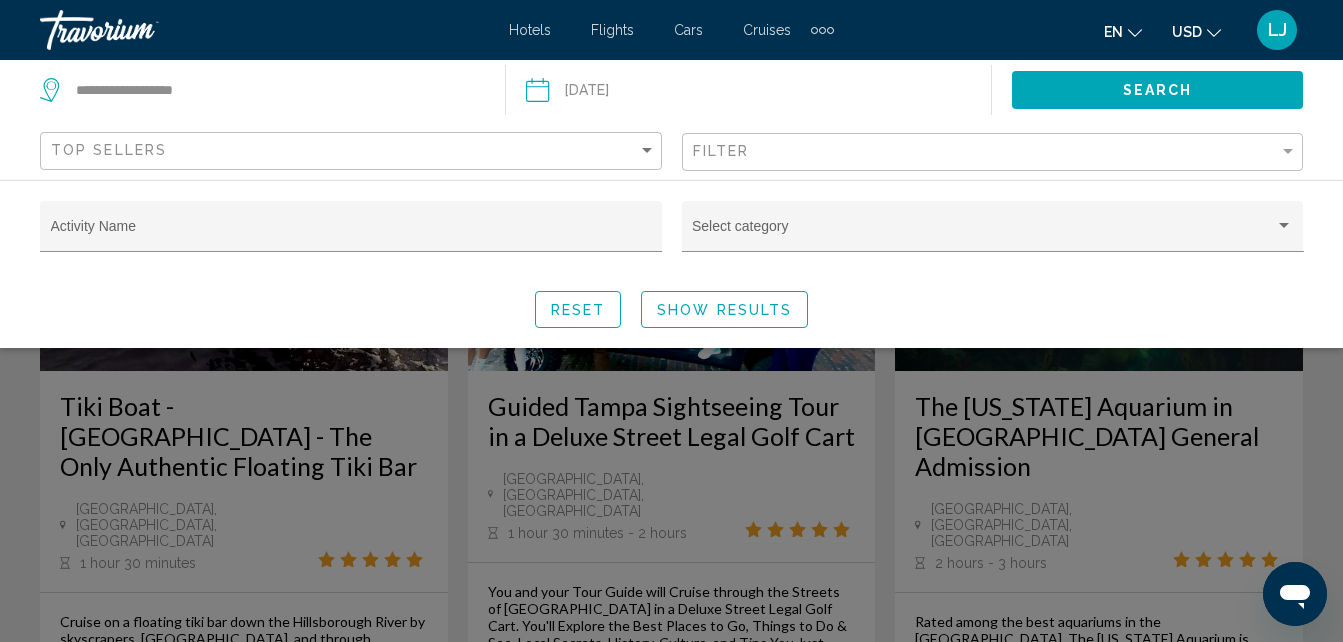 scroll, scrollTop: 0, scrollLeft: 0, axis: both 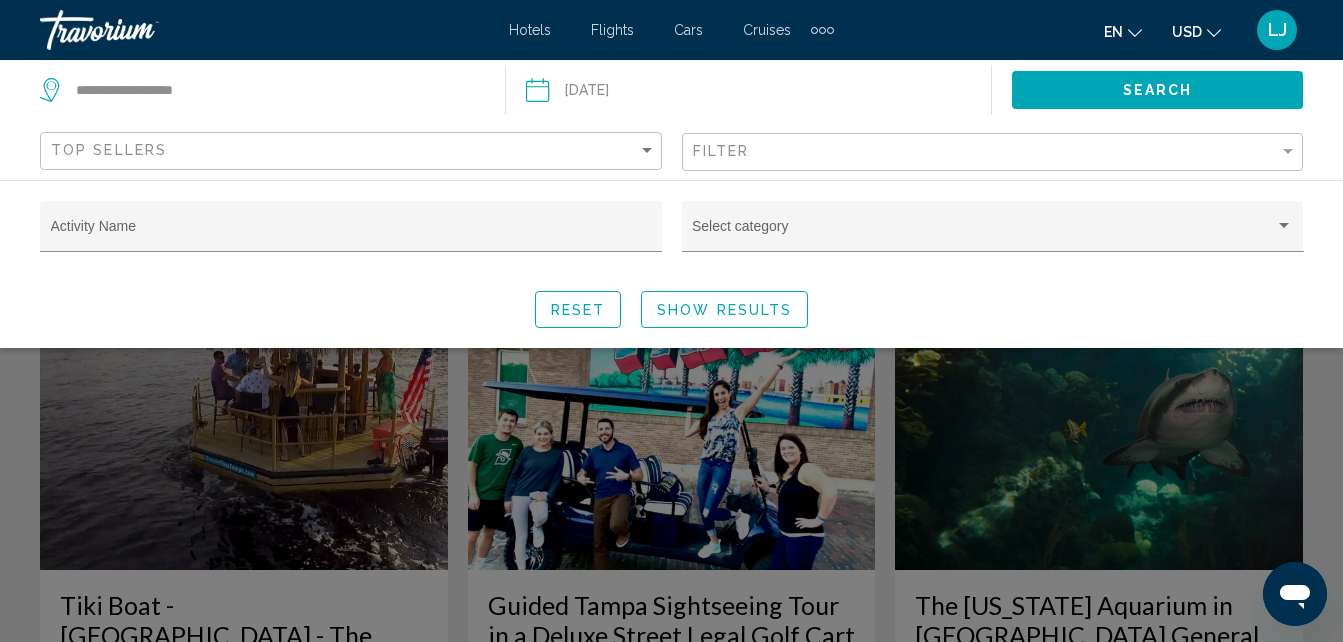 click on "Activity Name Select category Reset Show Results" 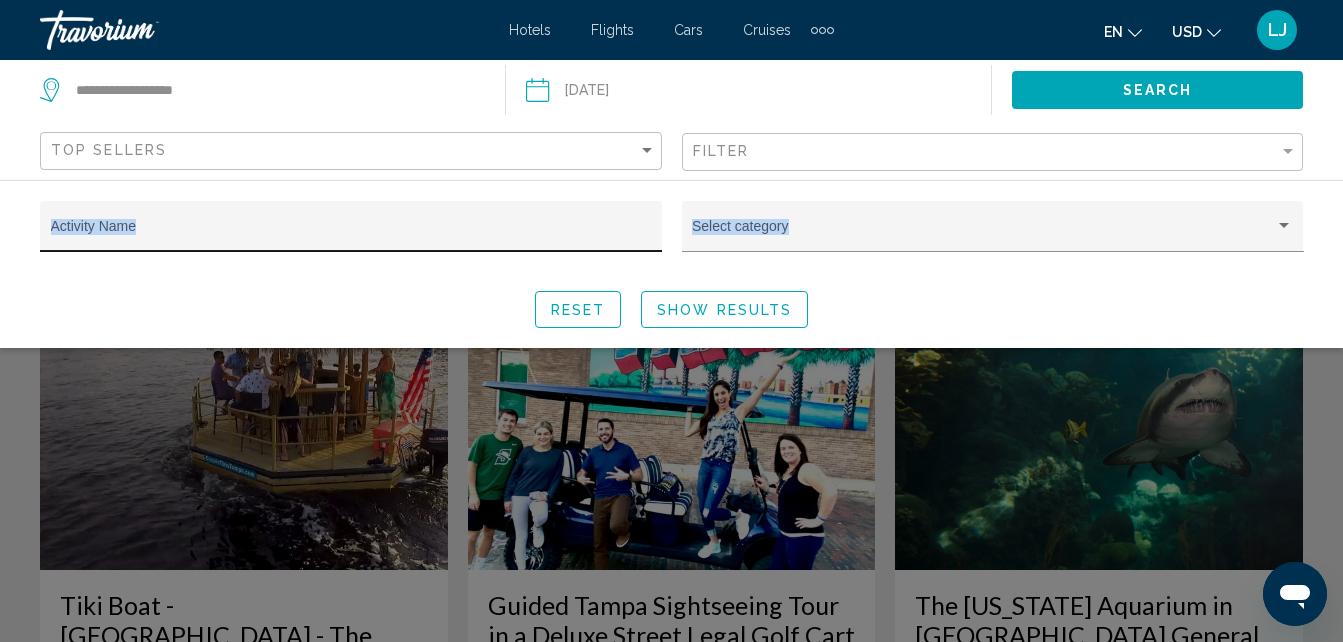 drag, startPoint x: 183, startPoint y: 307, endPoint x: 111, endPoint y: 236, distance: 101.118744 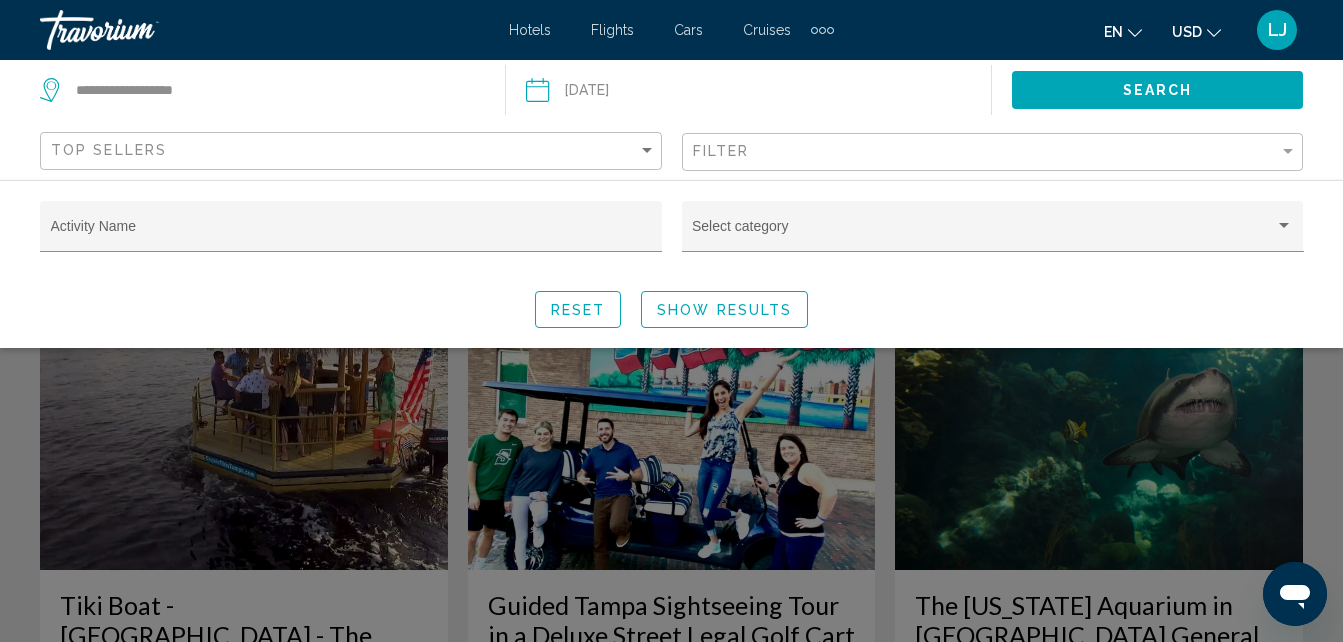 click on "Activity Name Select category Reset Show Results" 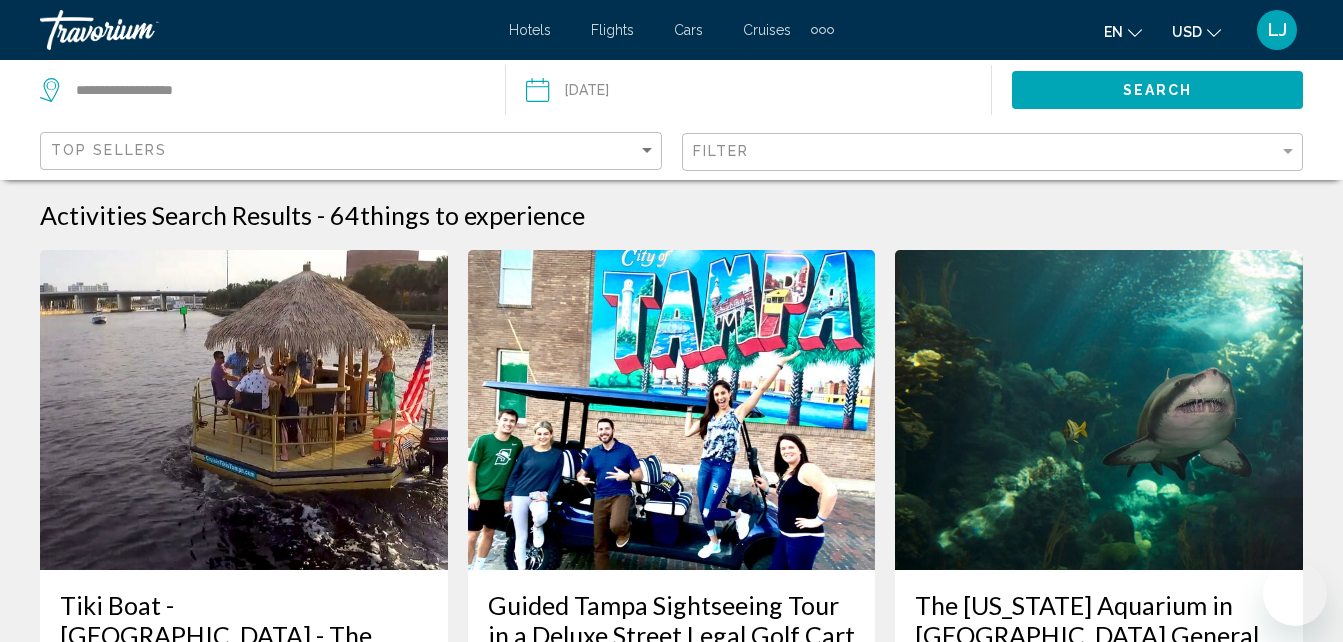 scroll, scrollTop: 0, scrollLeft: 0, axis: both 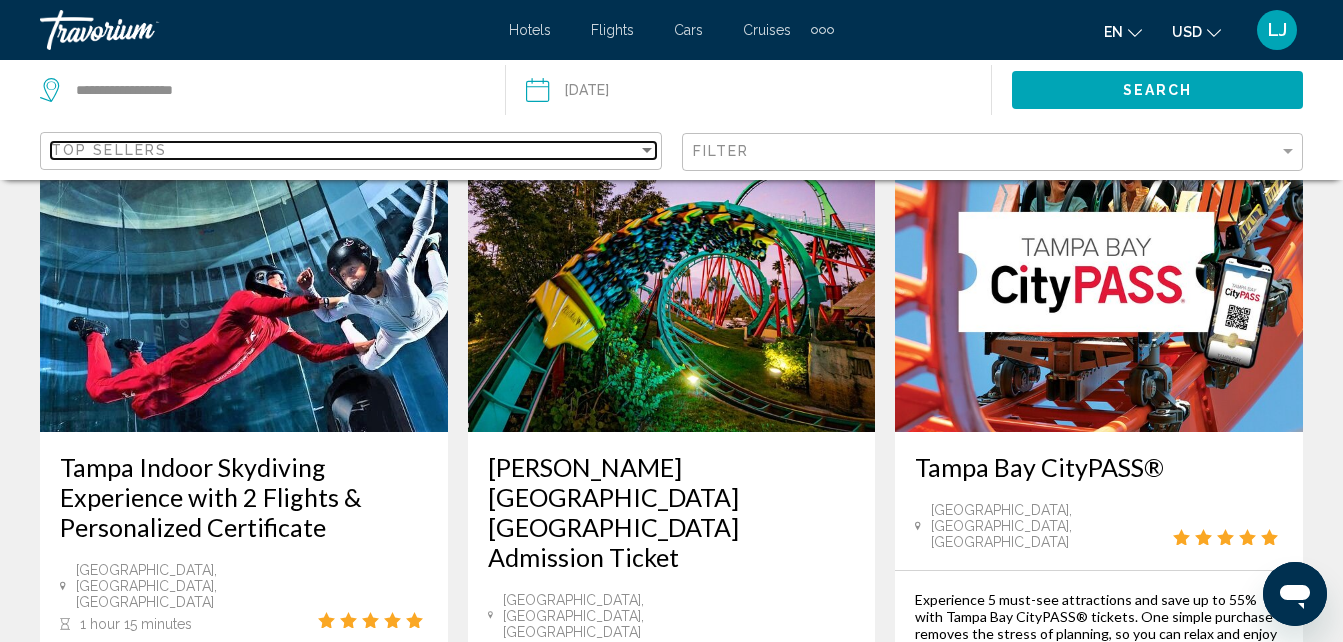 click on "Top Sellers" at bounding box center (344, 150) 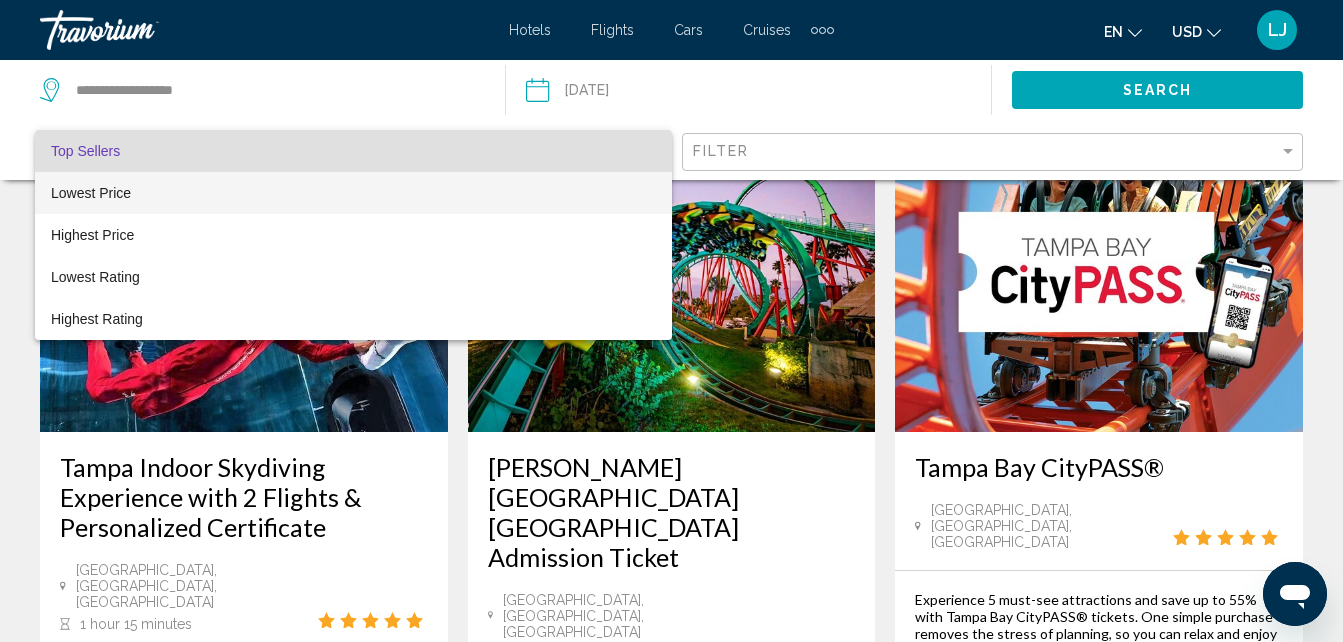 click on "Lowest Price" at bounding box center (353, 193) 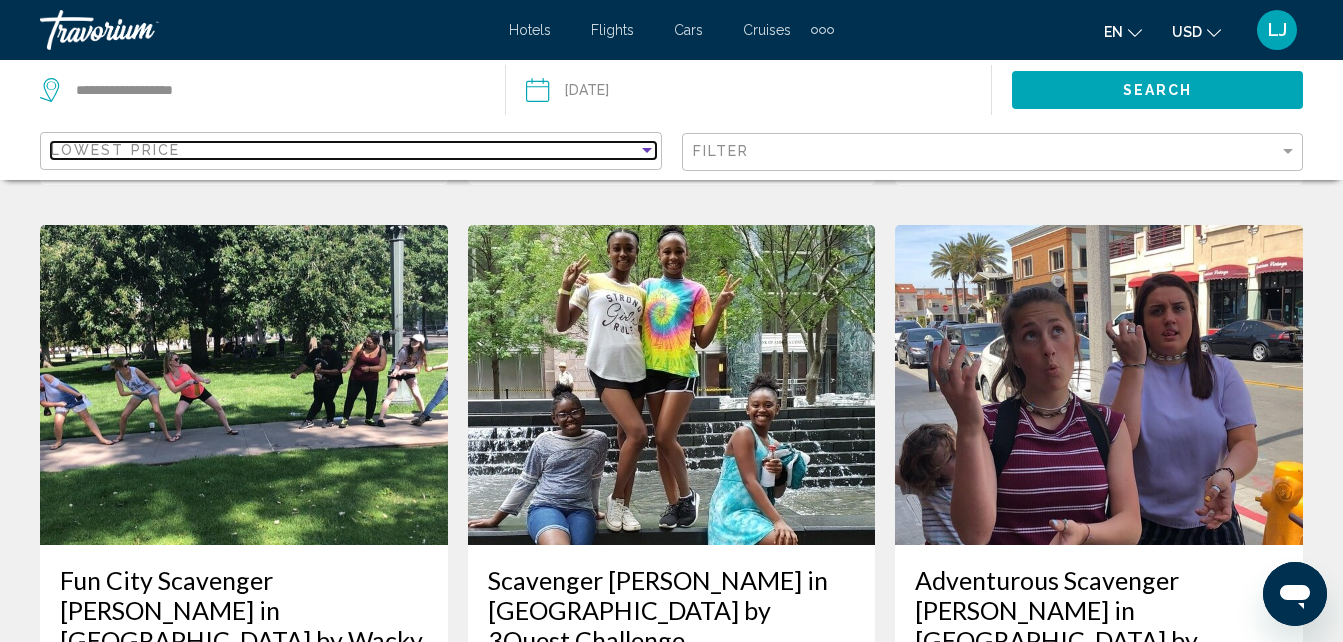 scroll, scrollTop: 1024, scrollLeft: 0, axis: vertical 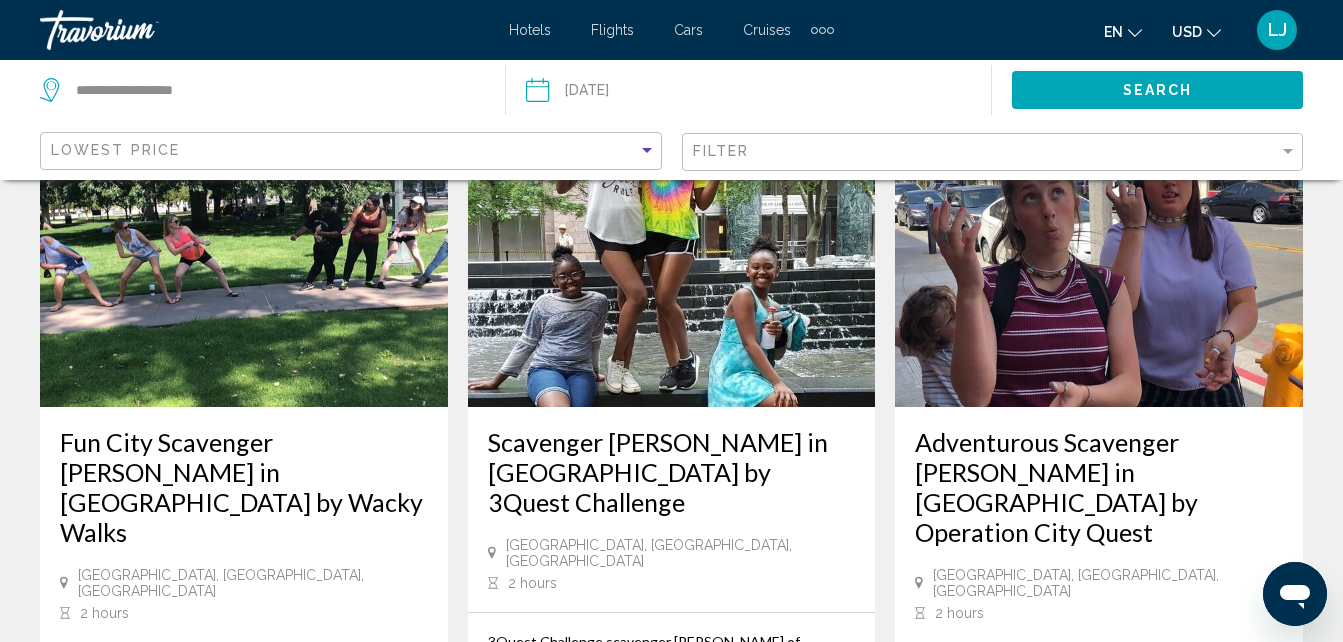 click on "Operation City Quest of Tampa is a great way to see the city! Use an app to submit photos of items you find around the city and challenges you complete for points. The items and challenges can be completed in any order you prefer! See your score on the app leaderboard to see how you compare. The scavenger [PERSON_NAME] includes a remote host to help via chat along the way. Come discover [GEOGRAPHIC_DATA]." at bounding box center (1099, 731) 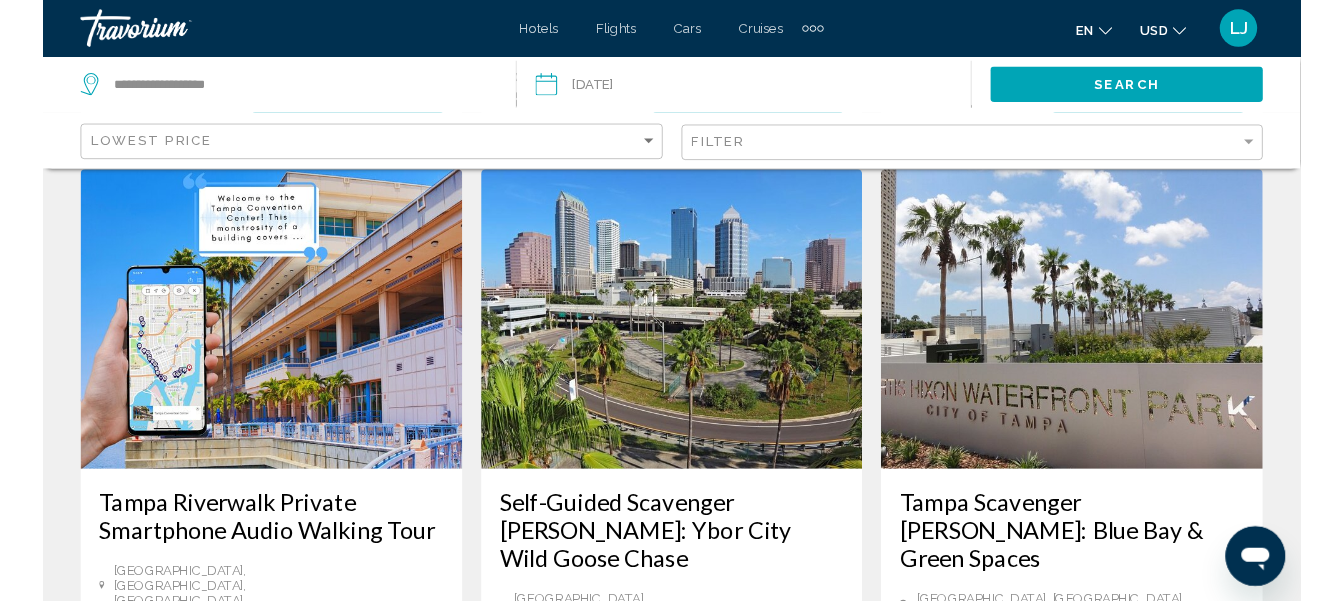 scroll, scrollTop: 2135, scrollLeft: 0, axis: vertical 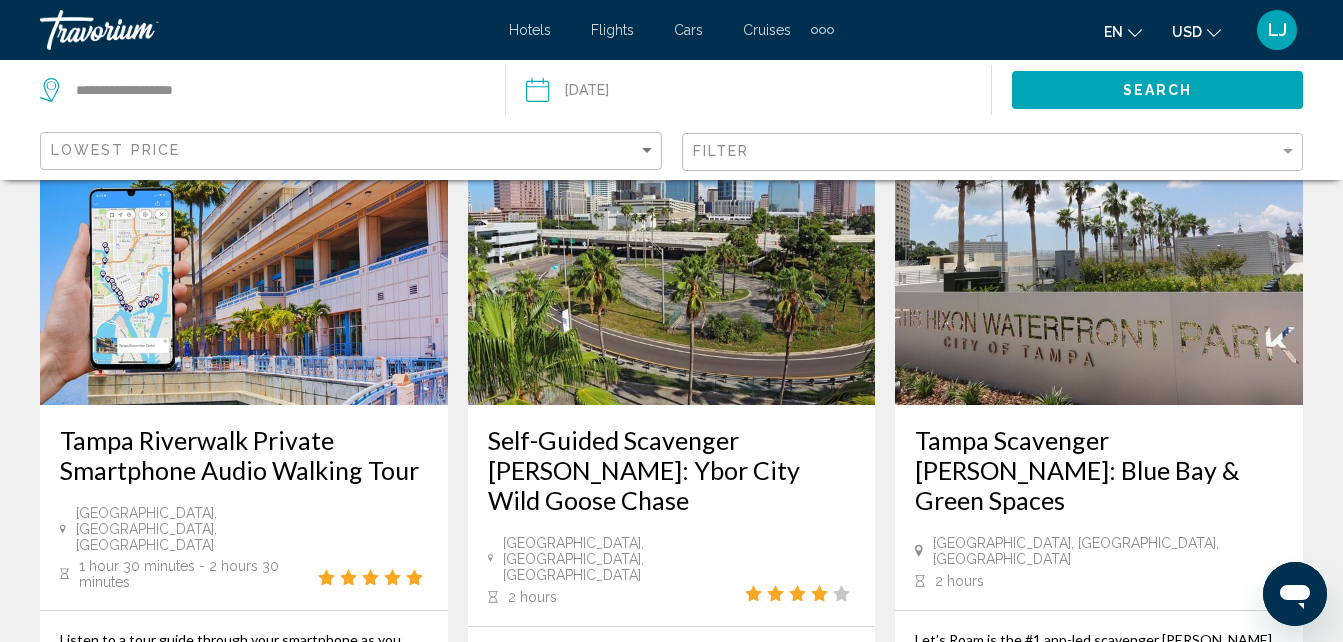 drag, startPoint x: 1307, startPoint y: 421, endPoint x: 1301, endPoint y: 435, distance: 15.231546 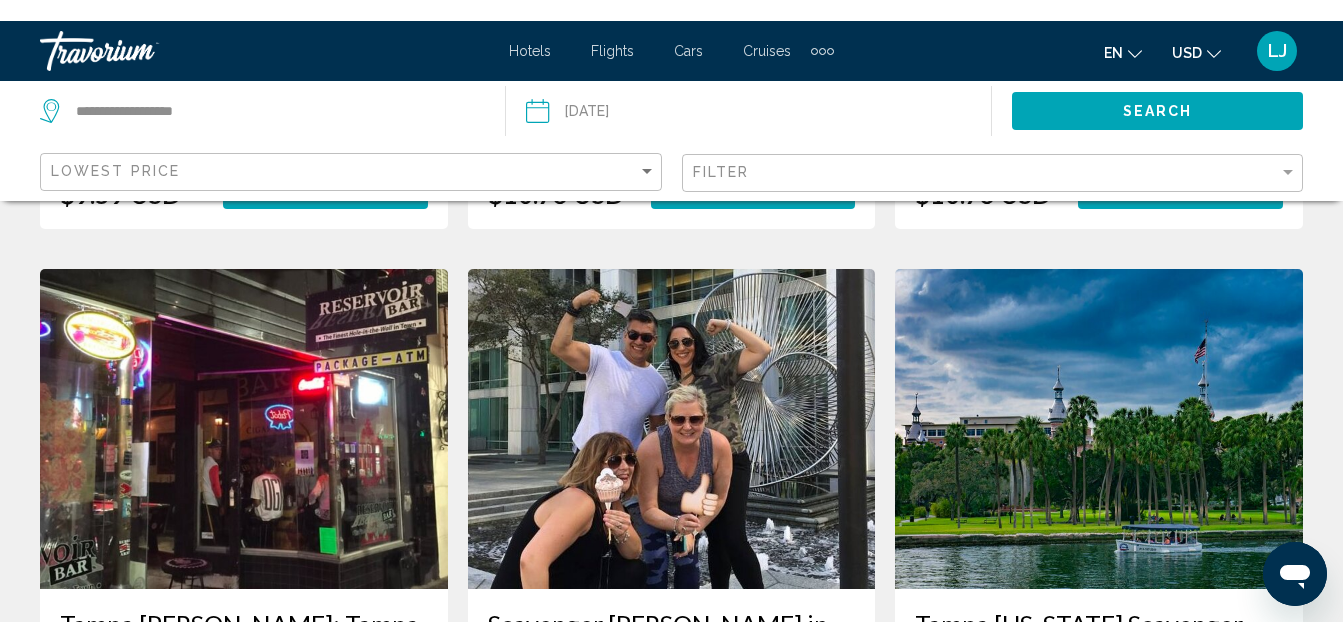 scroll, scrollTop: 2267, scrollLeft: 0, axis: vertical 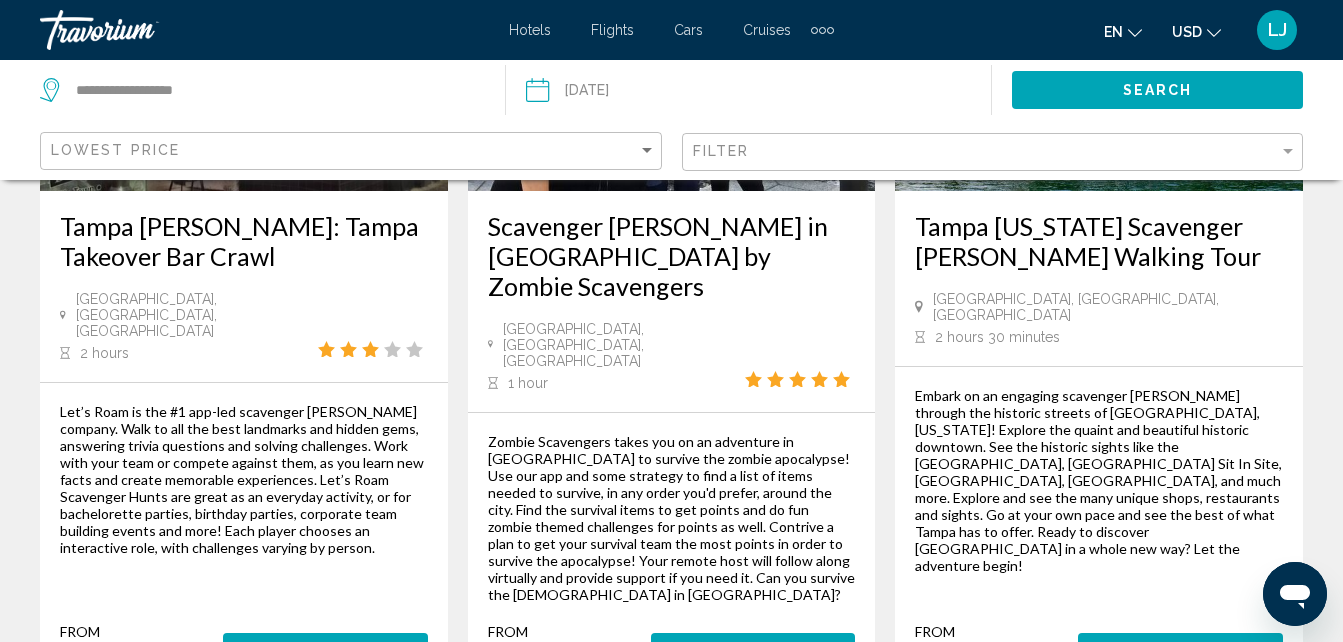 click on "page  2" at bounding box center (566, 750) 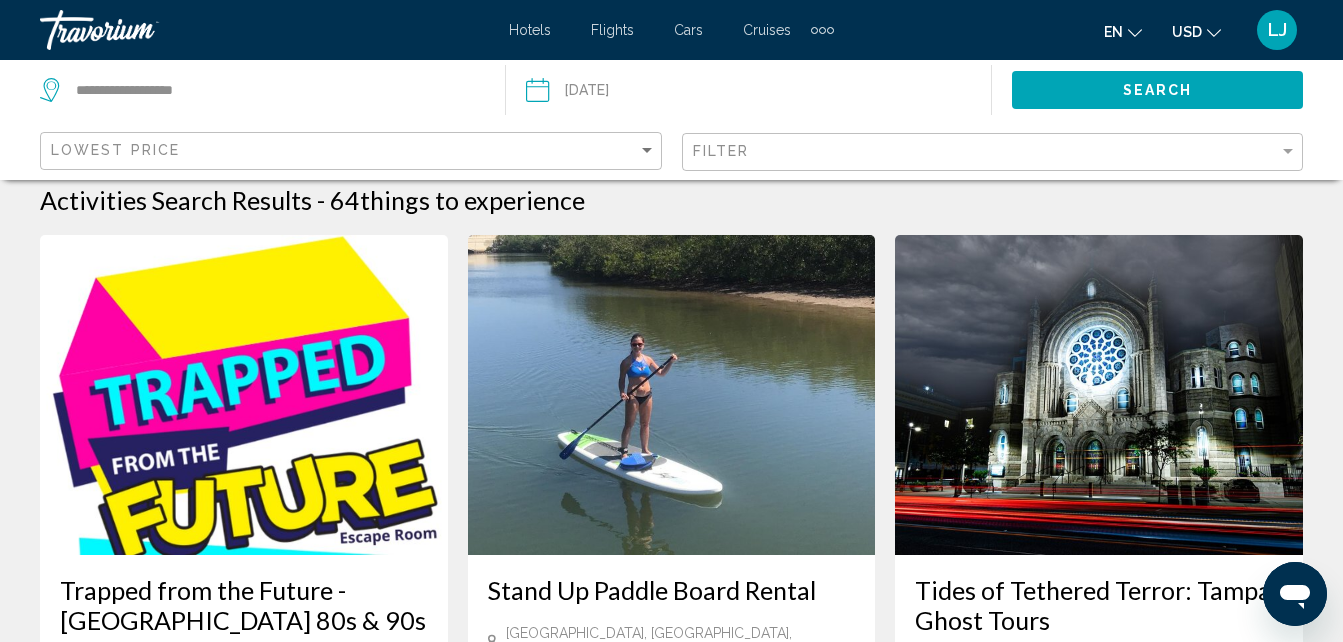scroll, scrollTop: 0, scrollLeft: 0, axis: both 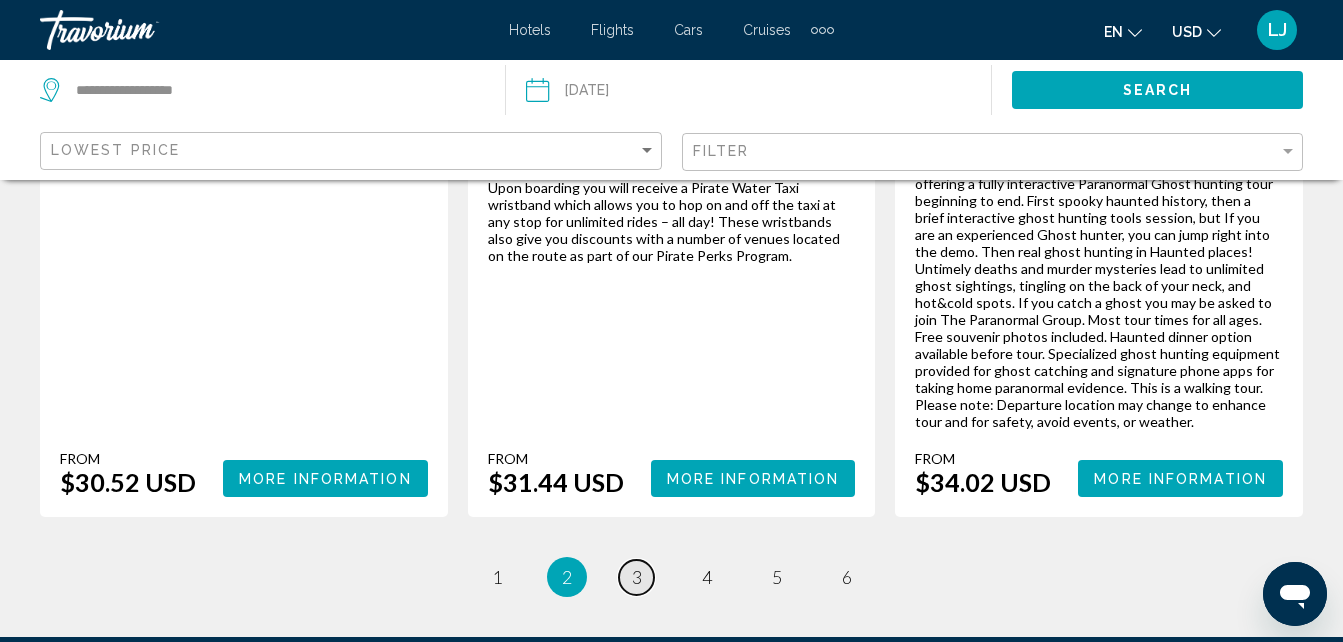 click on "page  3" at bounding box center (636, 577) 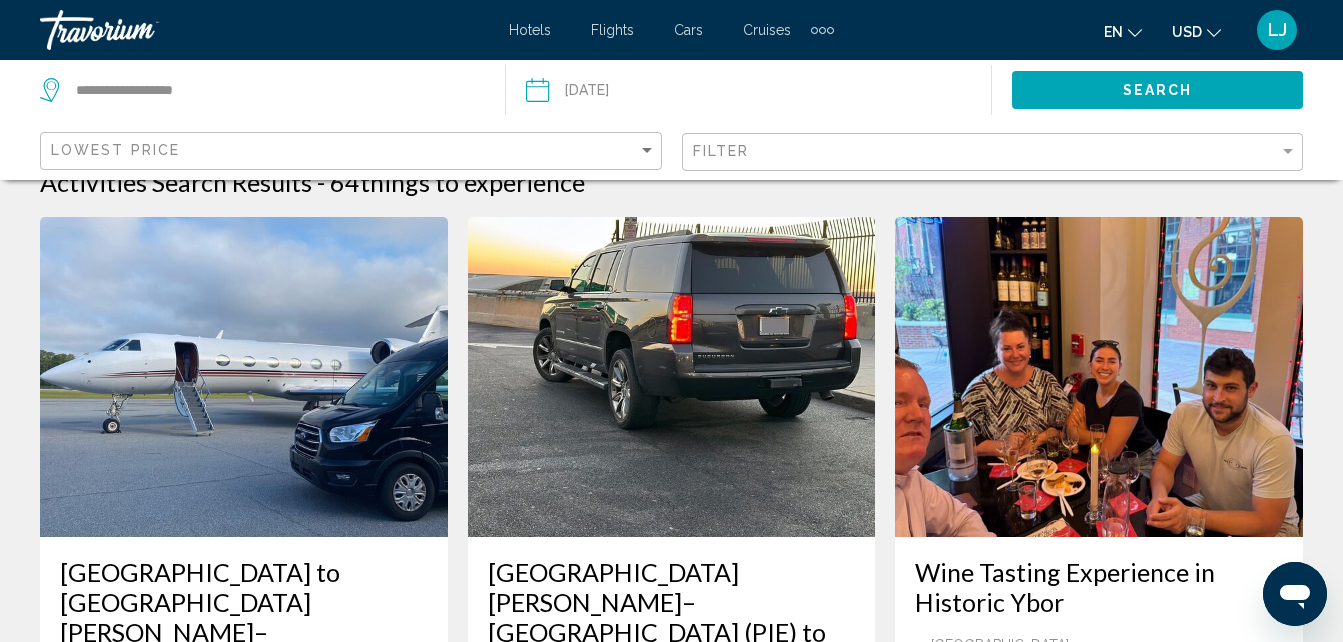scroll, scrollTop: 0, scrollLeft: 0, axis: both 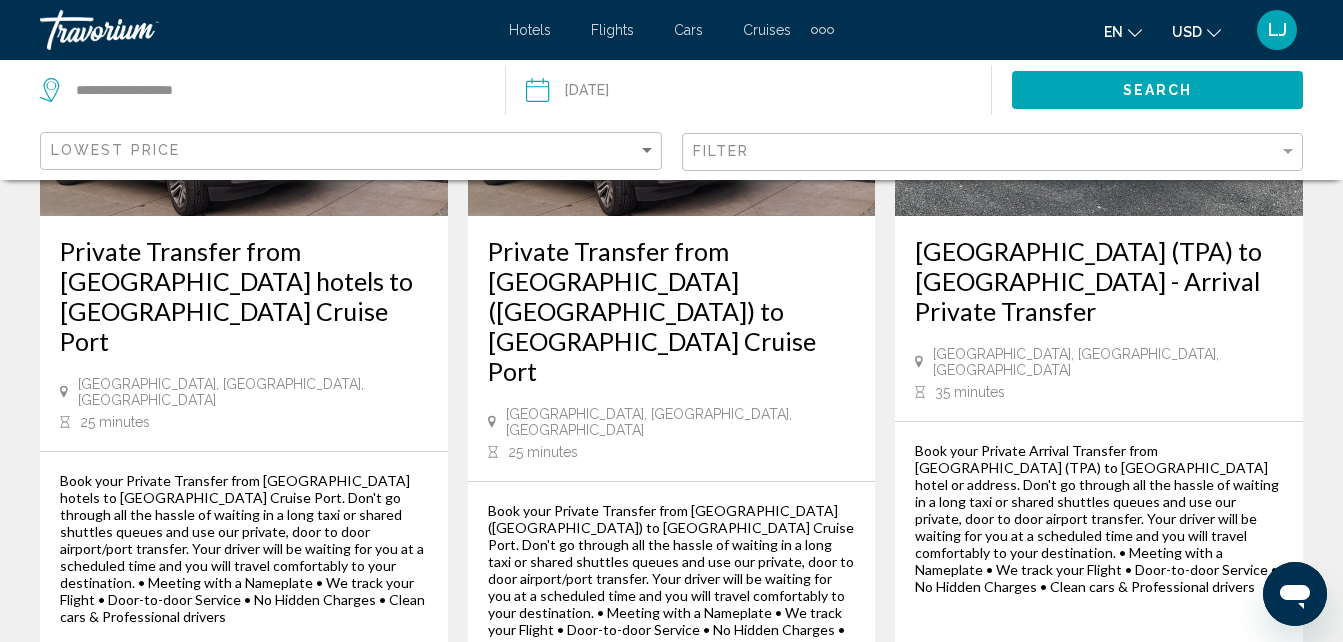 click on "4" at bounding box center [707, 802] 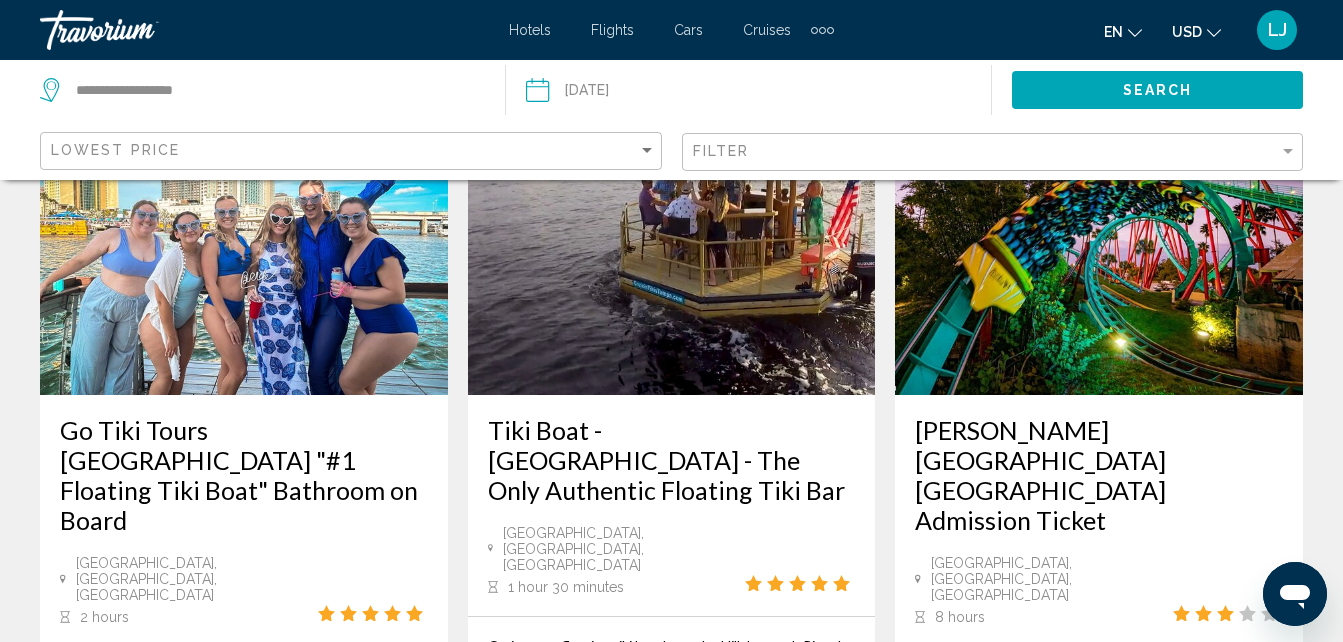 scroll, scrollTop: 0, scrollLeft: 0, axis: both 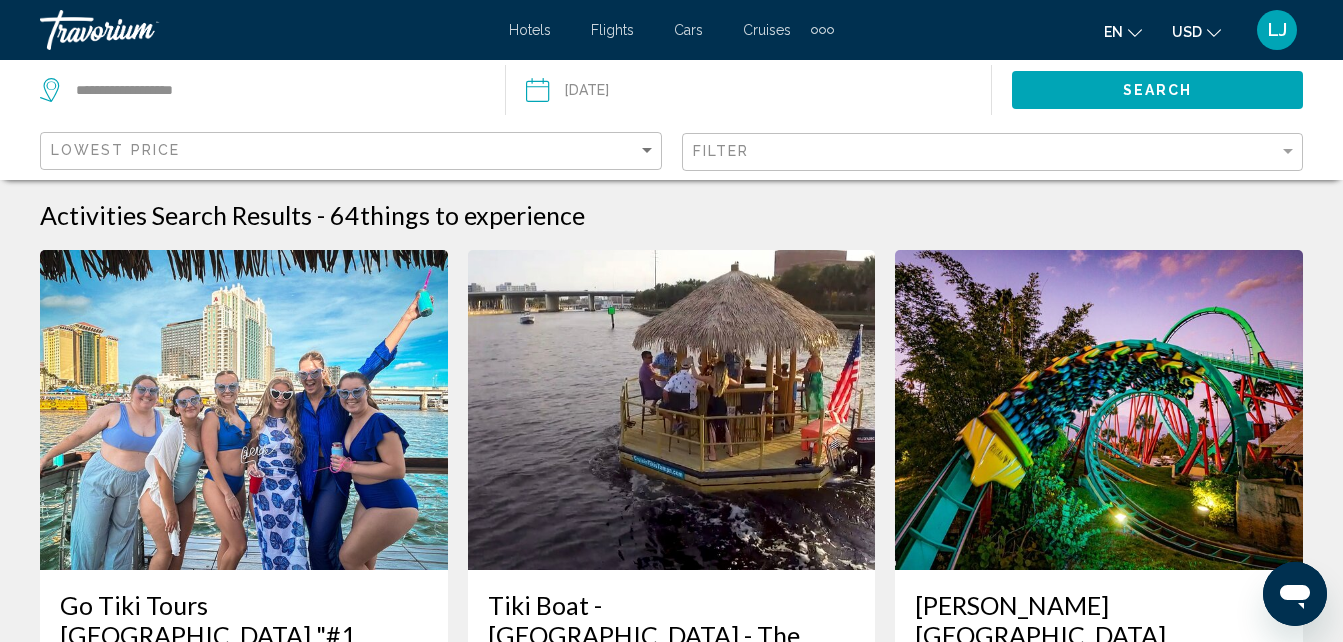click on "Filter" 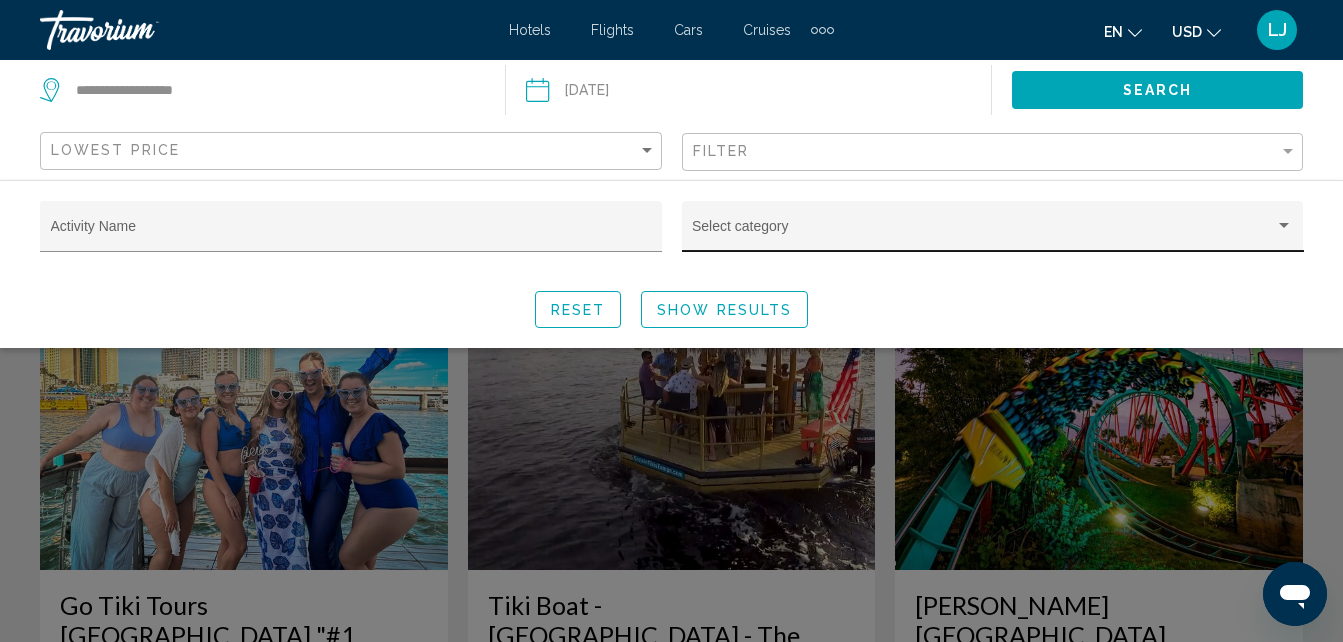 click on "Select category" 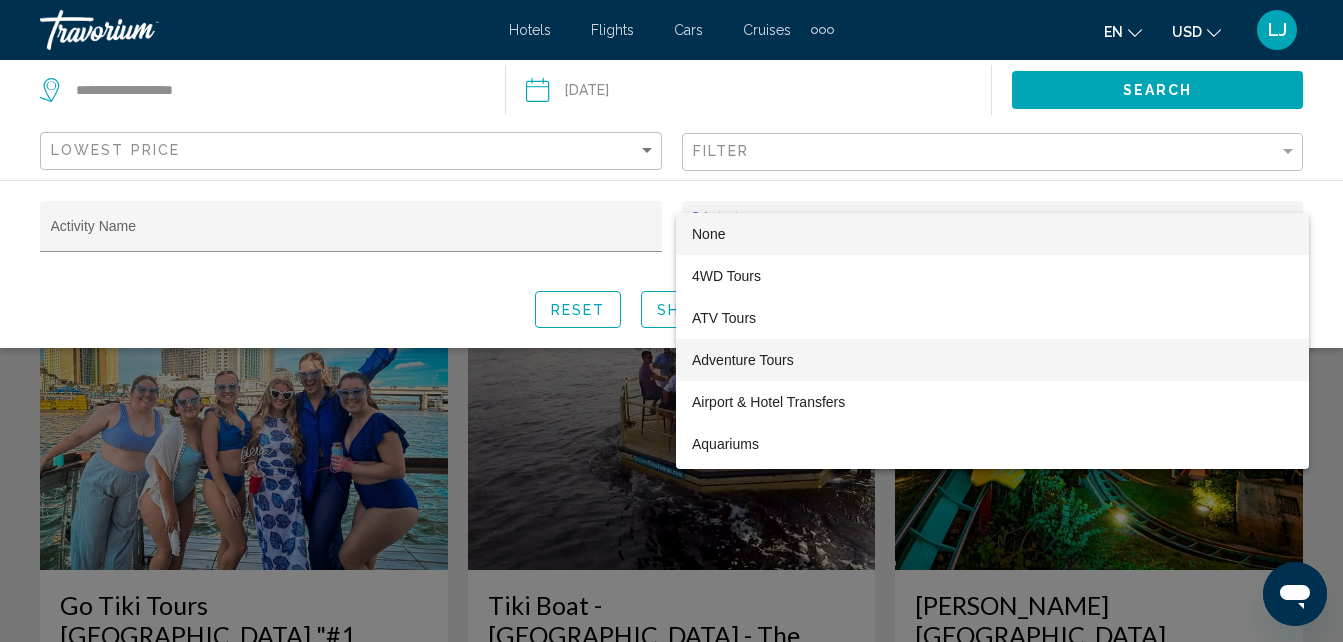 click on "Adventure Tours" at bounding box center [992, 360] 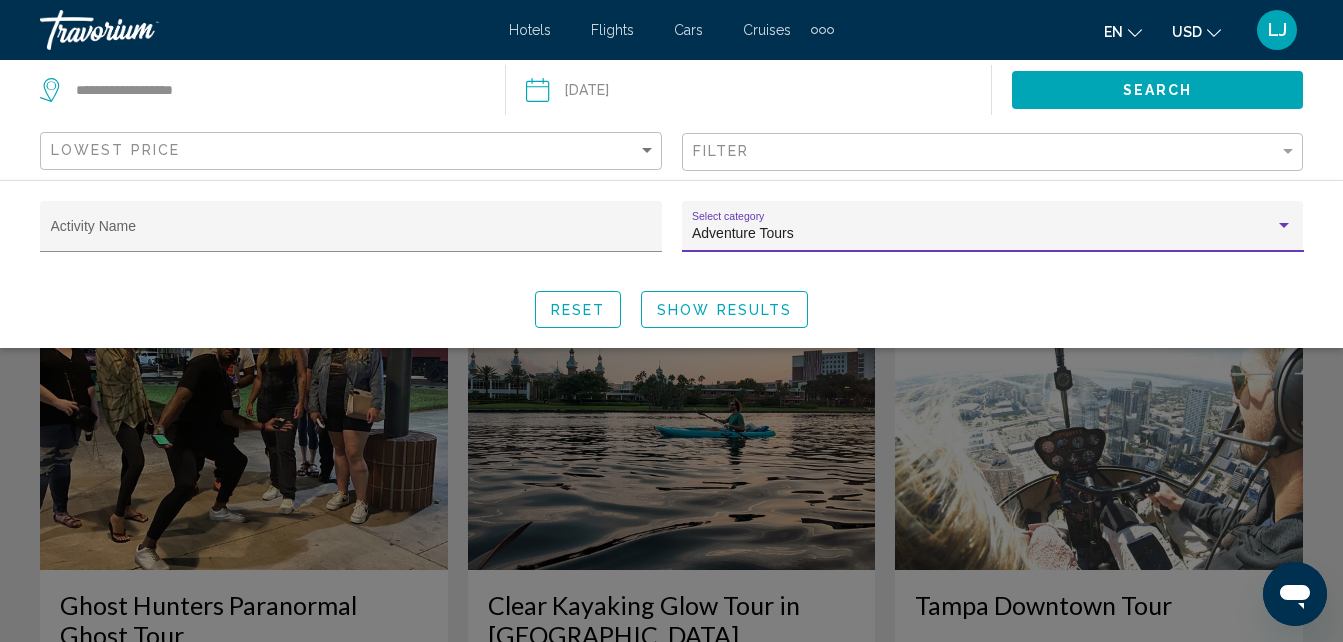 click on "Show Results" 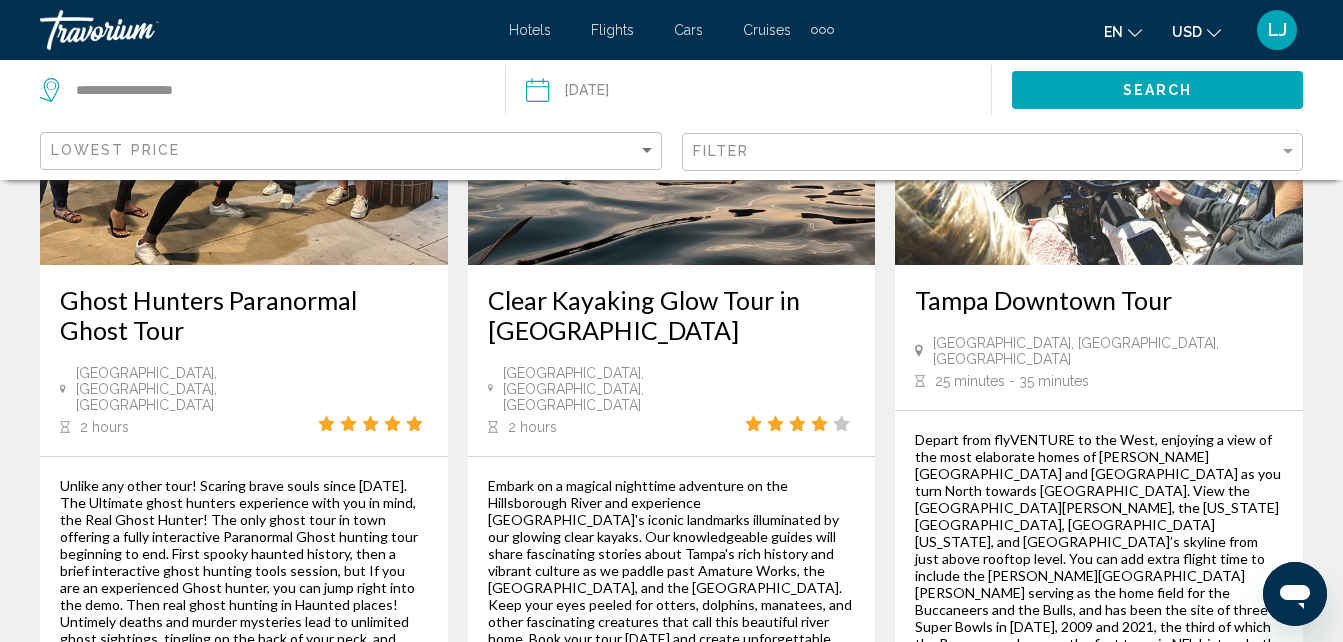 scroll, scrollTop: 0, scrollLeft: 0, axis: both 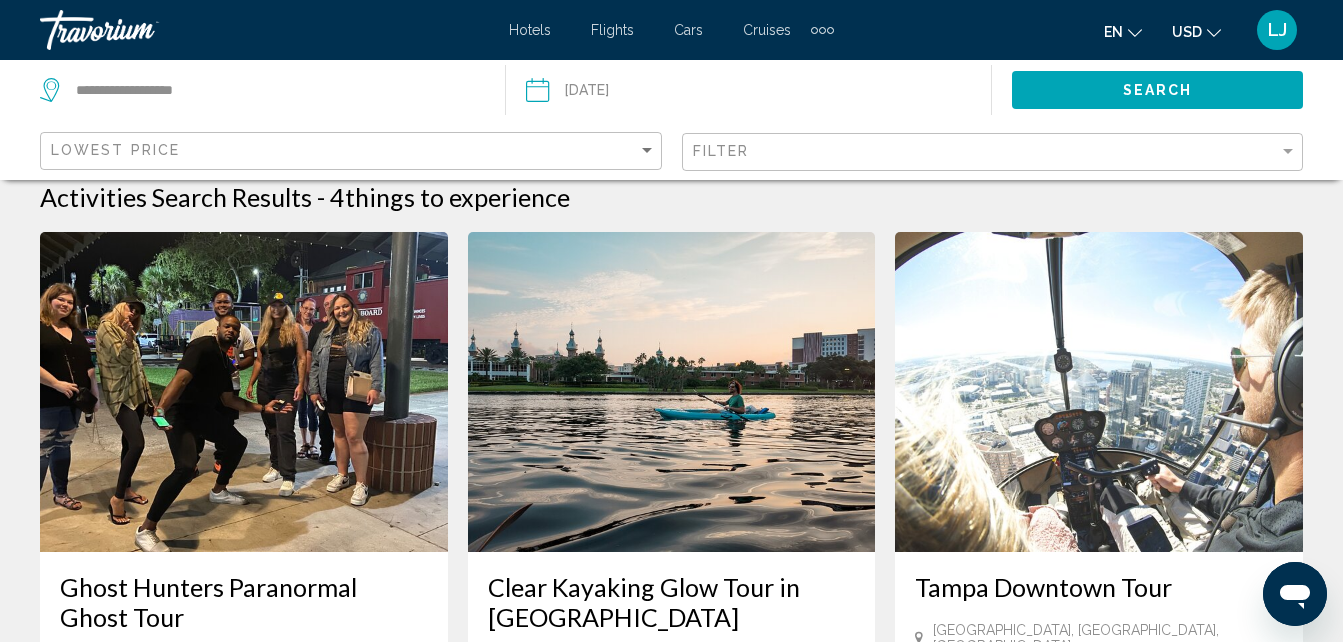 click on "Search" 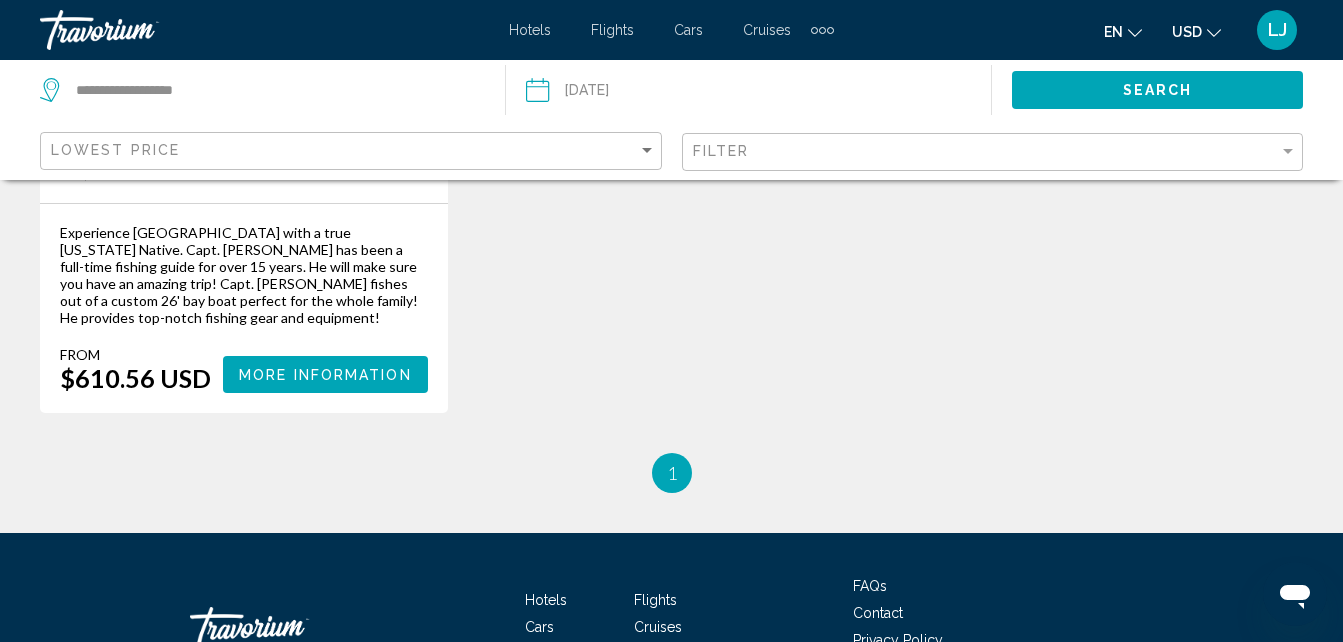 scroll, scrollTop: 1526, scrollLeft: 0, axis: vertical 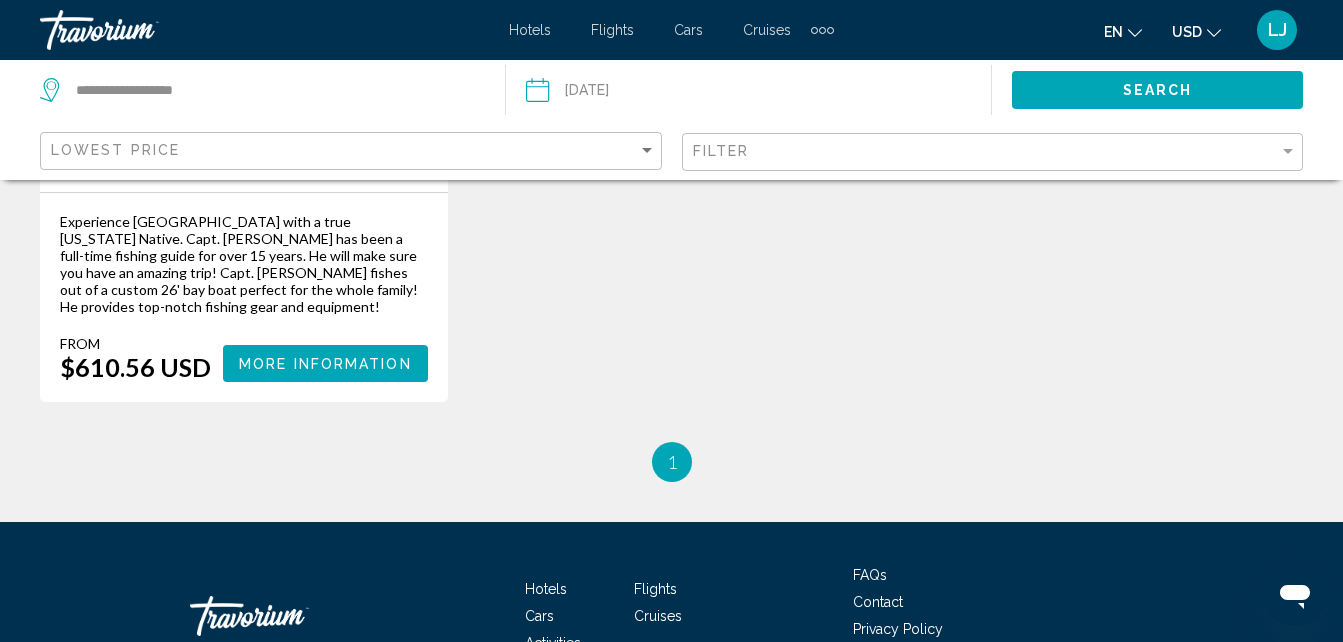 click on "Hotels Flights Cars Cruises Activities FAQs Contact Privacy Policy Terms & Conditions" at bounding box center [671, 616] 